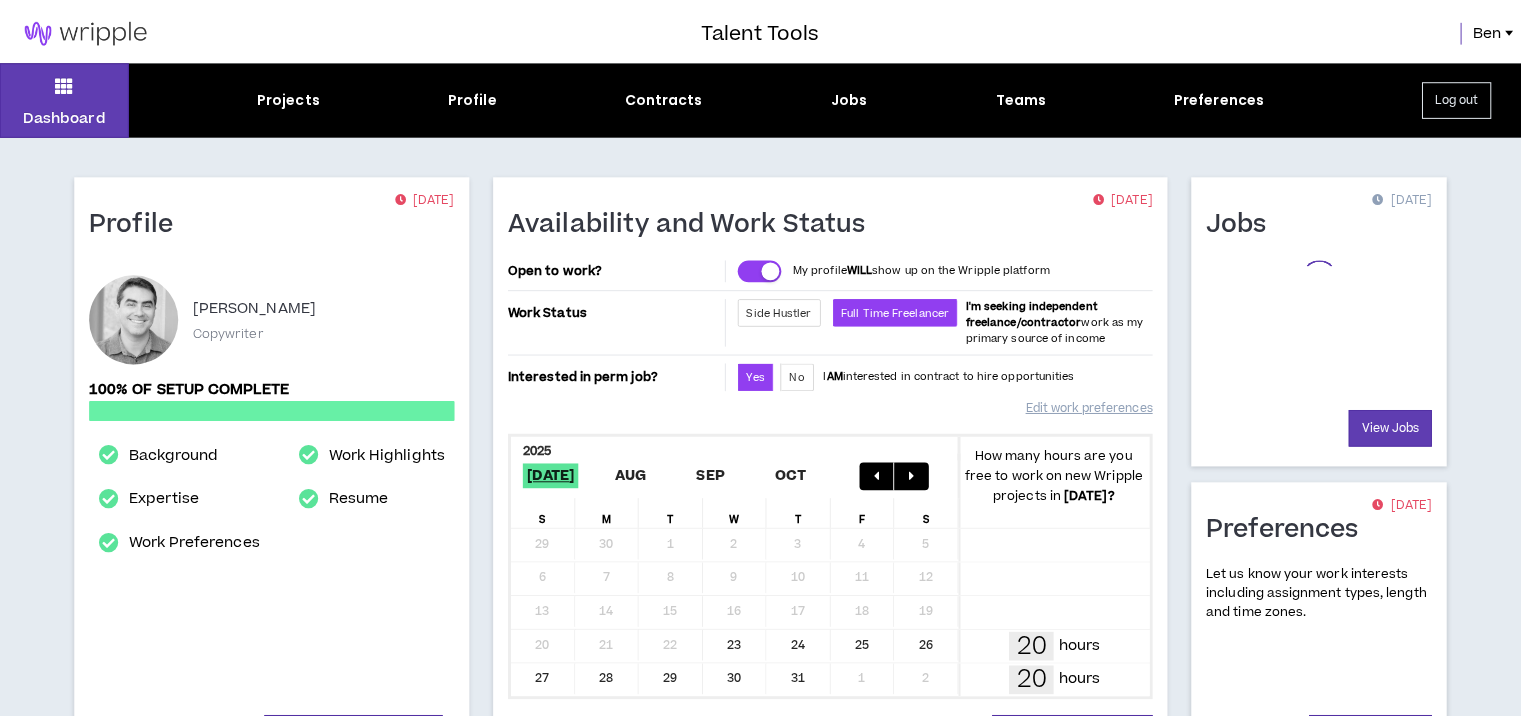 scroll, scrollTop: 0, scrollLeft: 0, axis: both 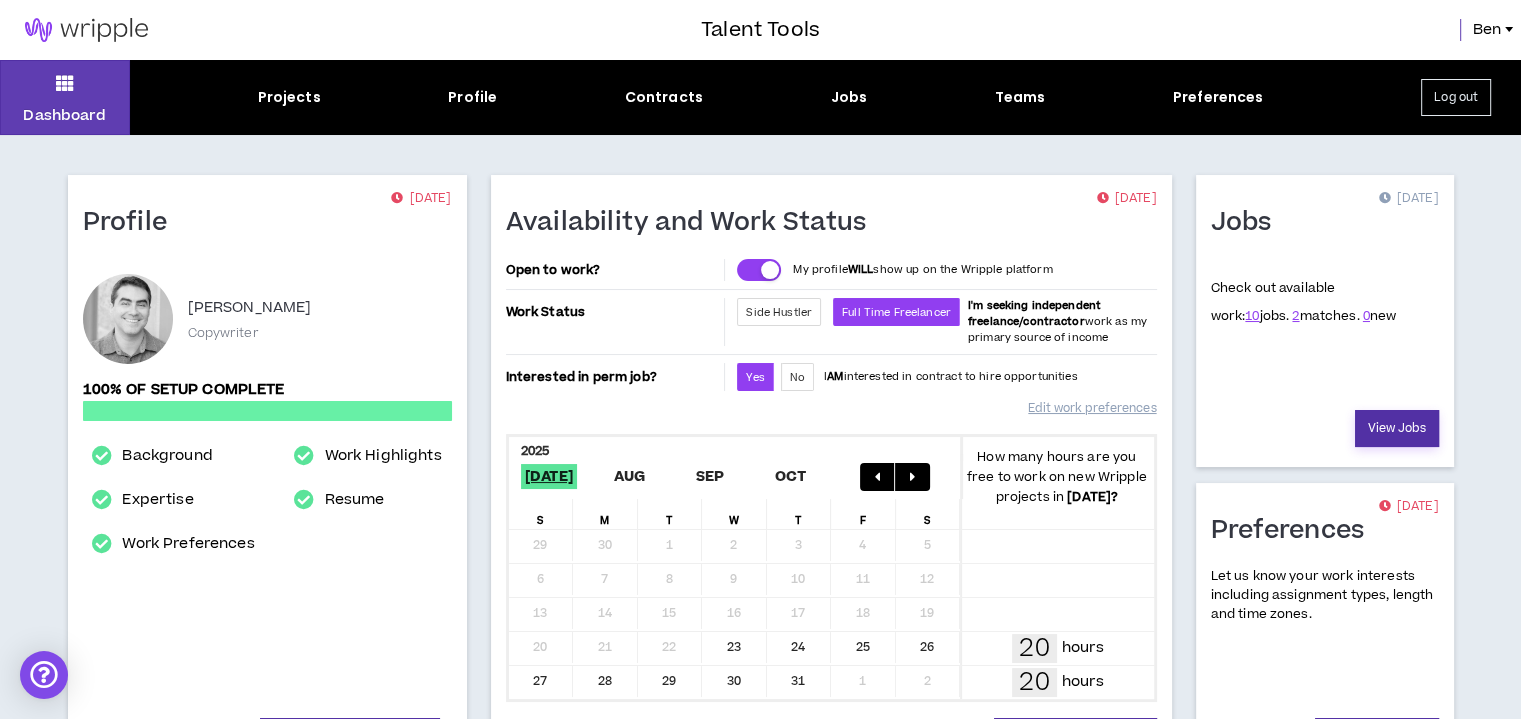click on "View Jobs" at bounding box center (1397, 428) 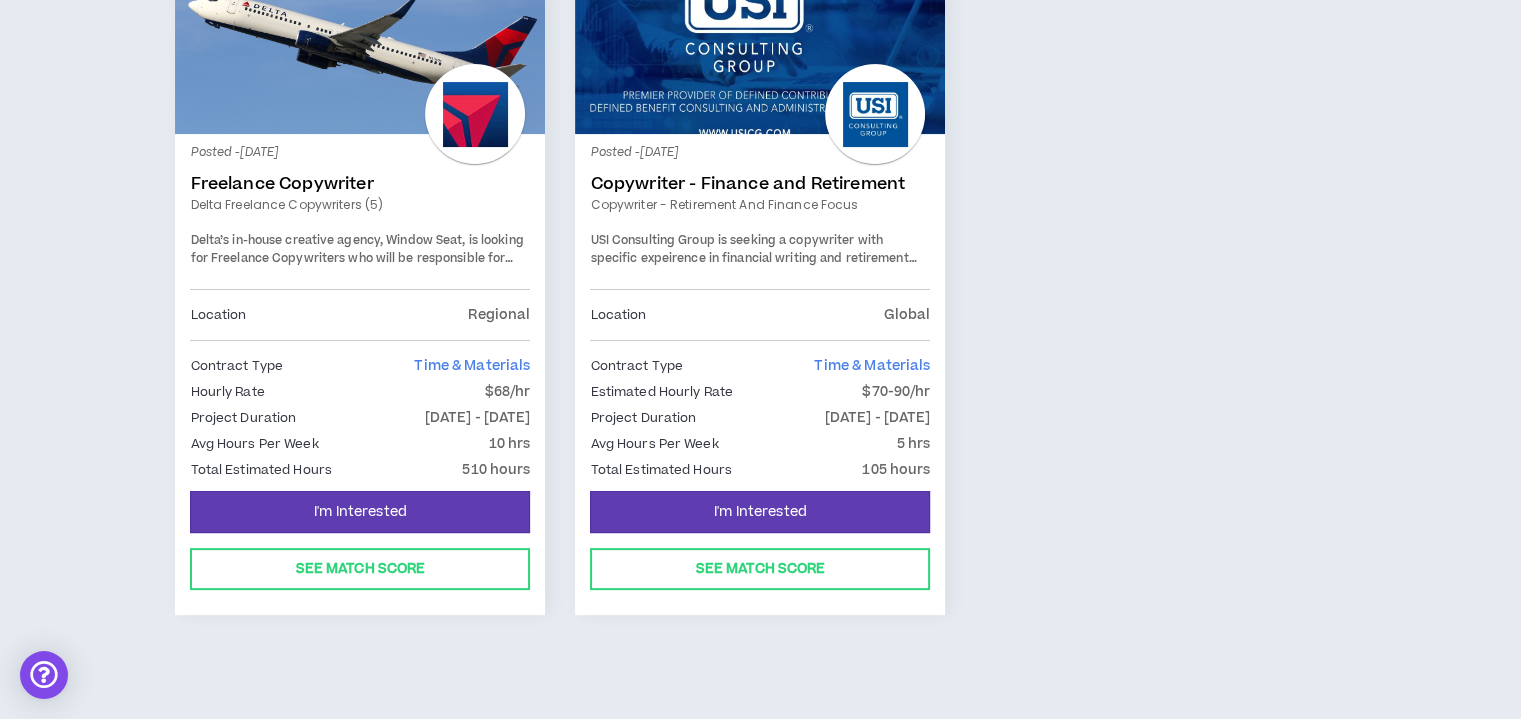 scroll, scrollTop: 0, scrollLeft: 0, axis: both 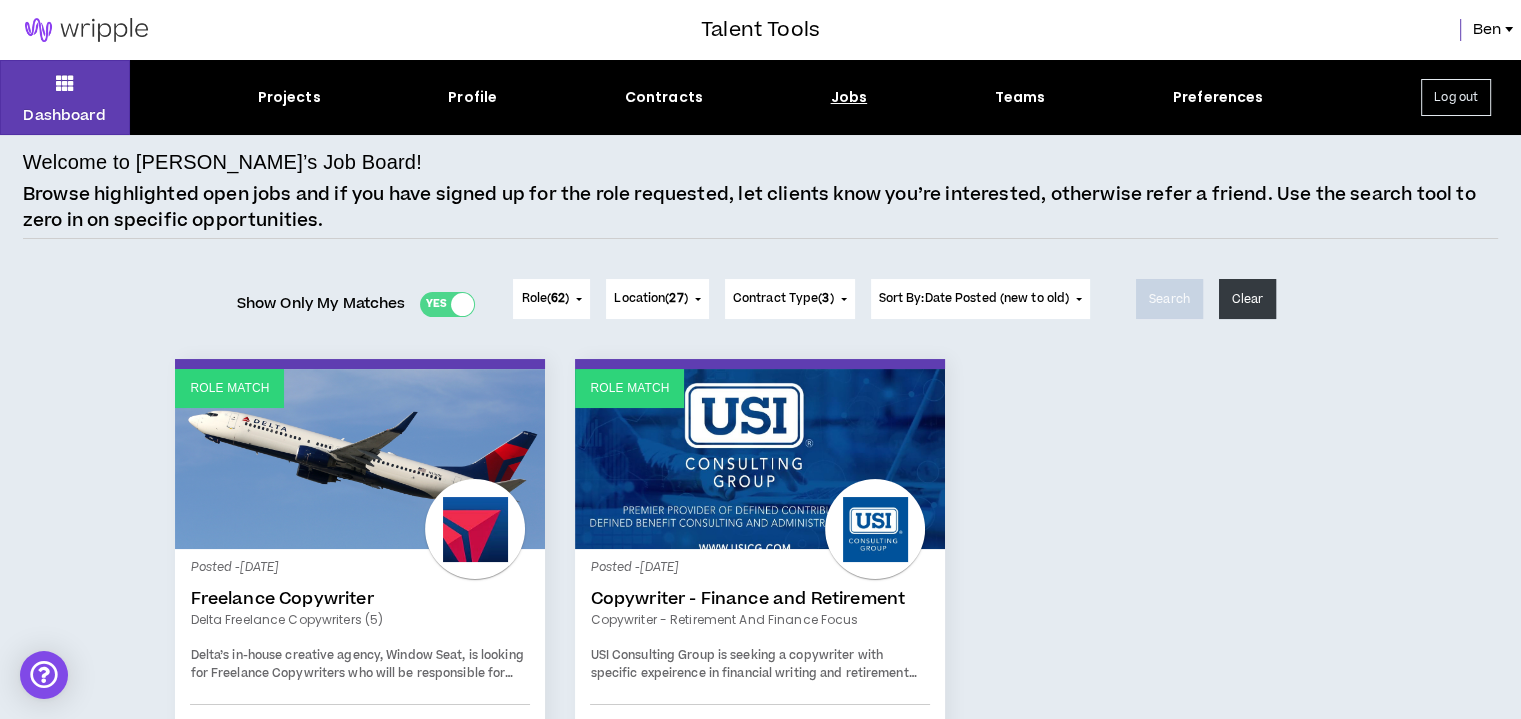 click at bounding box center [462, 304] 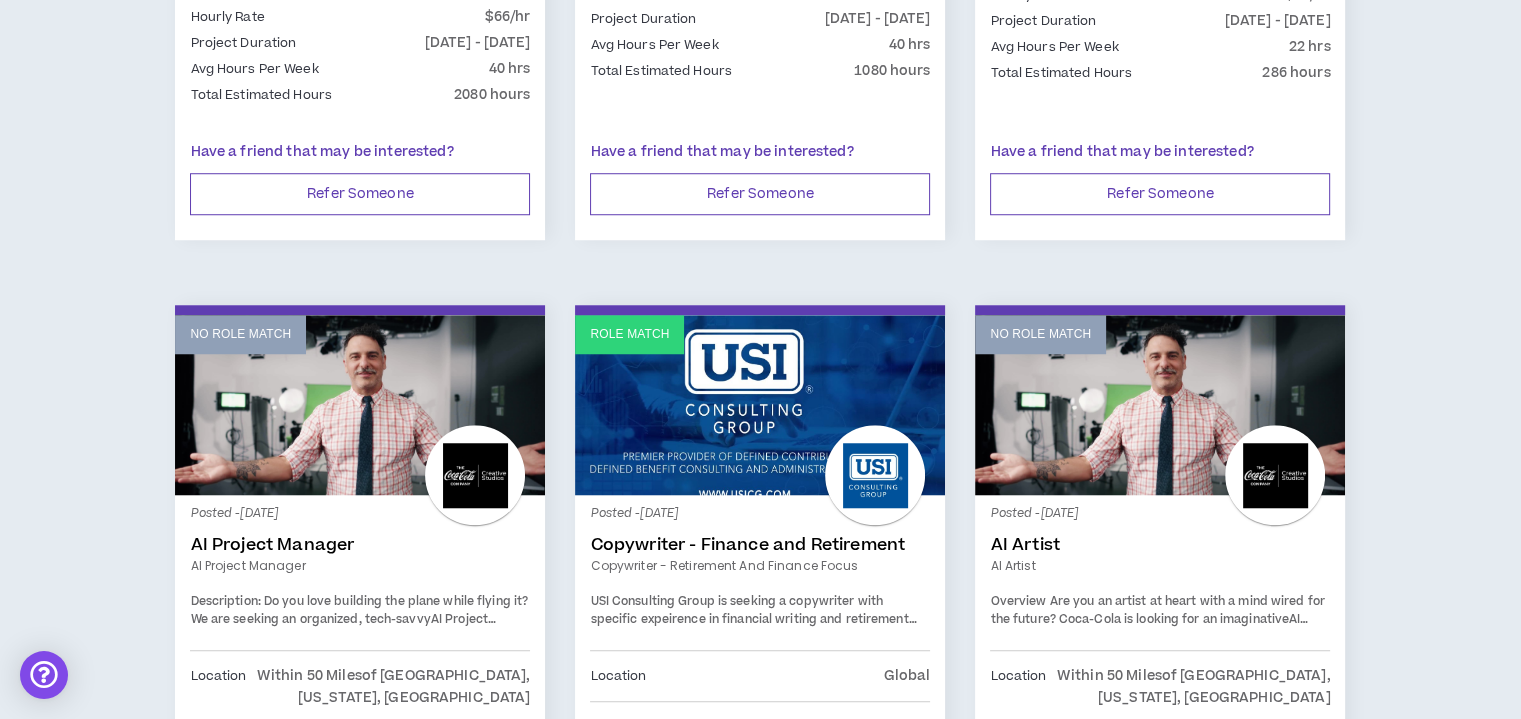 scroll, scrollTop: 1800, scrollLeft: 0, axis: vertical 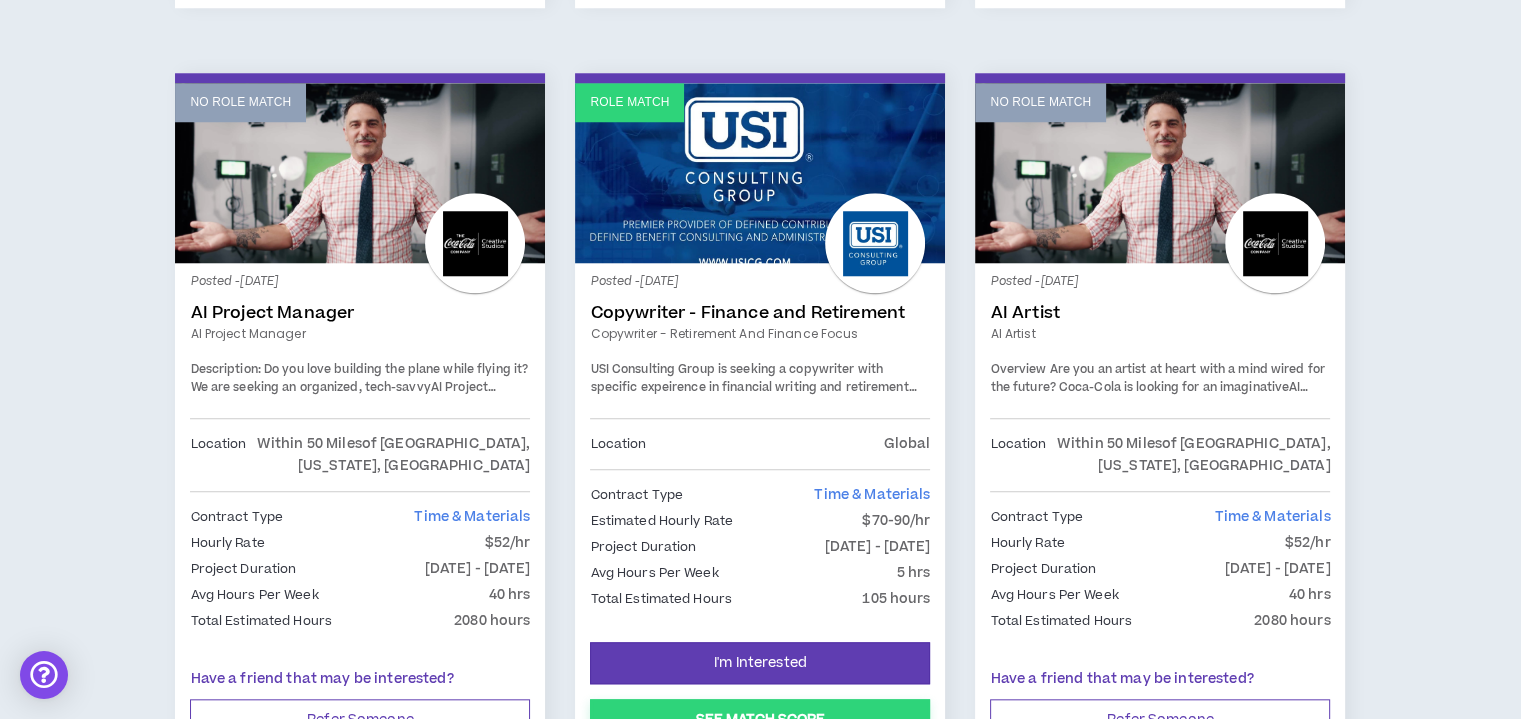 click on "See Match Score" at bounding box center [760, 720] 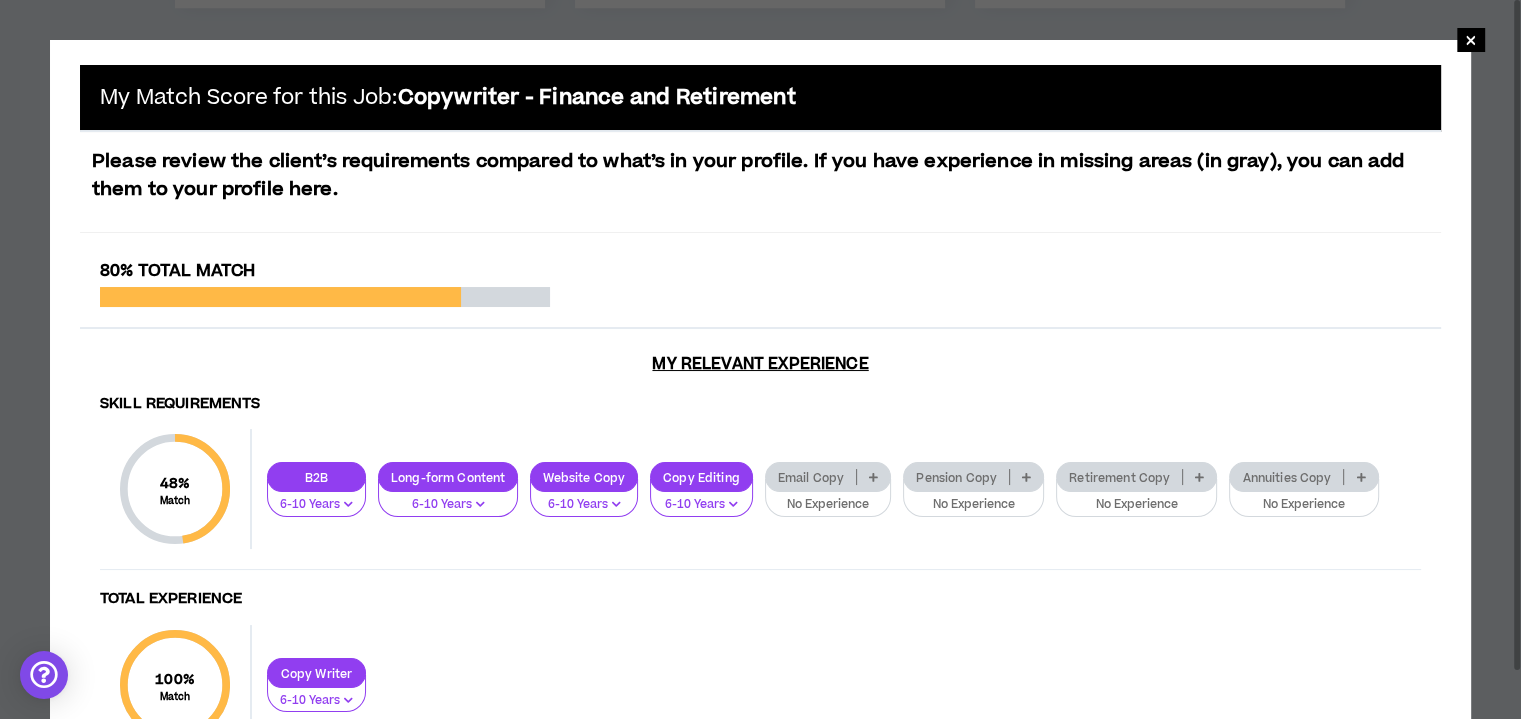 click on "Email Copy" at bounding box center [811, 477] 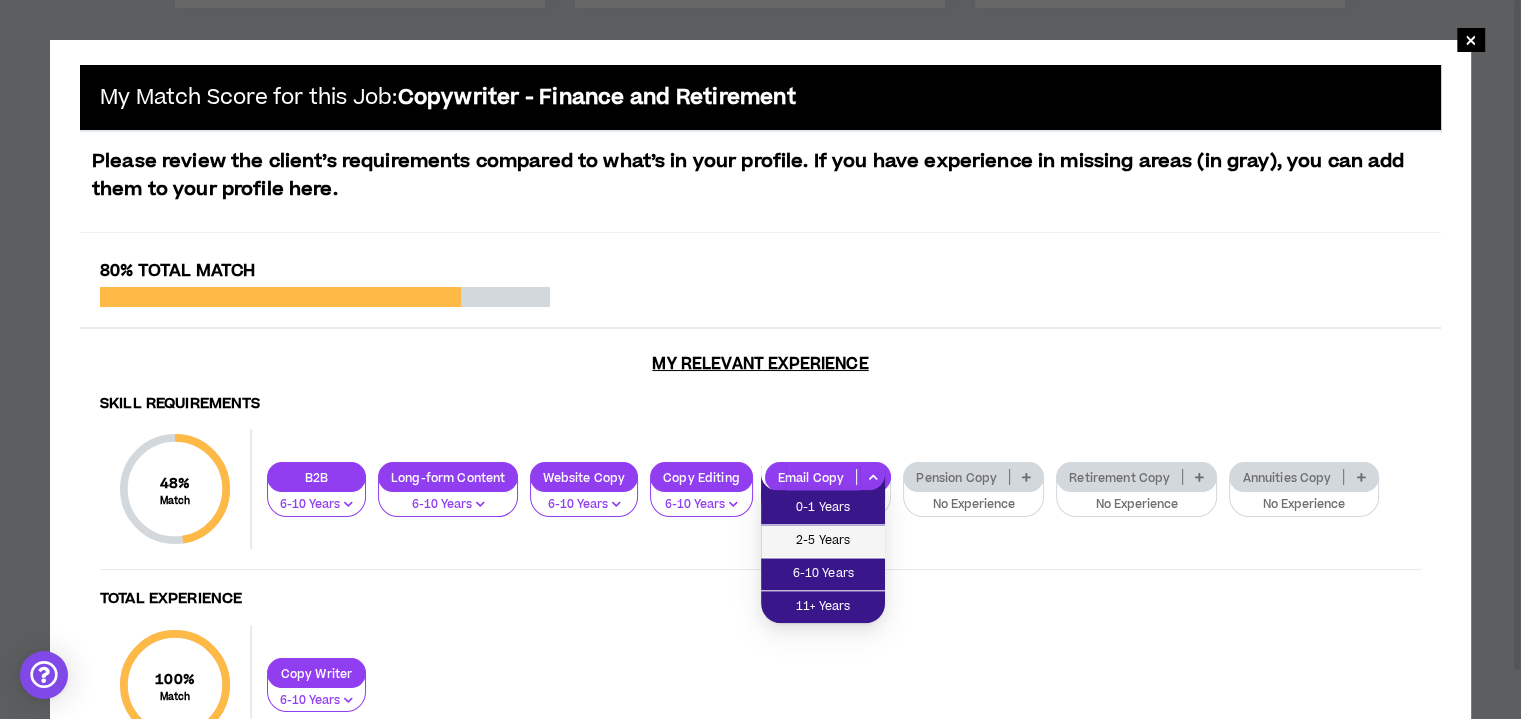 click on "2-5 Years" at bounding box center [823, 541] 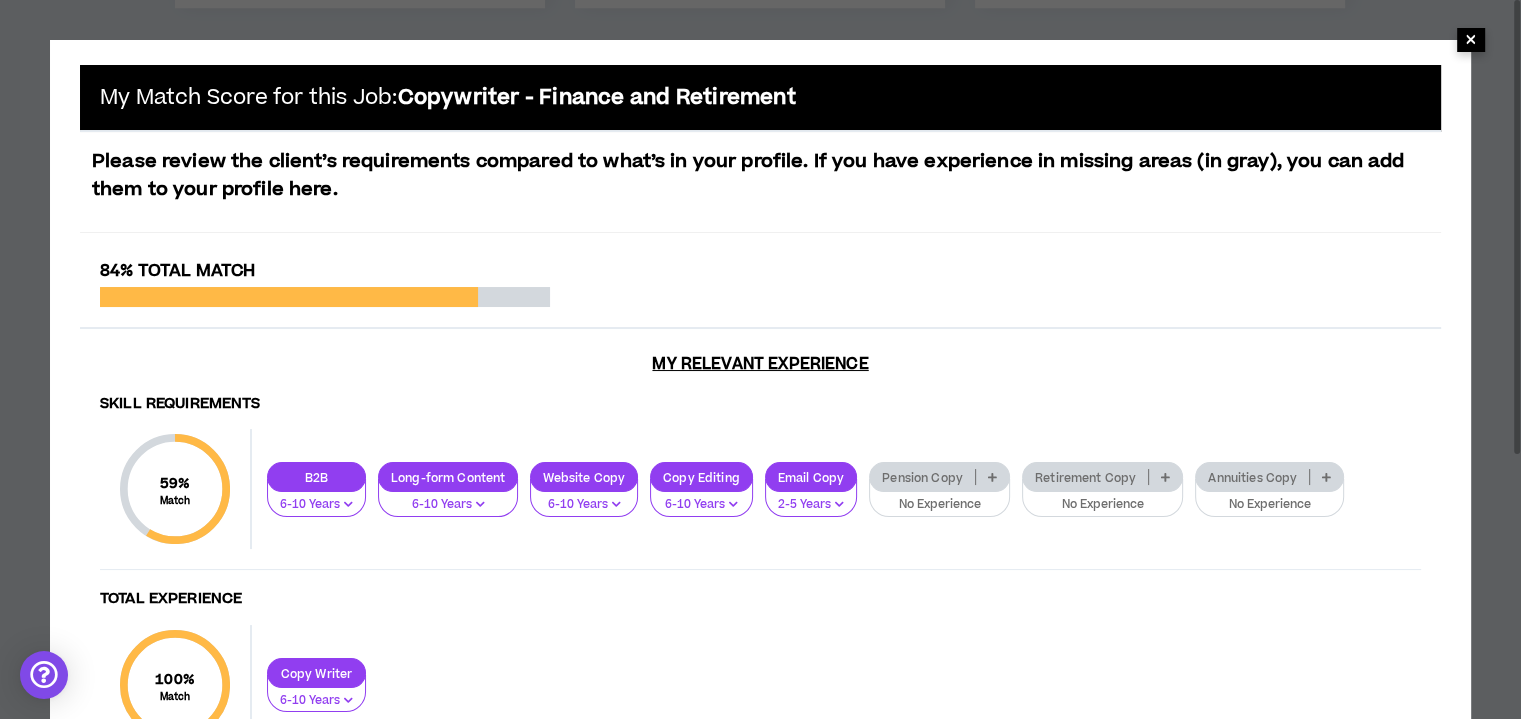 click on "×" at bounding box center (1471, 39) 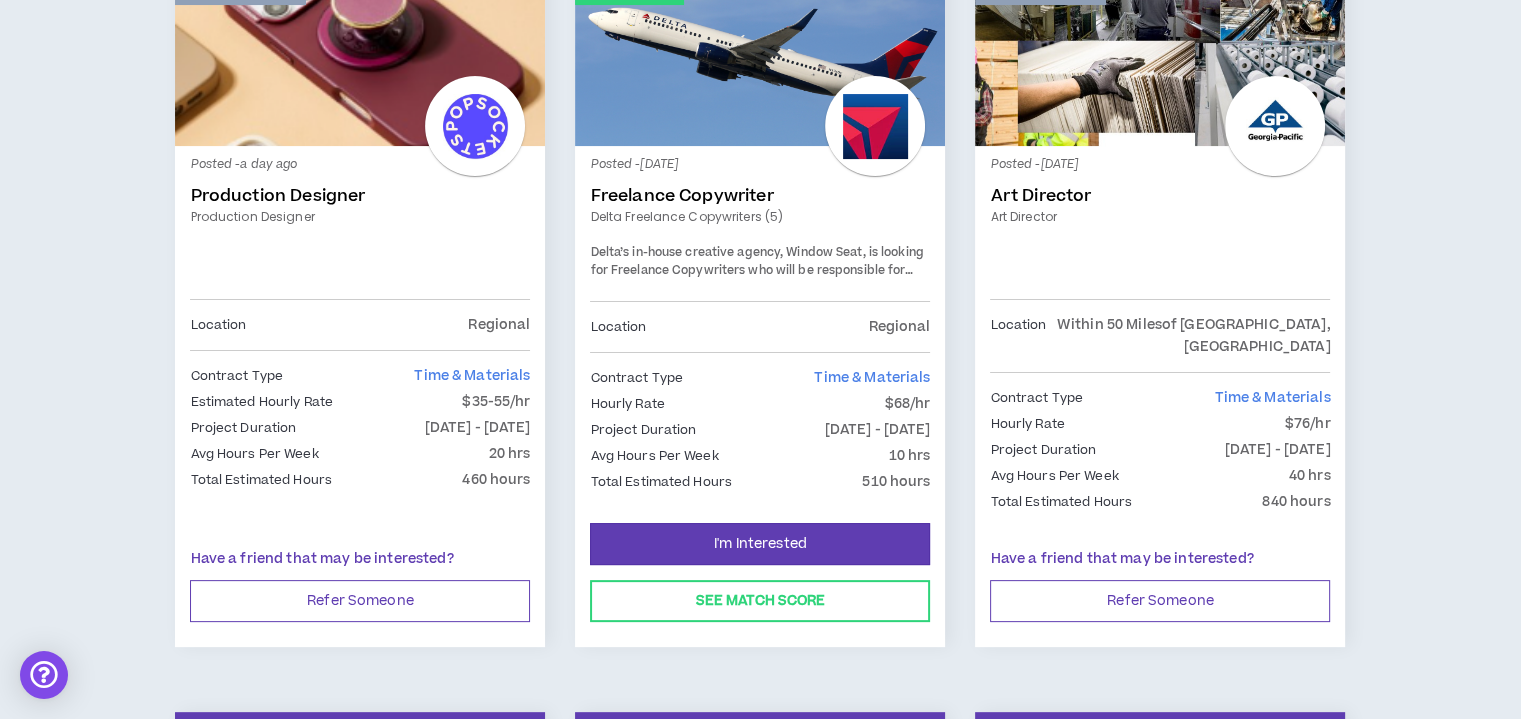 scroll, scrollTop: 200, scrollLeft: 0, axis: vertical 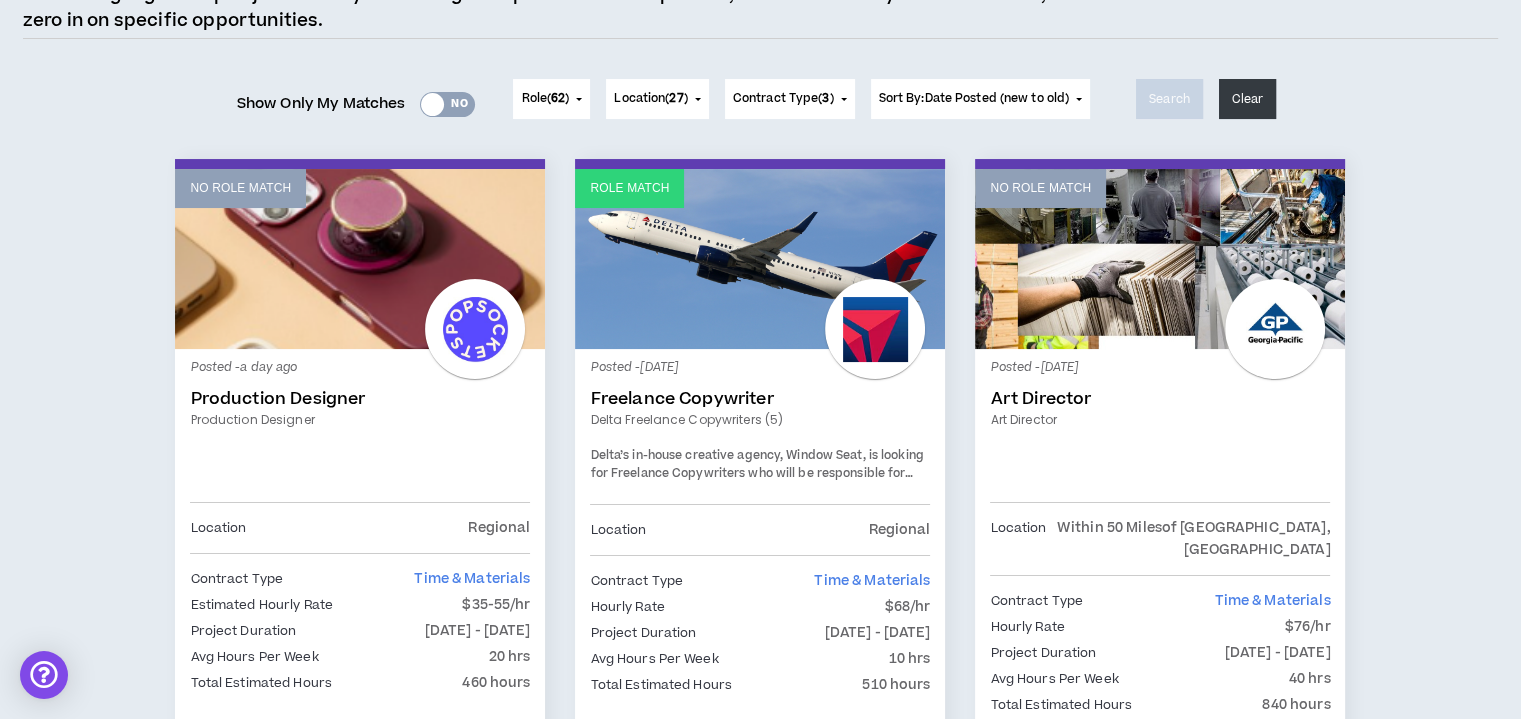 click on "Role Match" at bounding box center (760, 259) 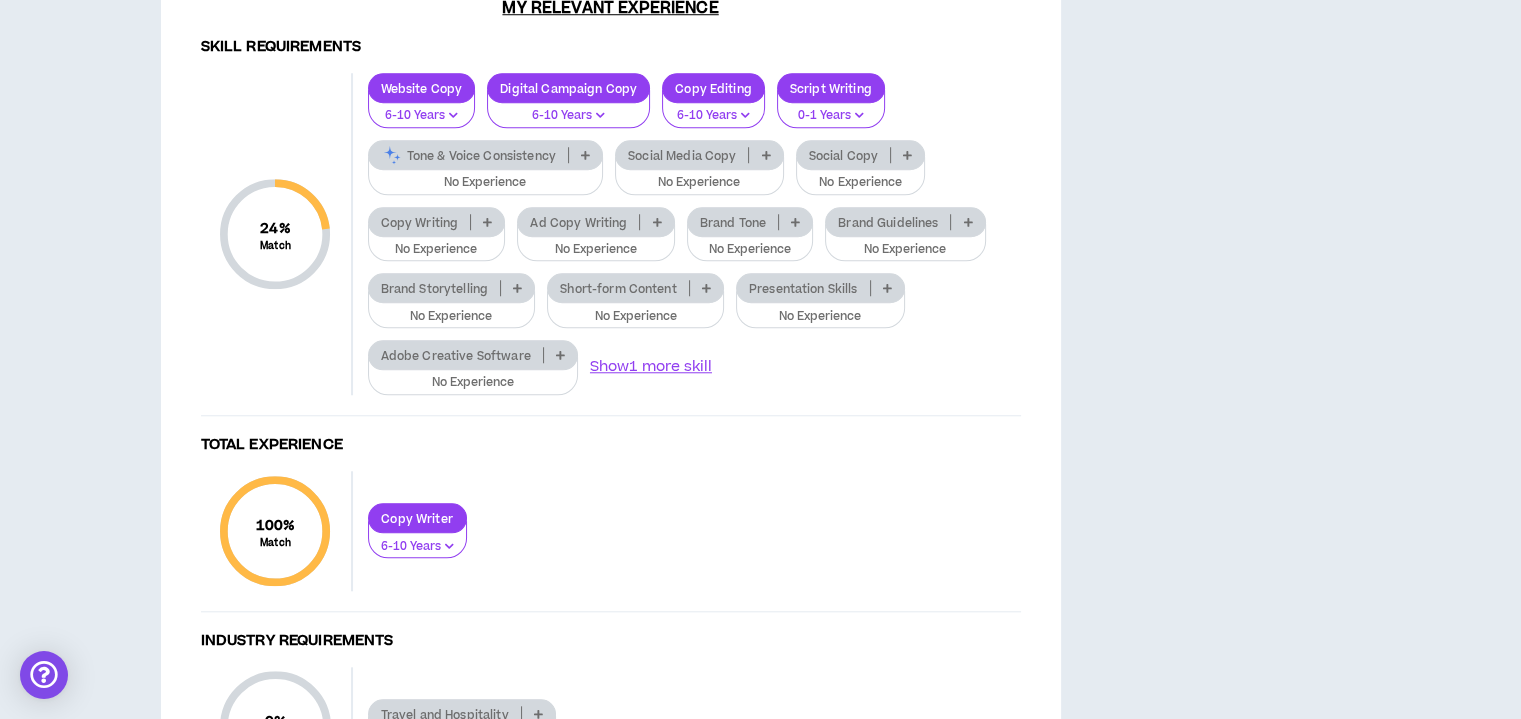 scroll, scrollTop: 1900, scrollLeft: 0, axis: vertical 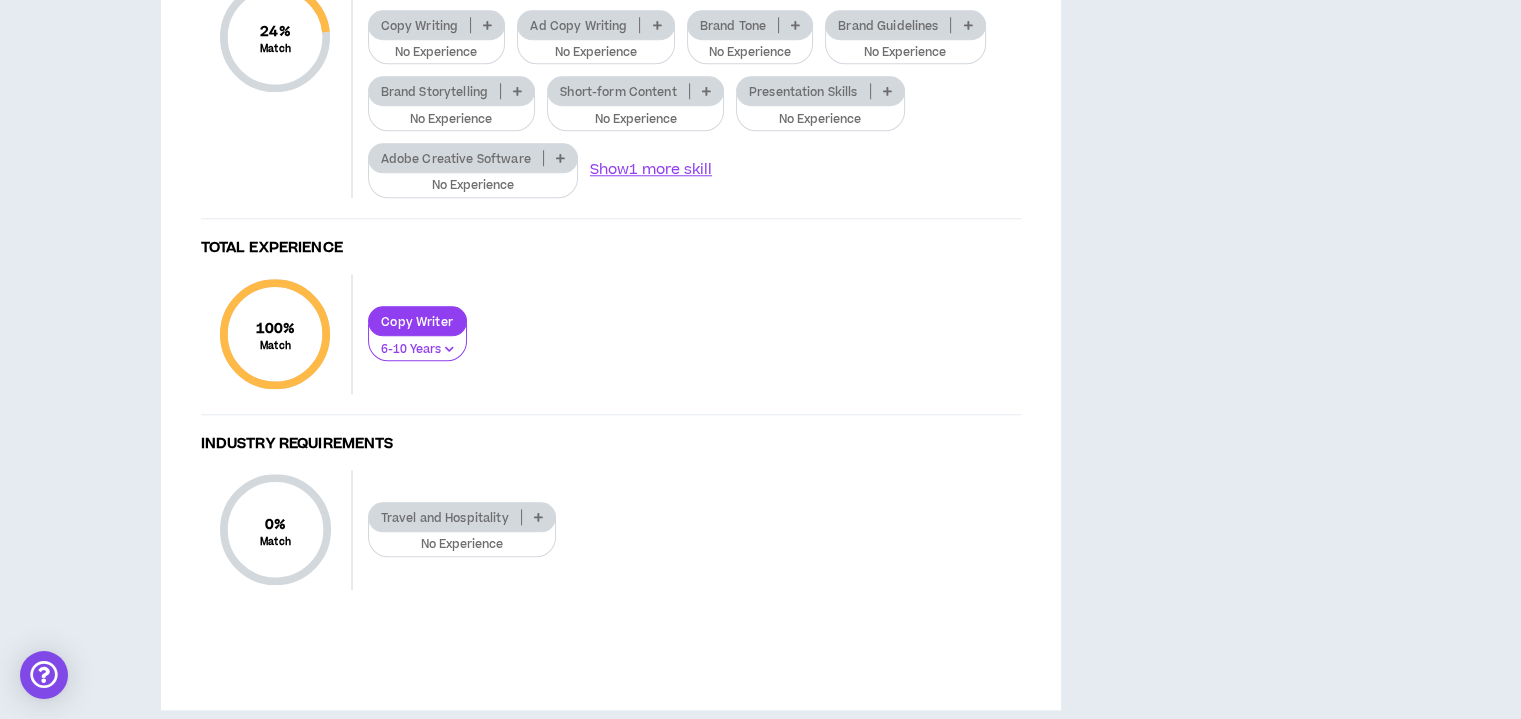 click at bounding box center [585, -42] 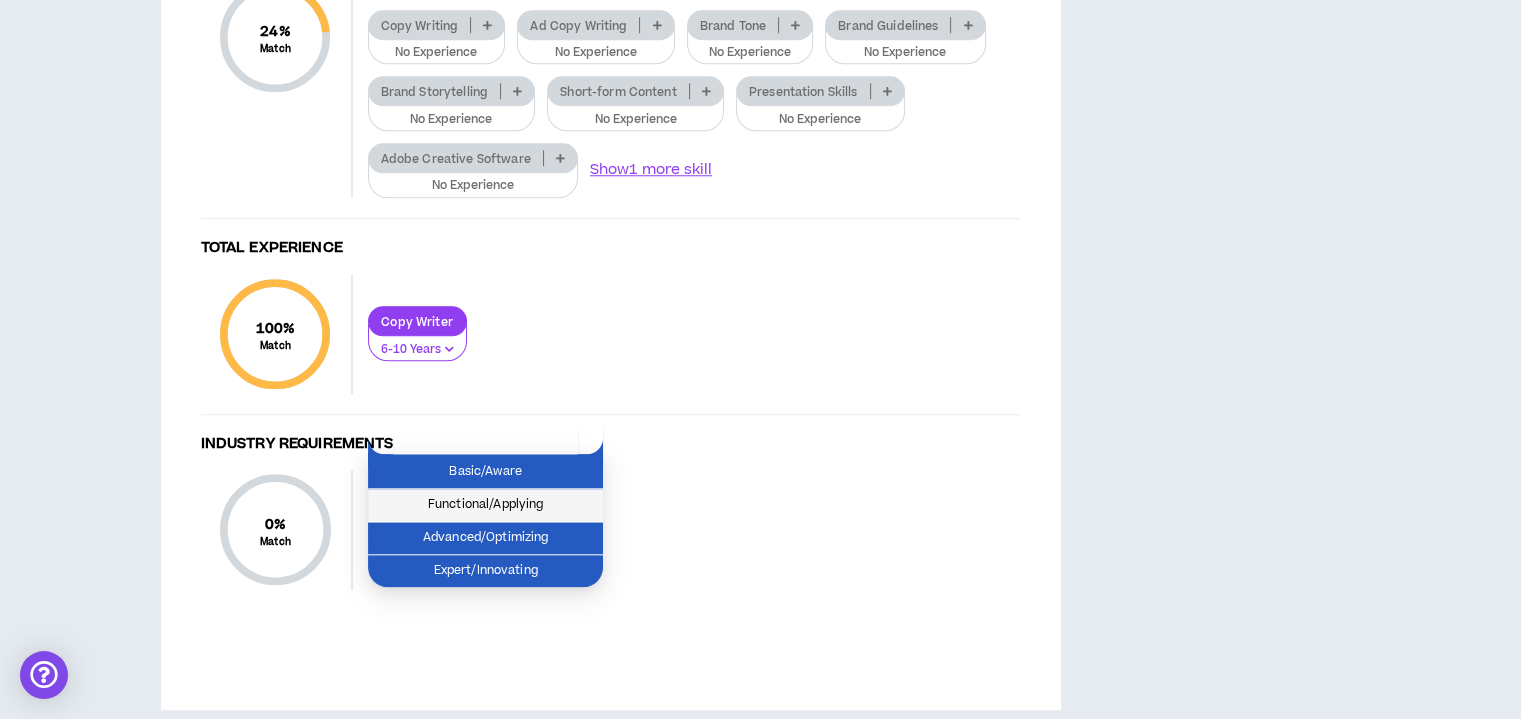 click on "Functional/Applying" at bounding box center (485, 505) 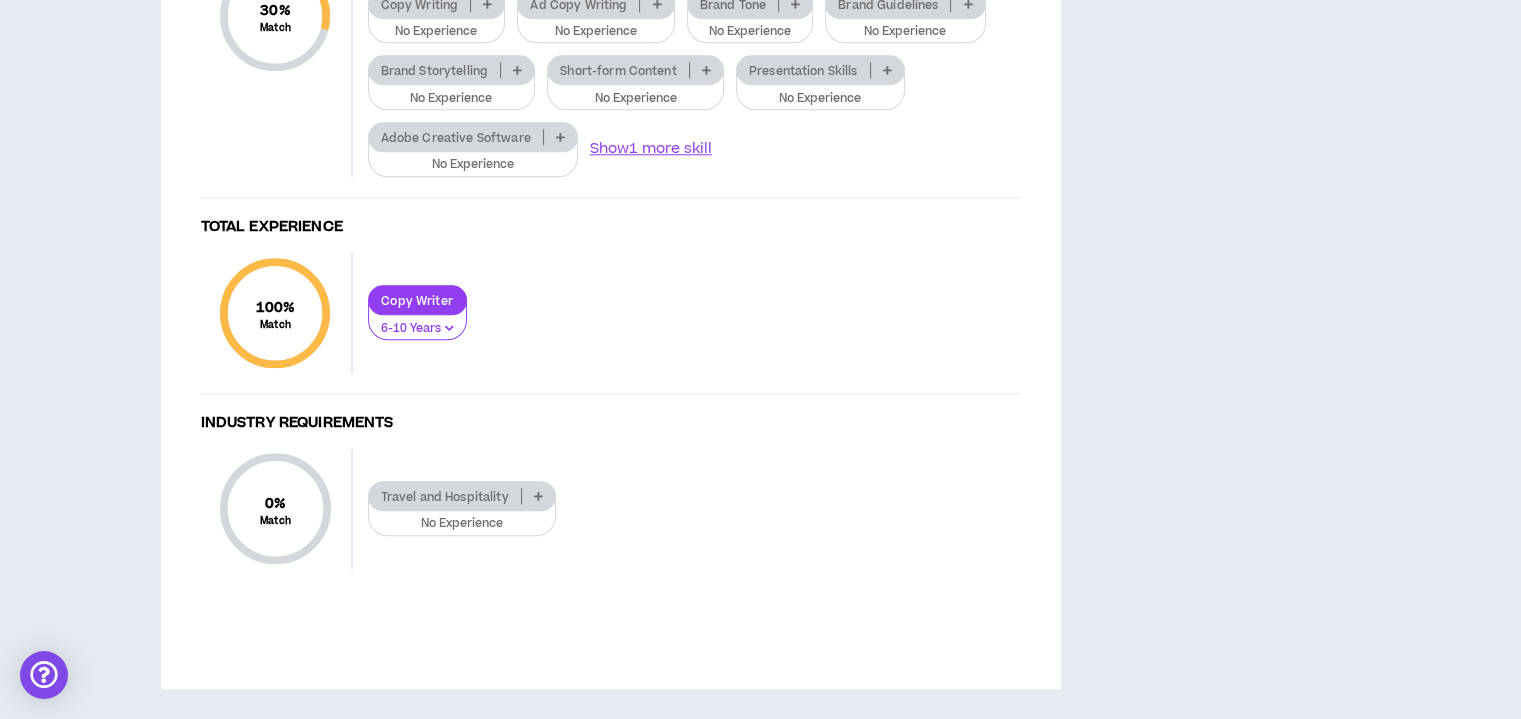scroll, scrollTop: 2100, scrollLeft: 0, axis: vertical 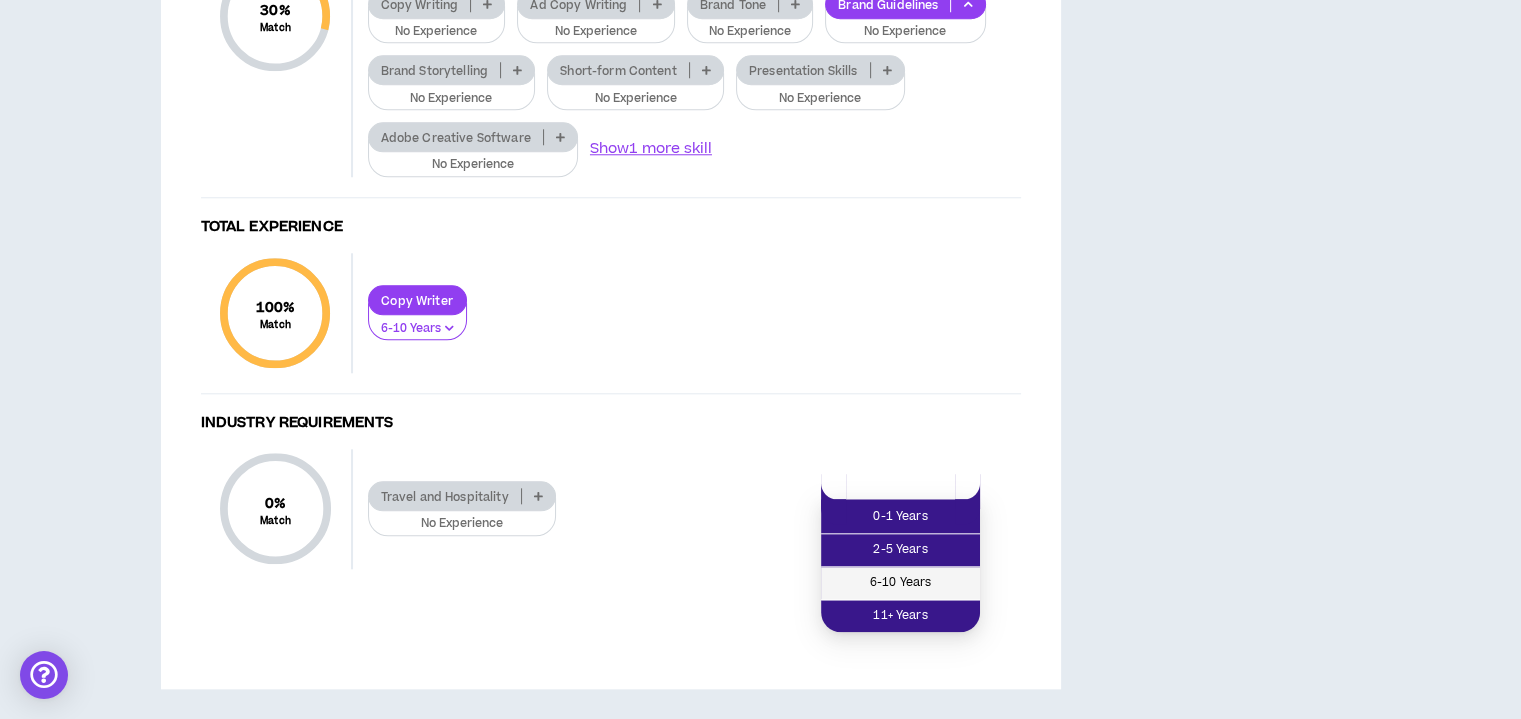 click on "6-10 Years" at bounding box center [900, 583] 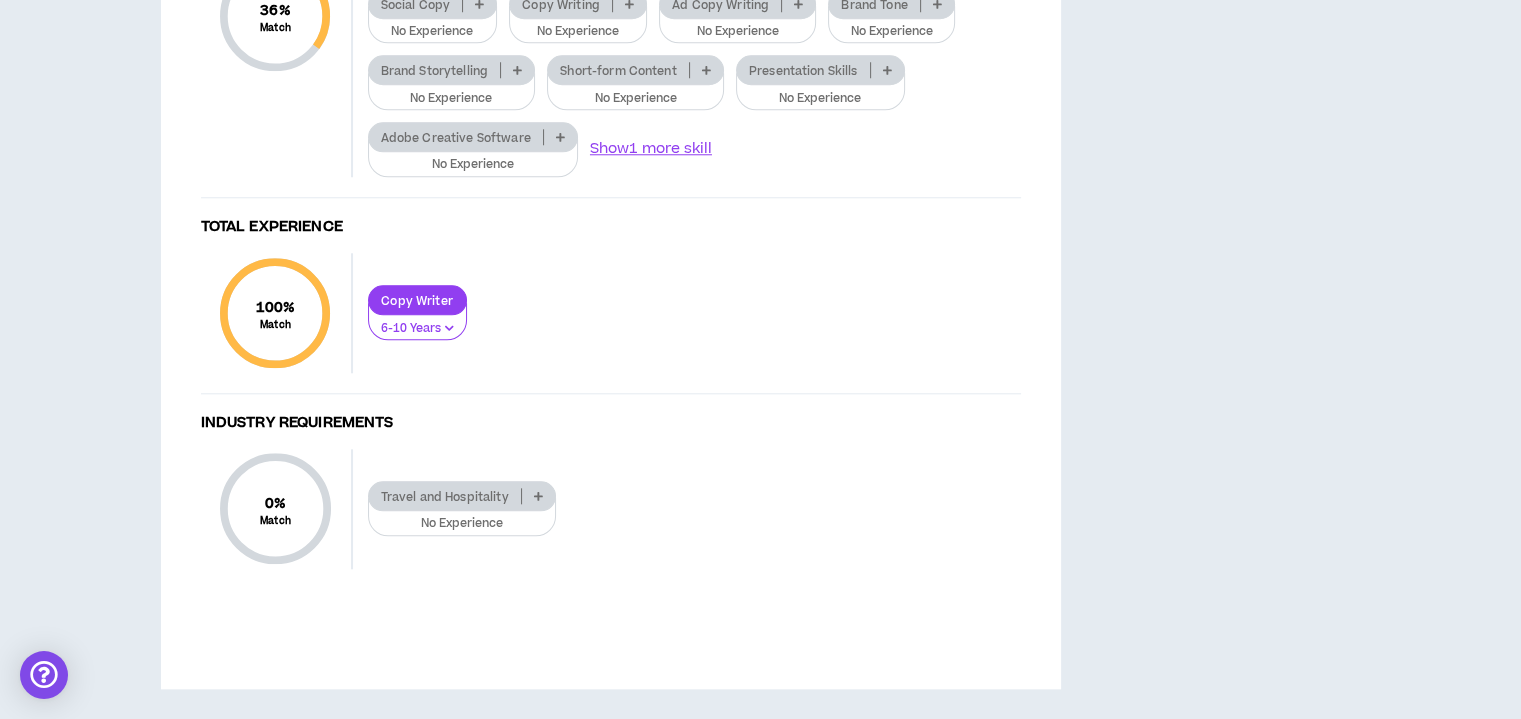 click at bounding box center [629, 4] 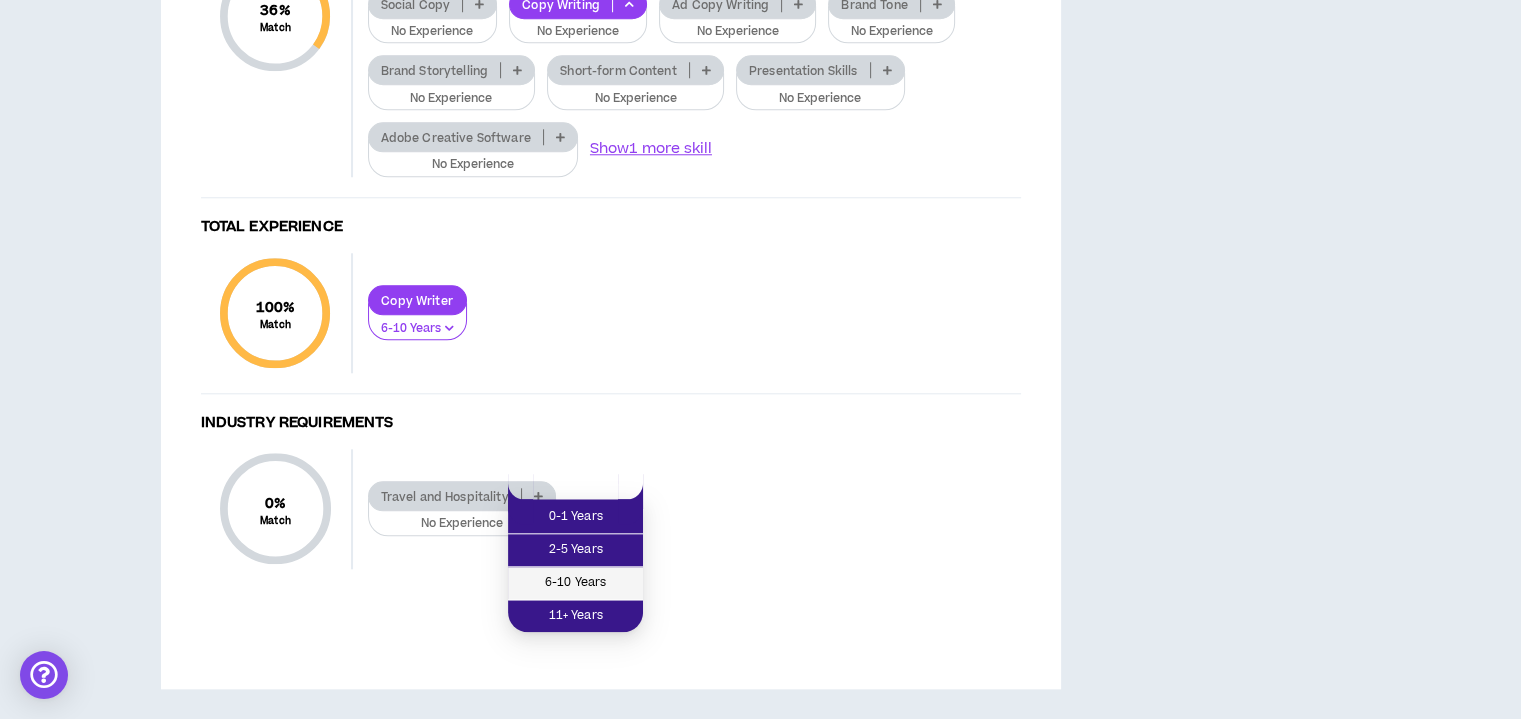 click on "6-10 Years" at bounding box center (575, 583) 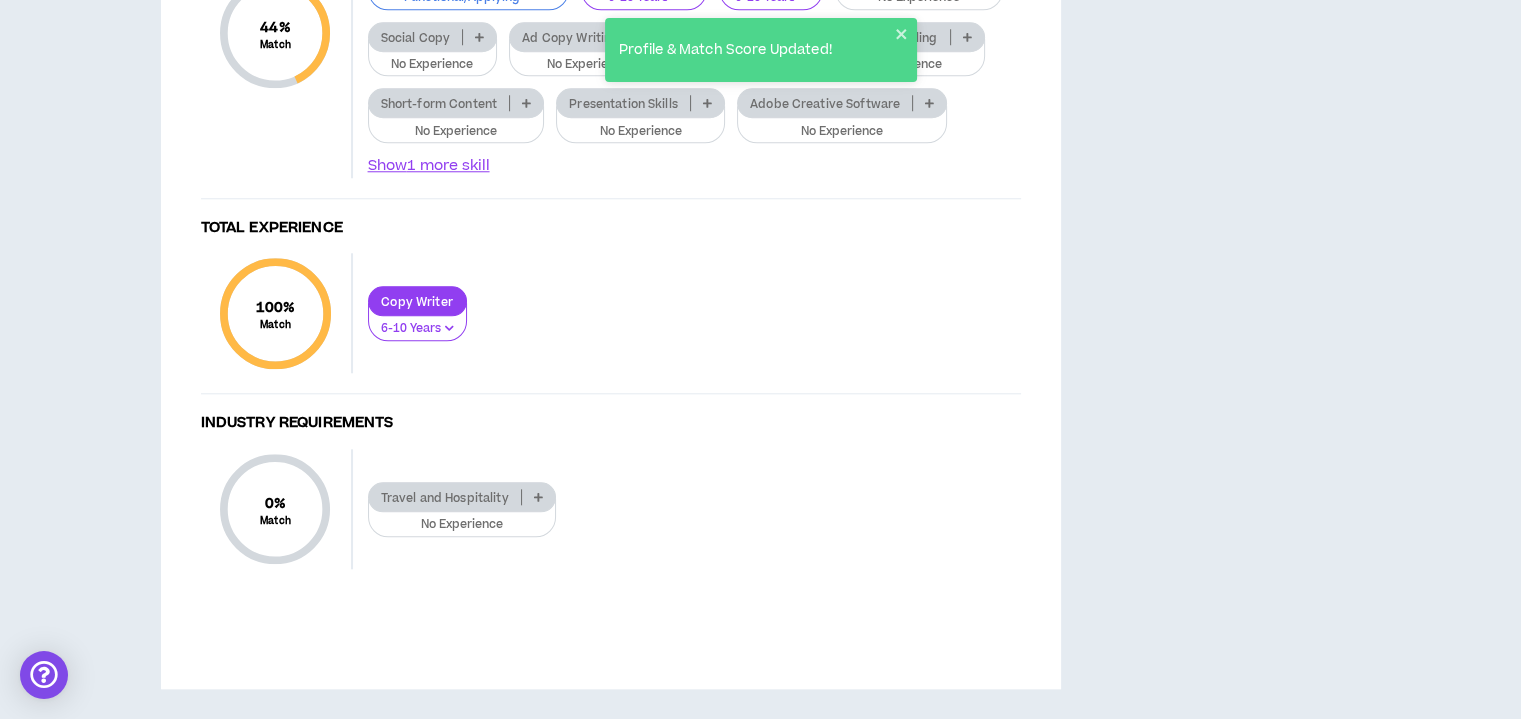 click at bounding box center [707, 103] 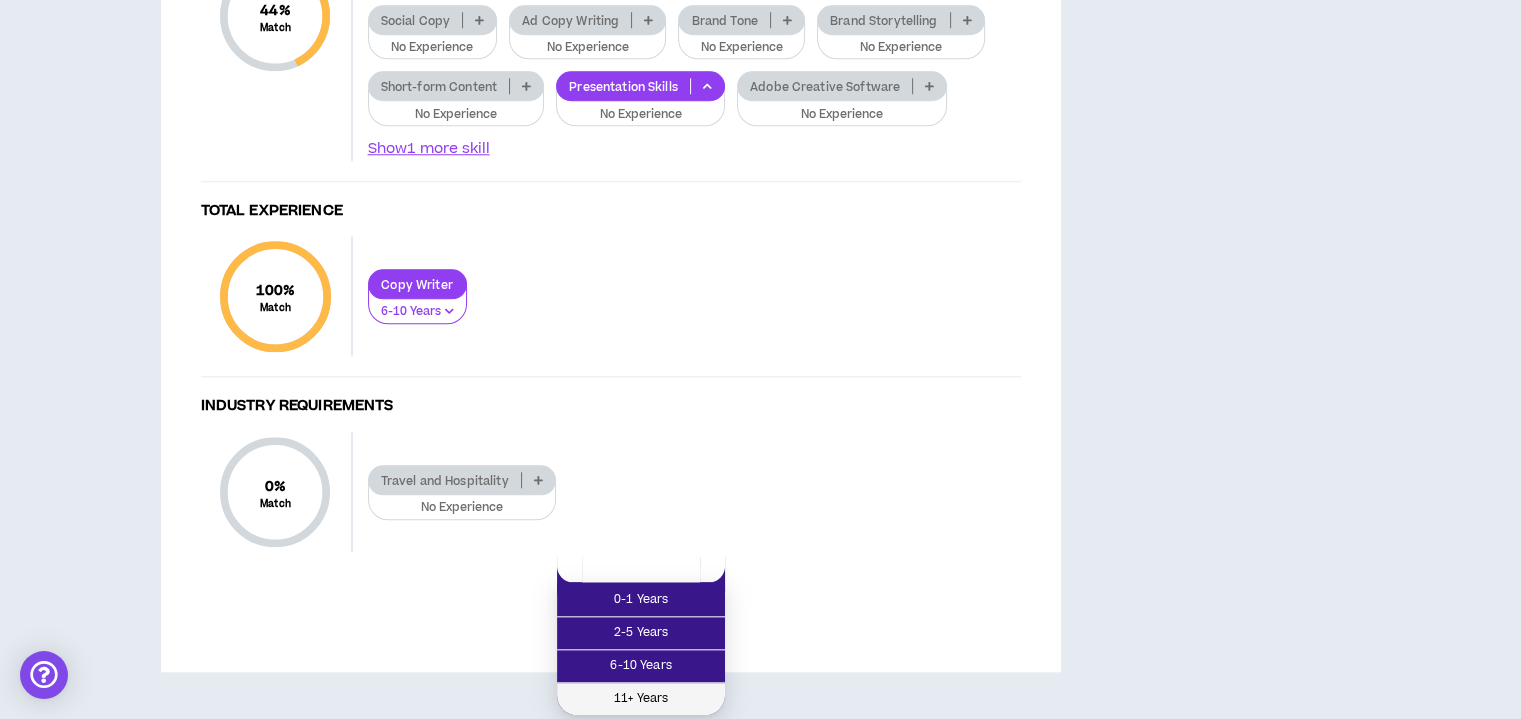 click on "11+ Years" at bounding box center [641, 699] 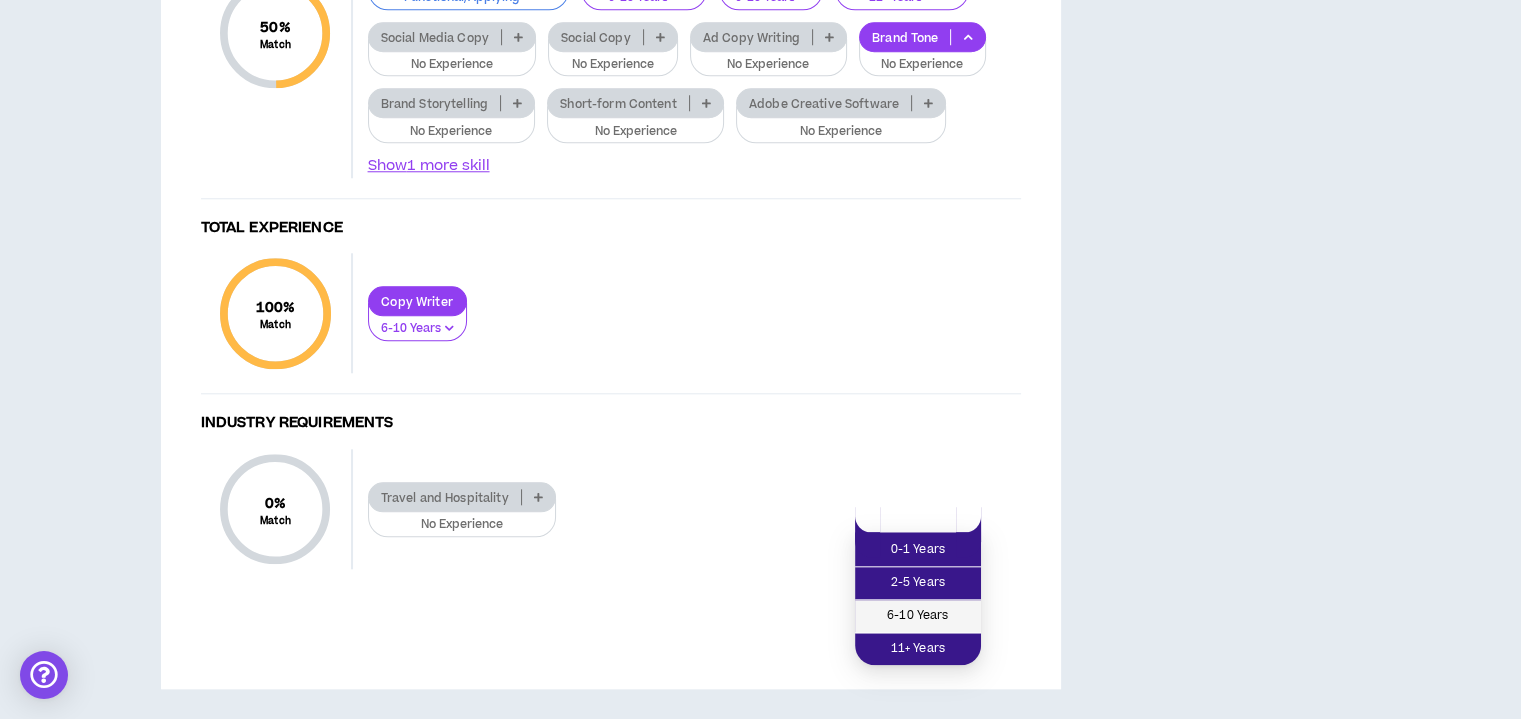 click on "6-10 Years" at bounding box center (918, 616) 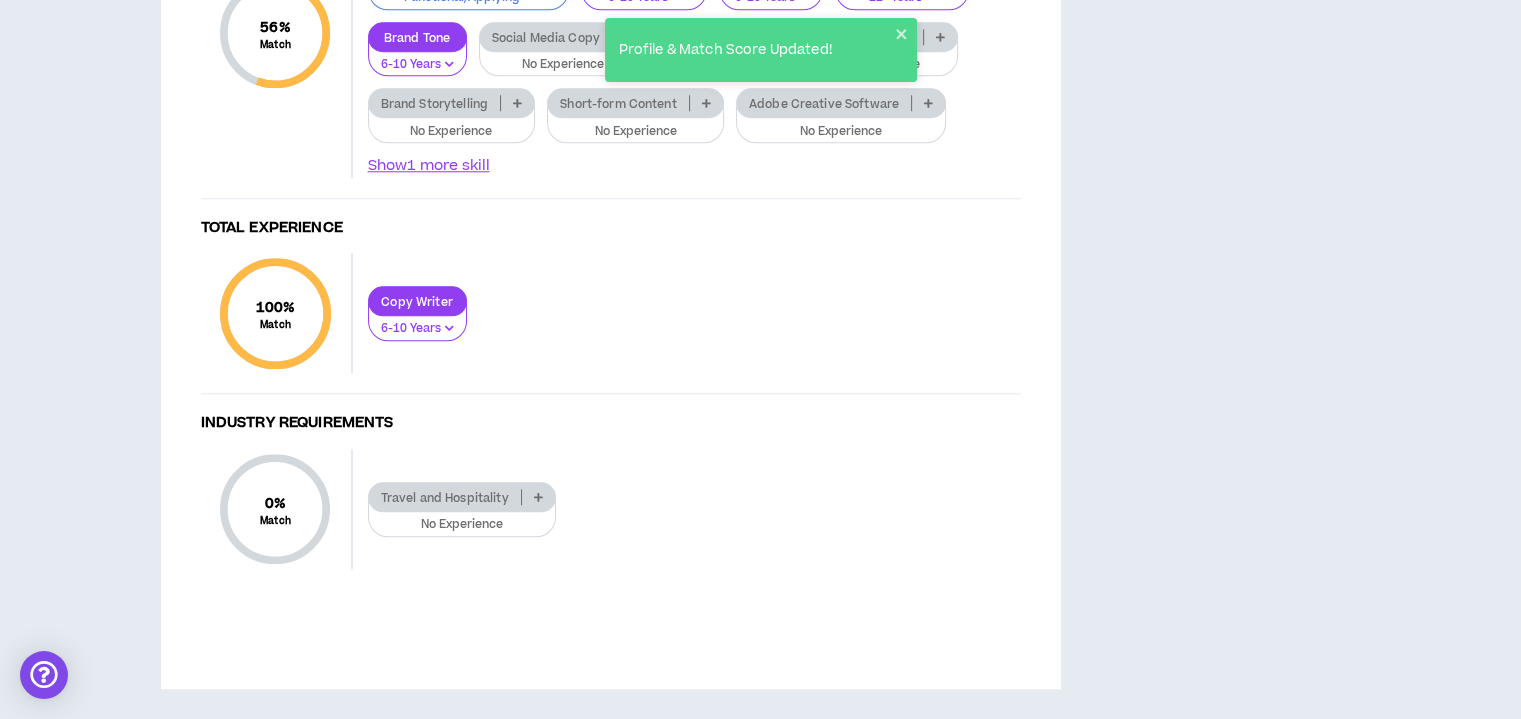 click at bounding box center (771, 37) 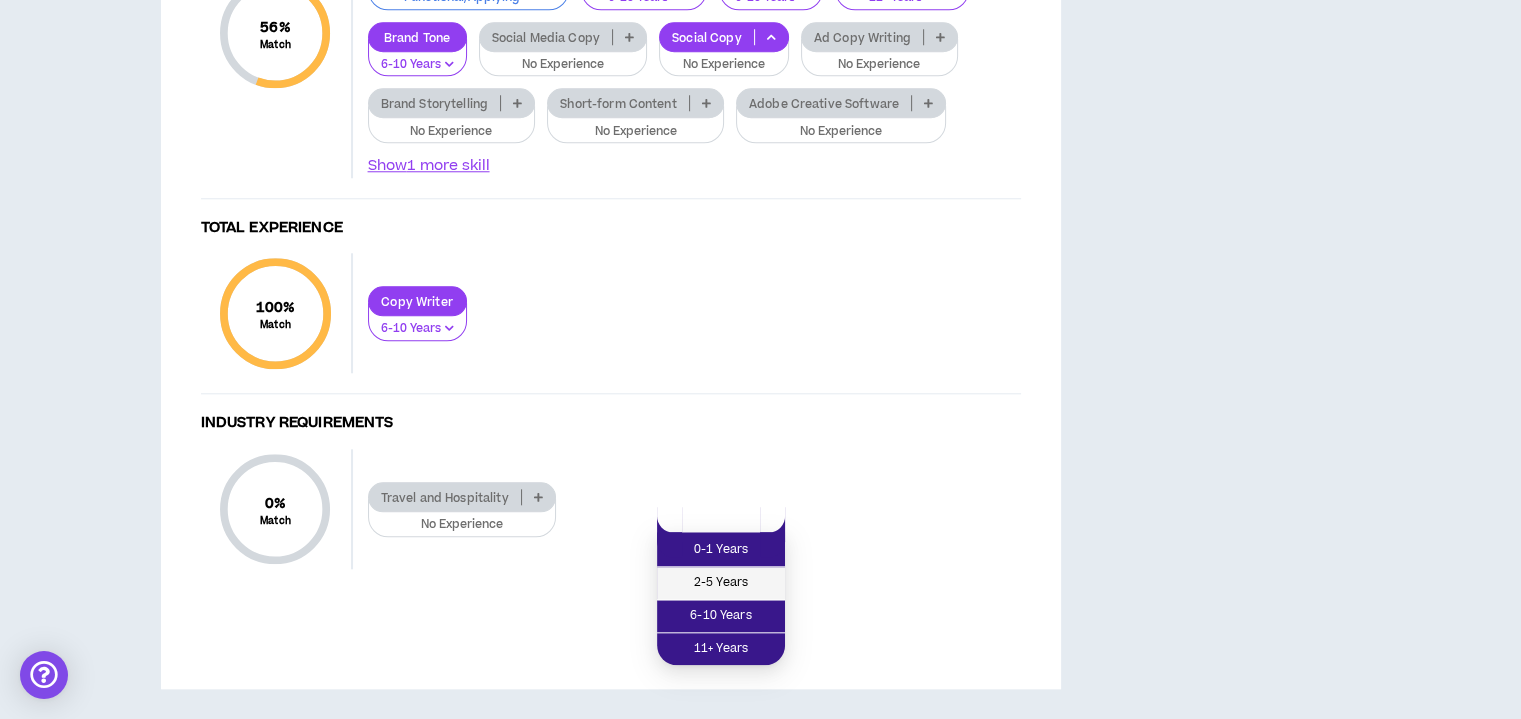 click on "2-5 Years" at bounding box center [721, 583] 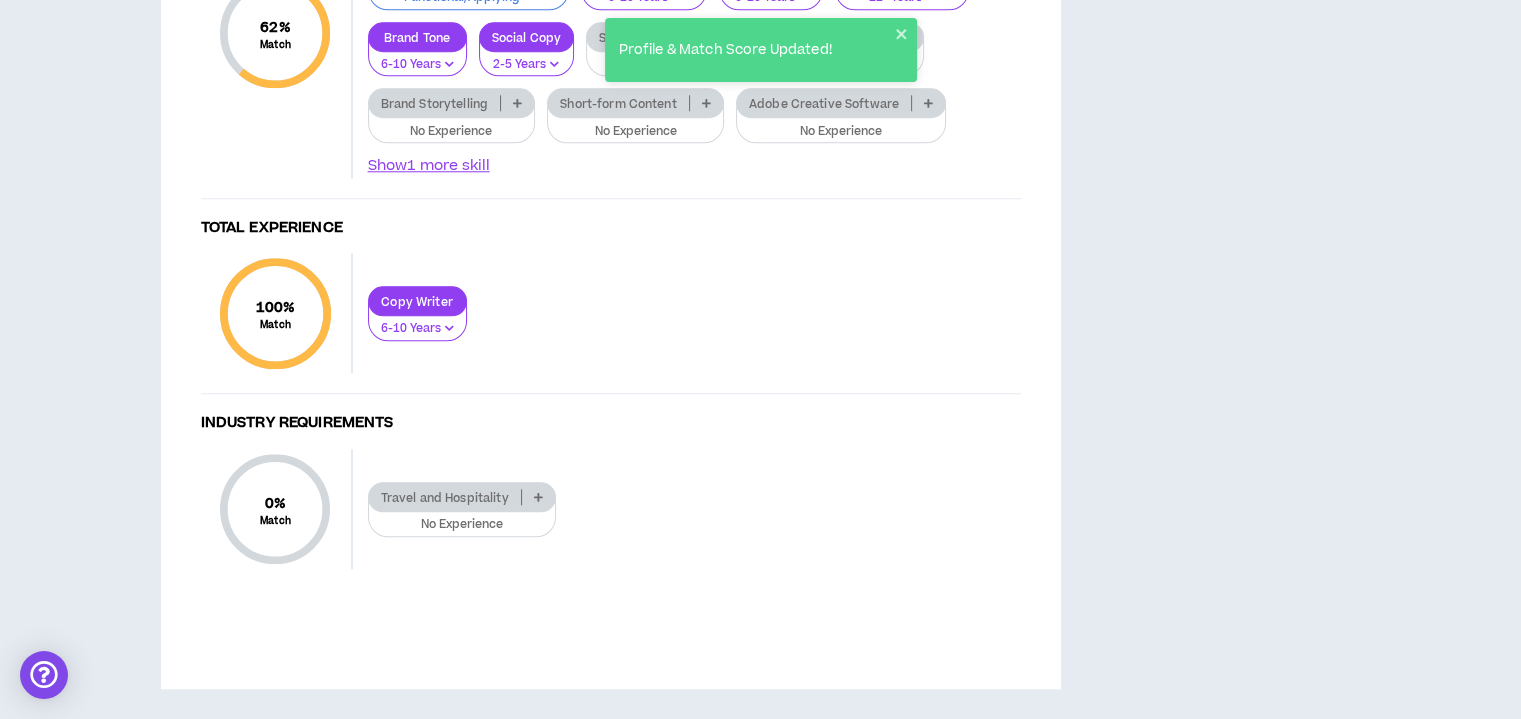 click at bounding box center (736, 37) 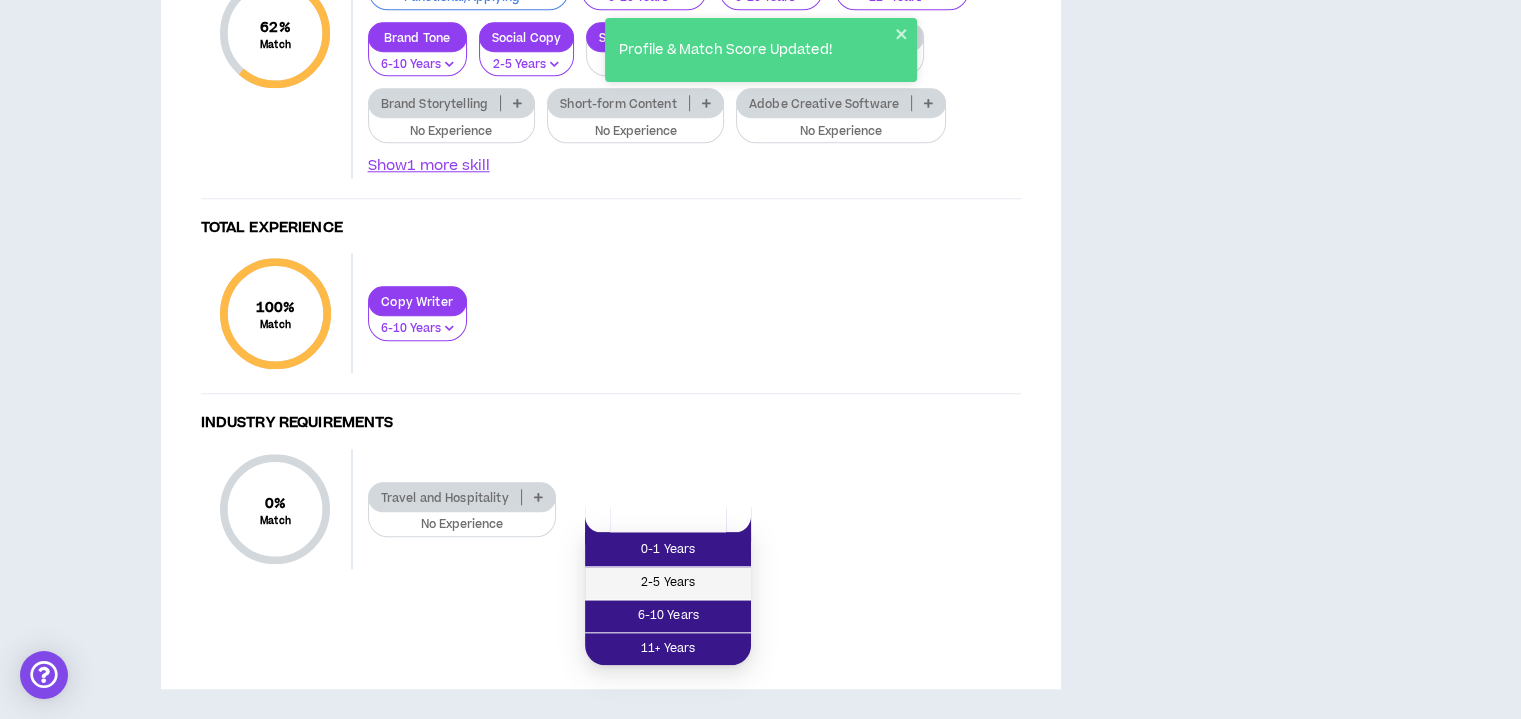 click on "2-5 Years" at bounding box center (668, 583) 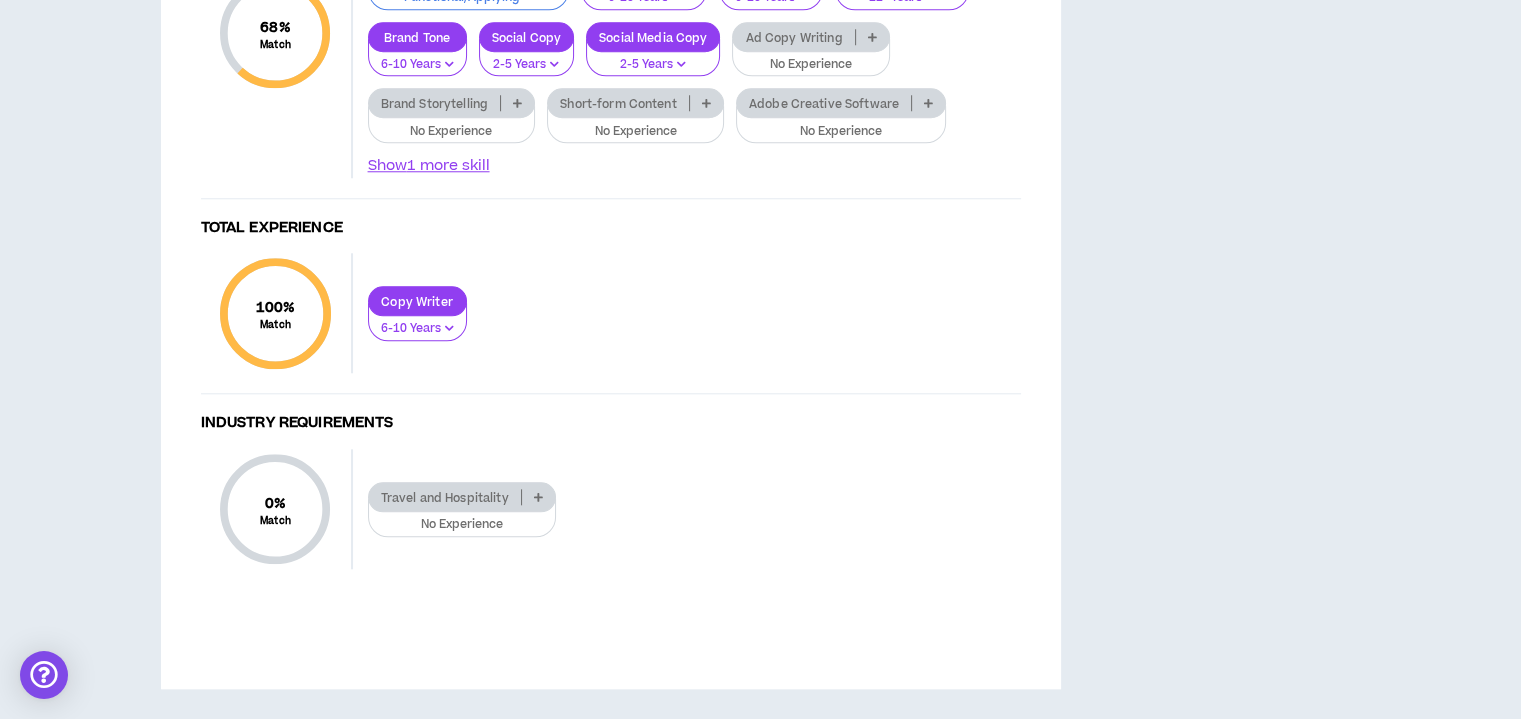 click at bounding box center (872, 37) 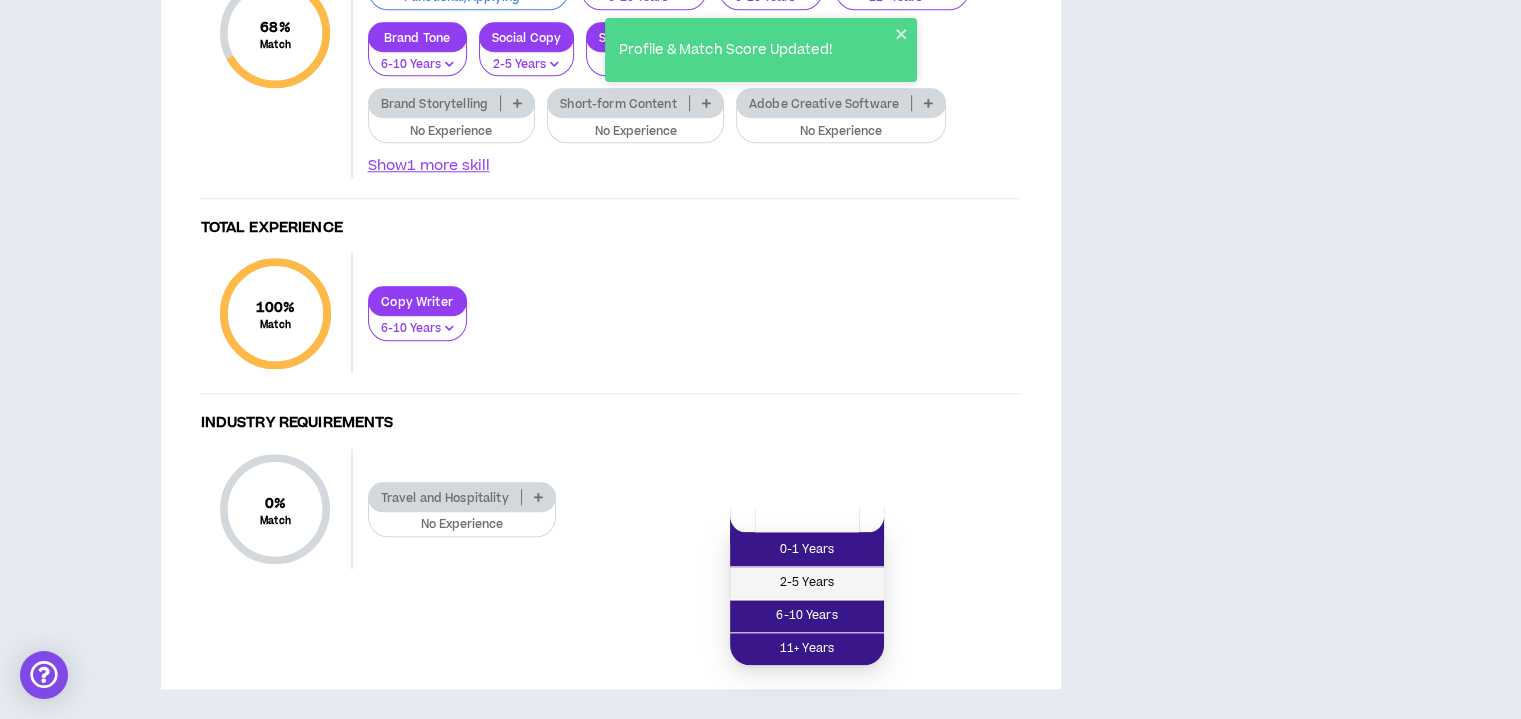 click on "2-5 Years" at bounding box center [807, 583] 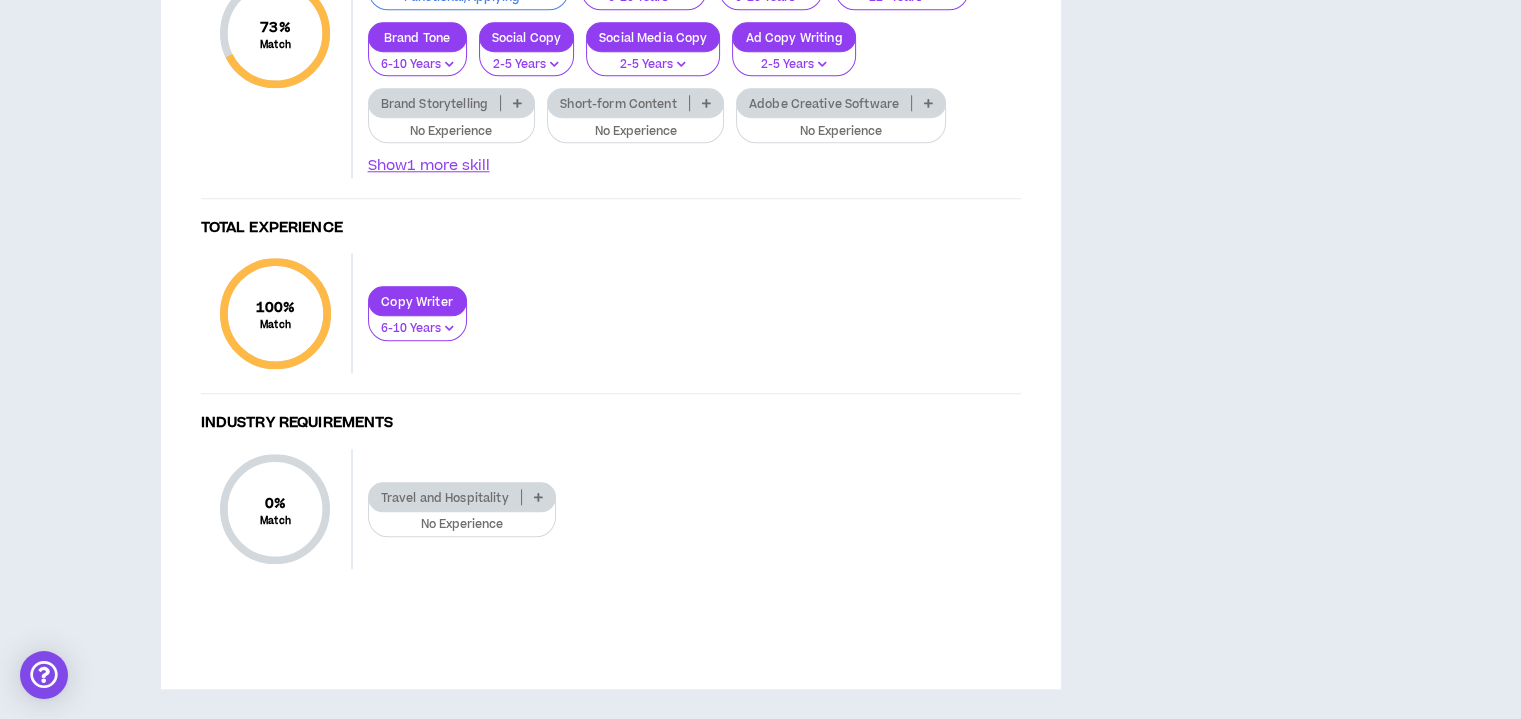 click at bounding box center (517, 103) 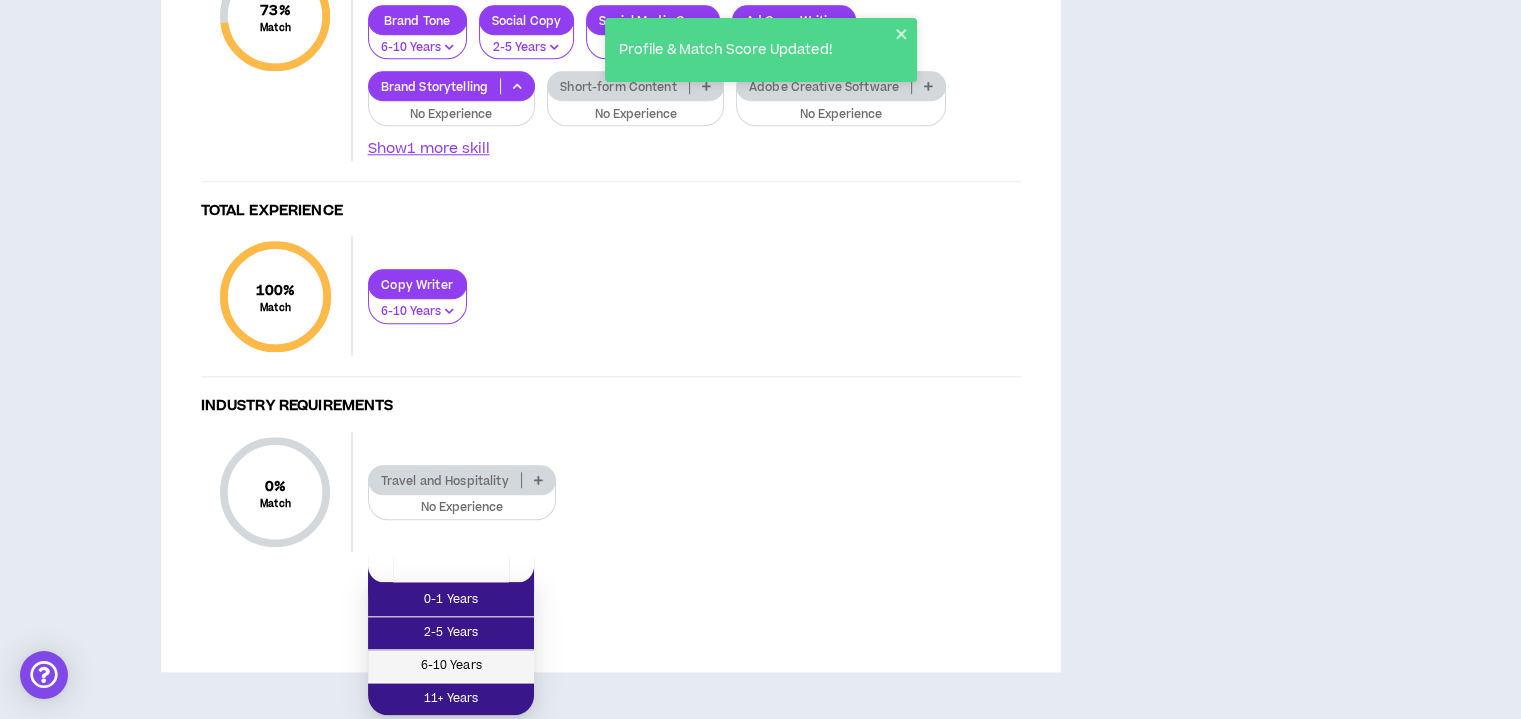 click on "6-10 Years" at bounding box center [451, 666] 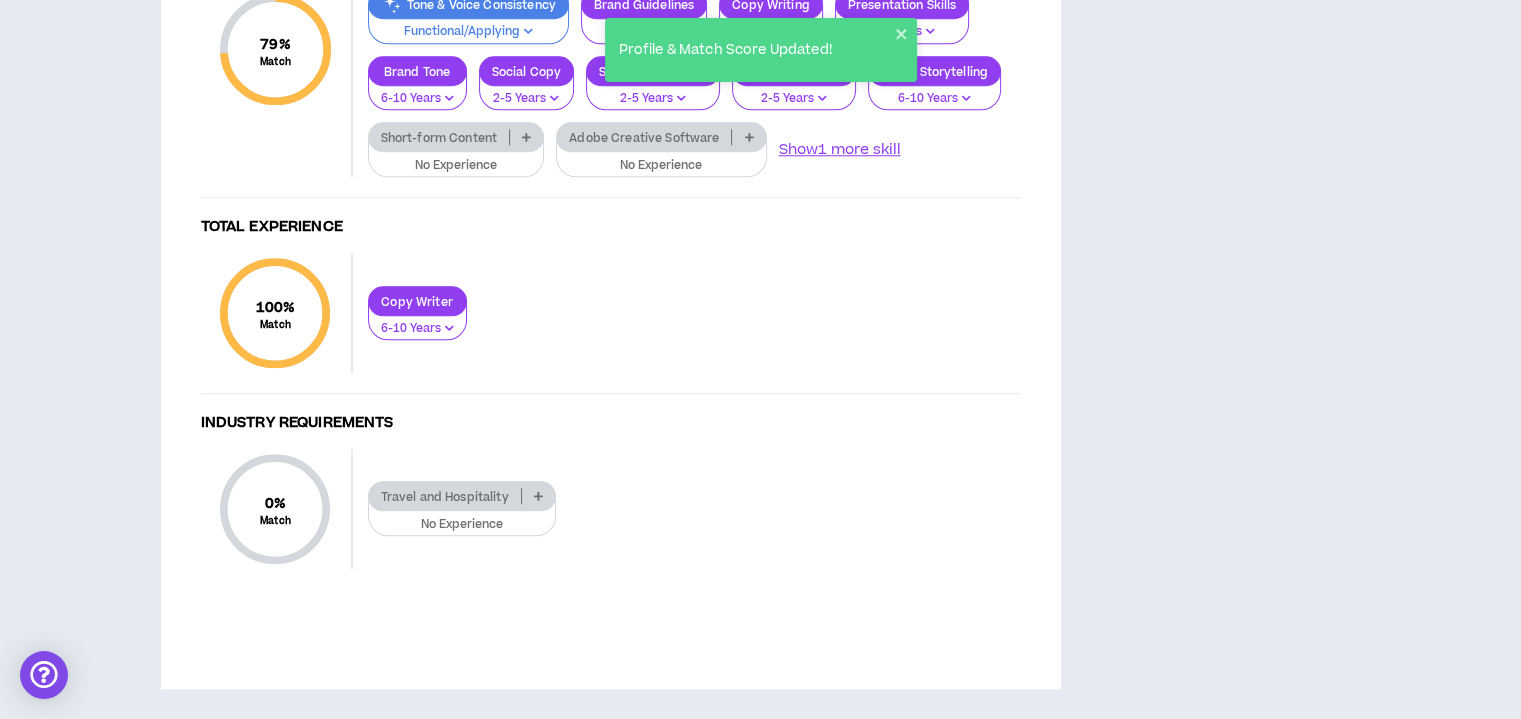 click at bounding box center (526, 137) 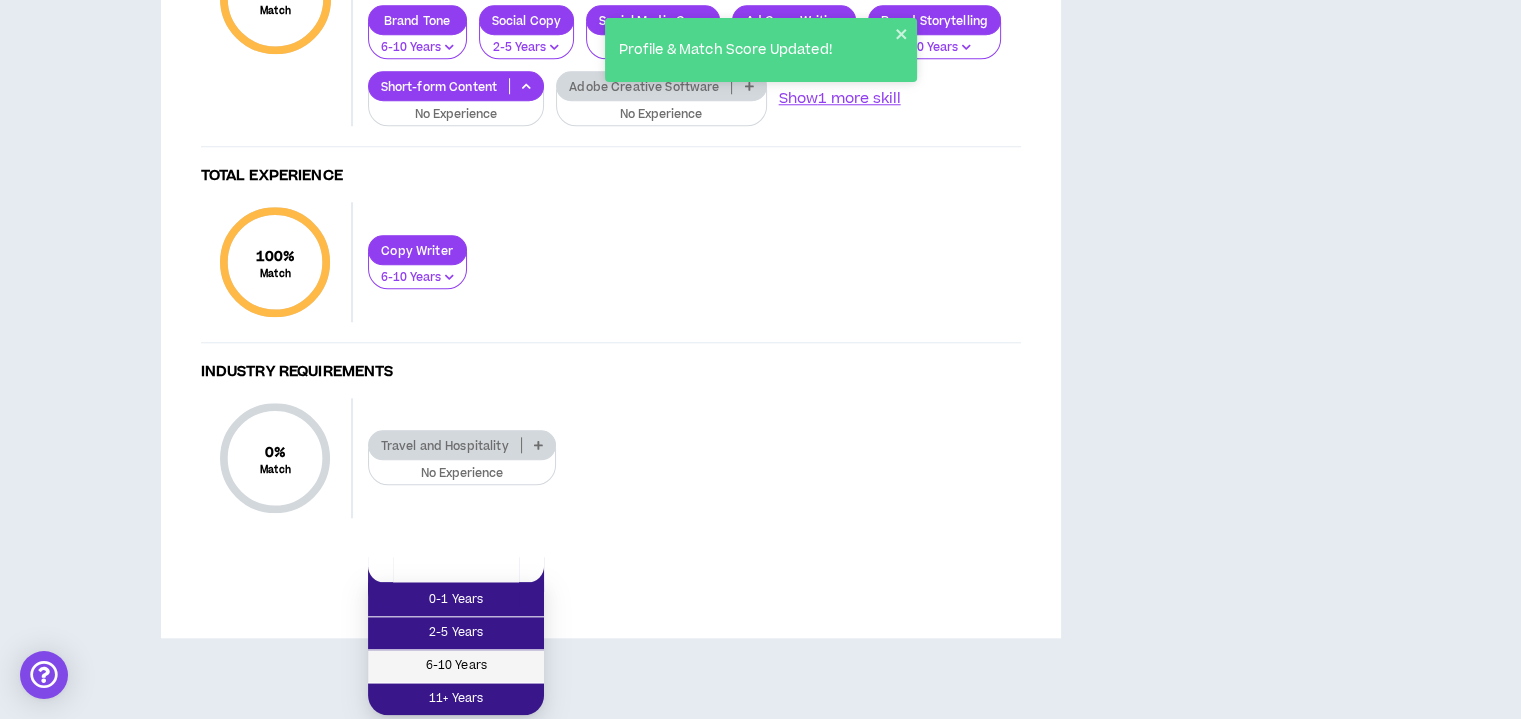 click on "6-10 Years" at bounding box center [456, 666] 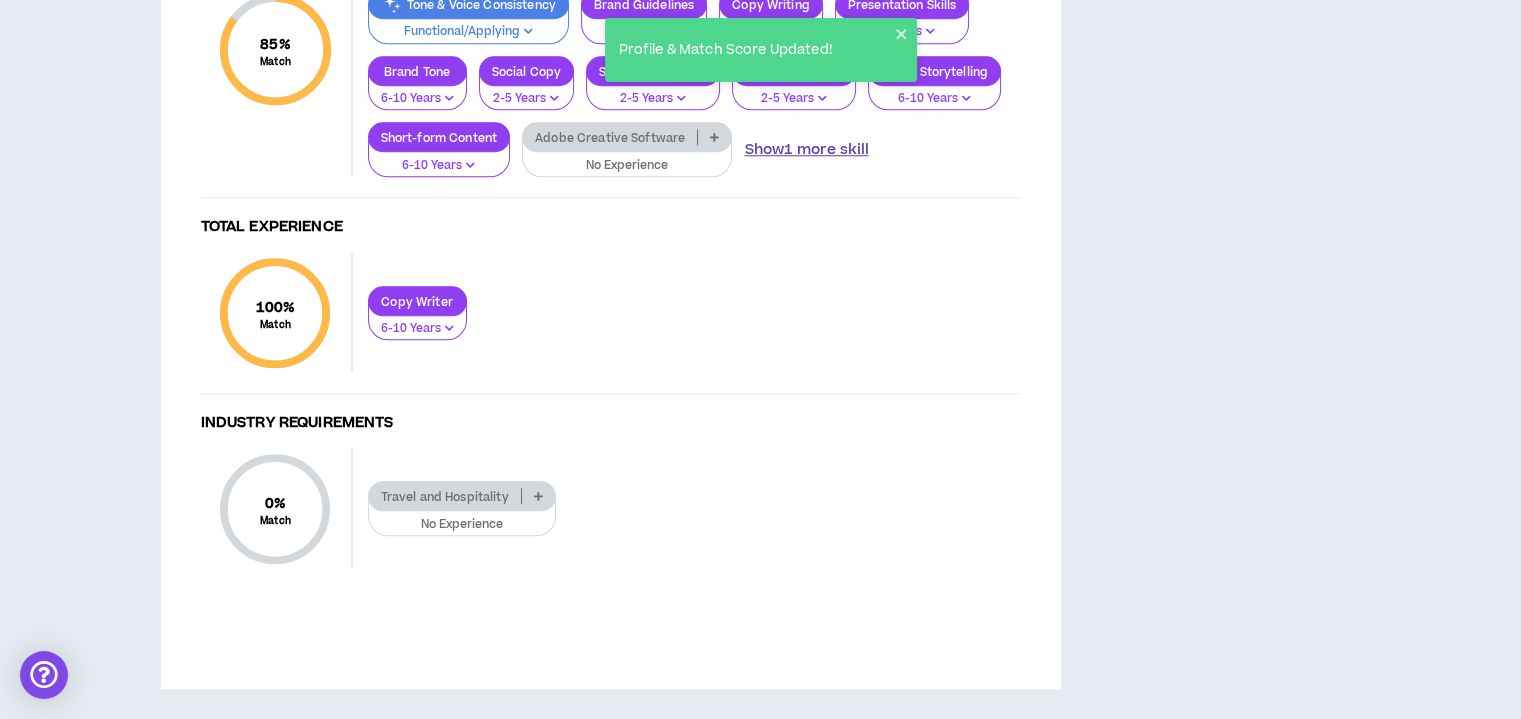 click on "Show  1 more skill" at bounding box center (806, 150) 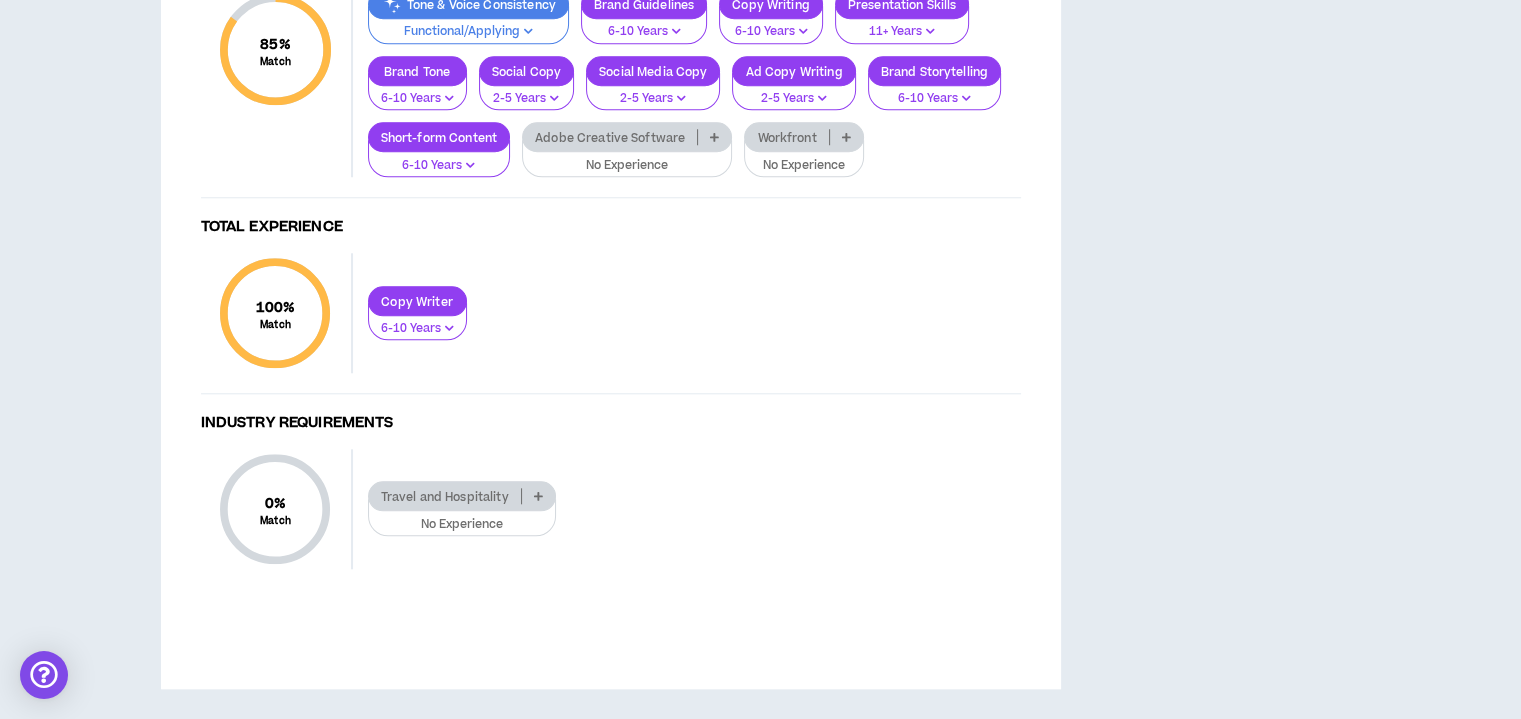 scroll, scrollTop: 2334, scrollLeft: 0, axis: vertical 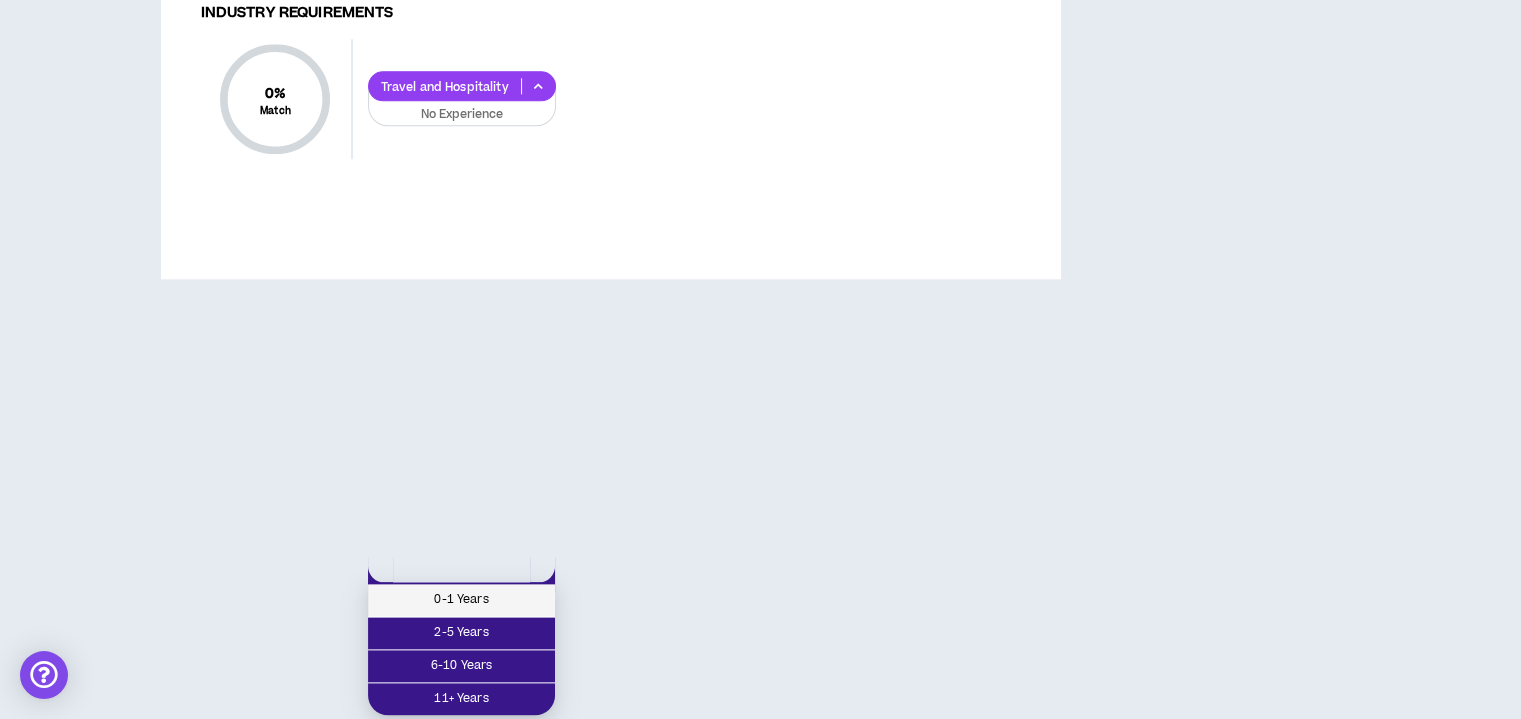 click on "0-1 Years" at bounding box center (461, 600) 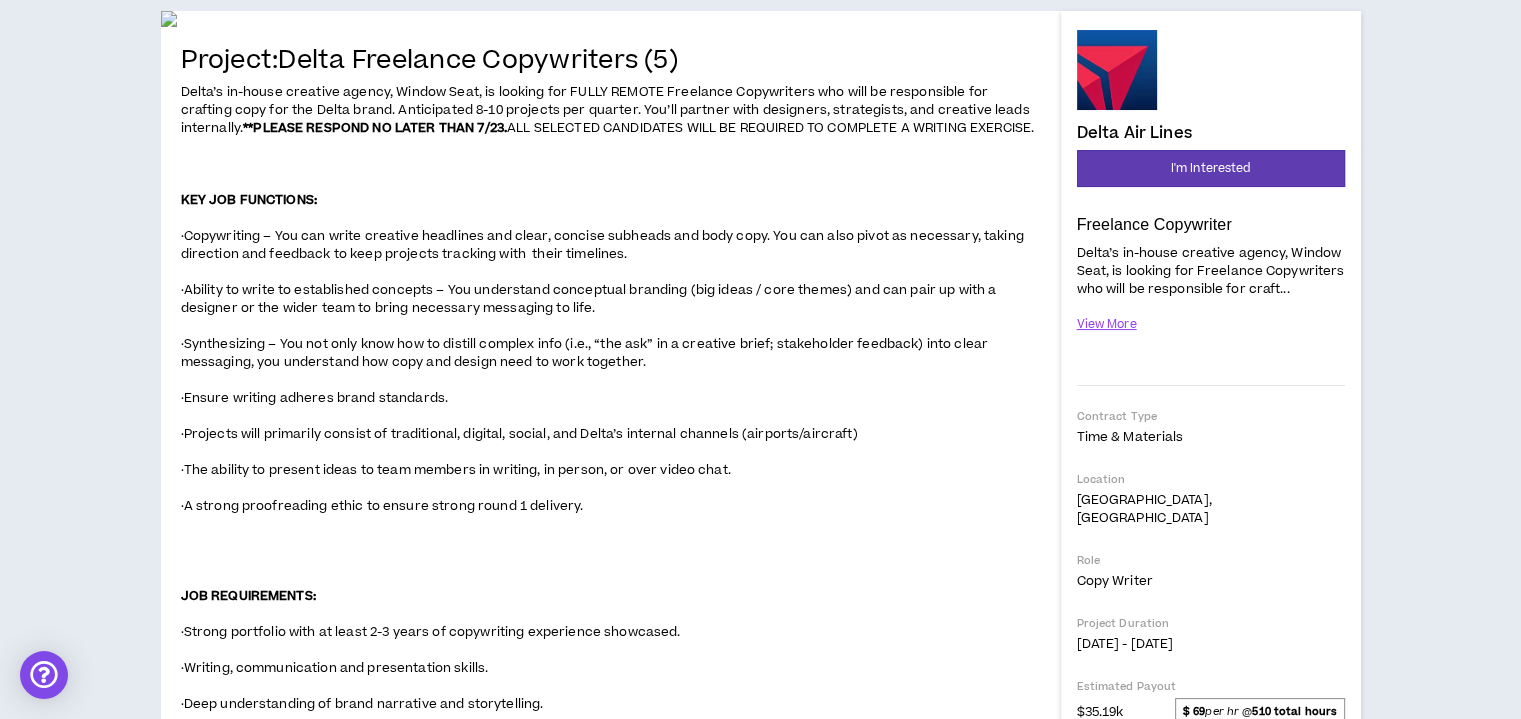 scroll, scrollTop: 134, scrollLeft: 0, axis: vertical 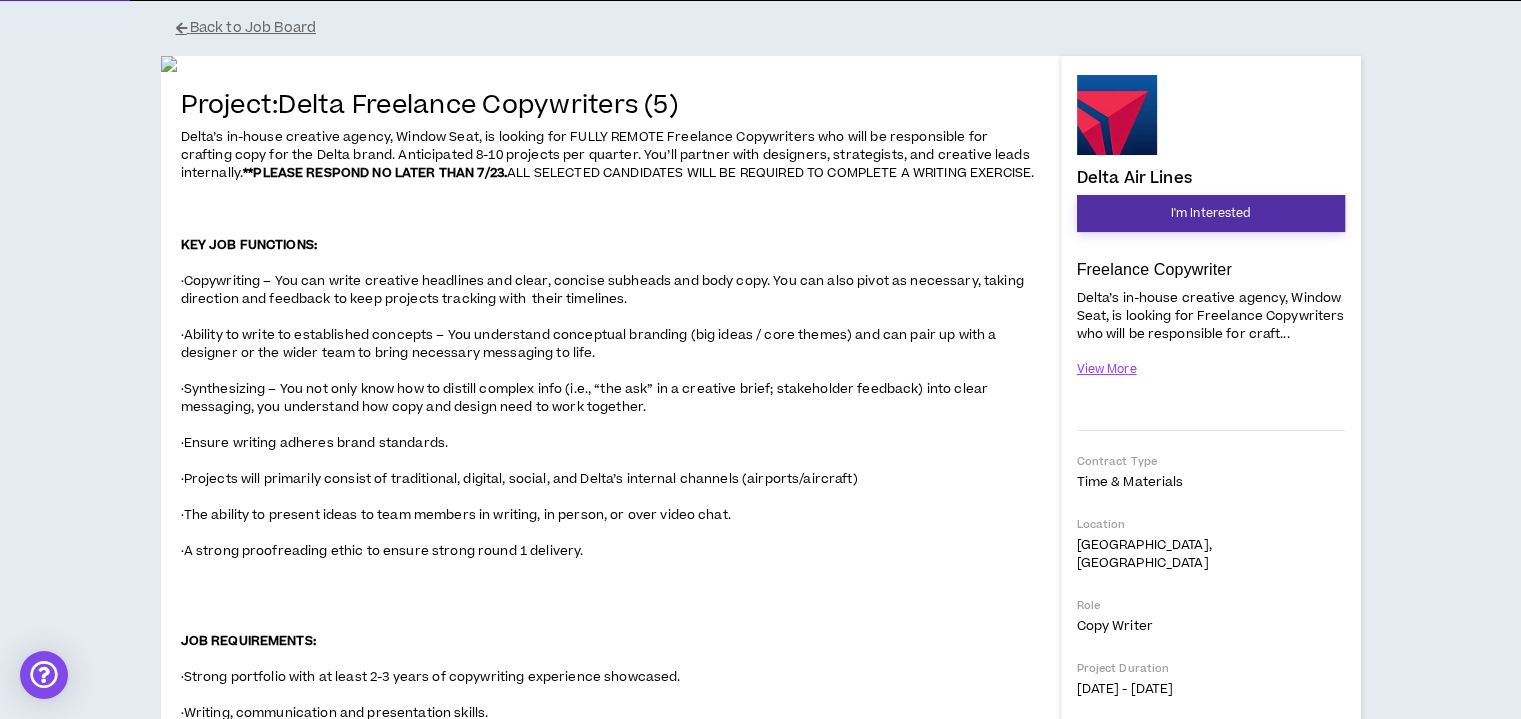 click on "I'm Interested" at bounding box center (1211, 213) 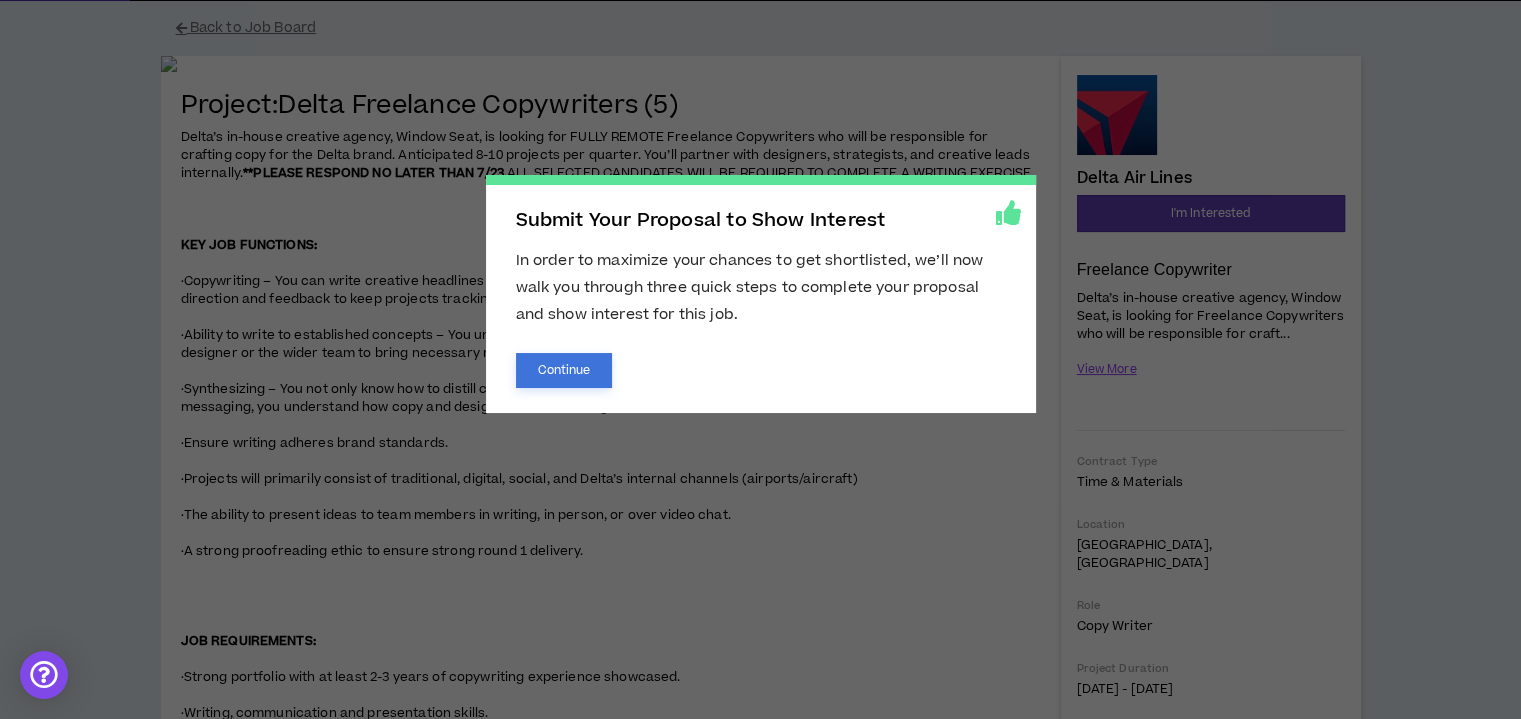 click on "Continue" at bounding box center (564, 370) 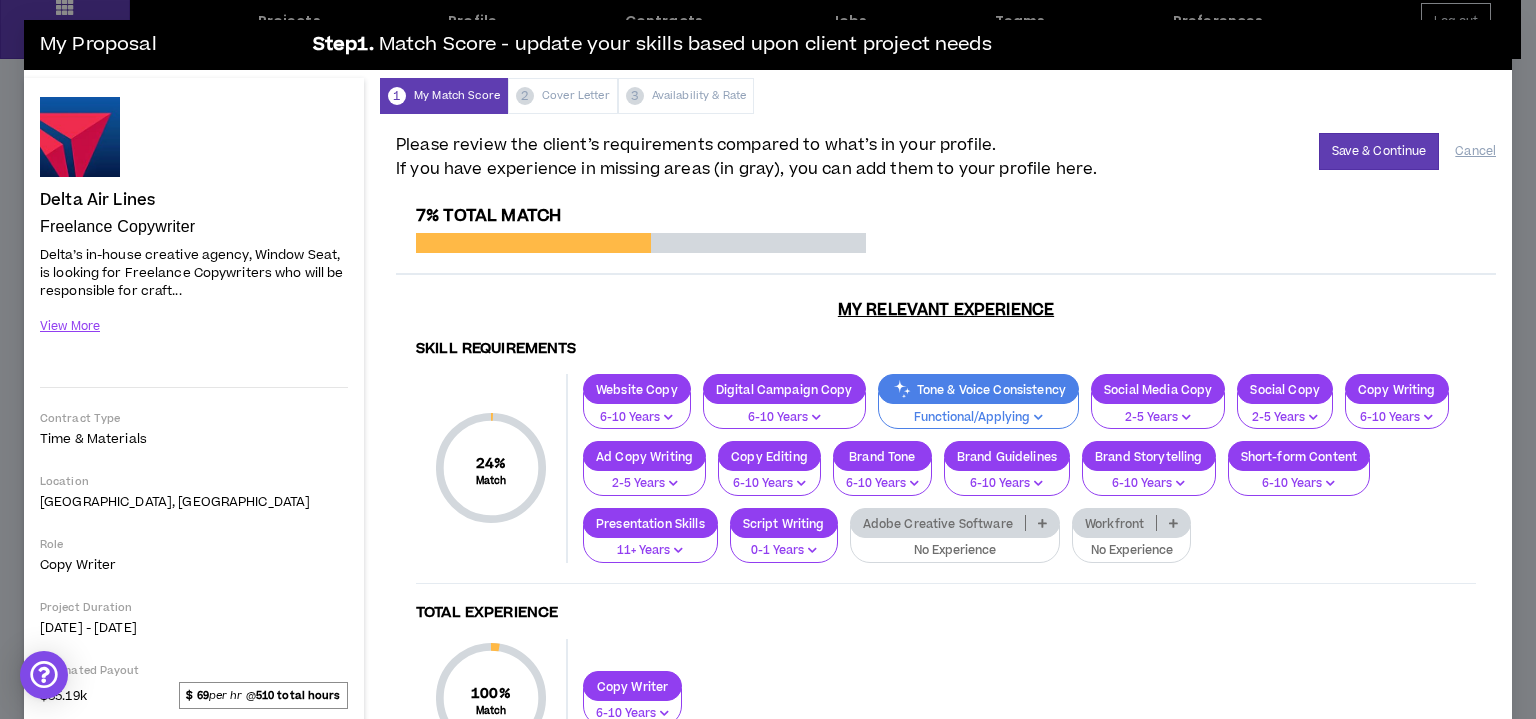 scroll, scrollTop: 0, scrollLeft: 0, axis: both 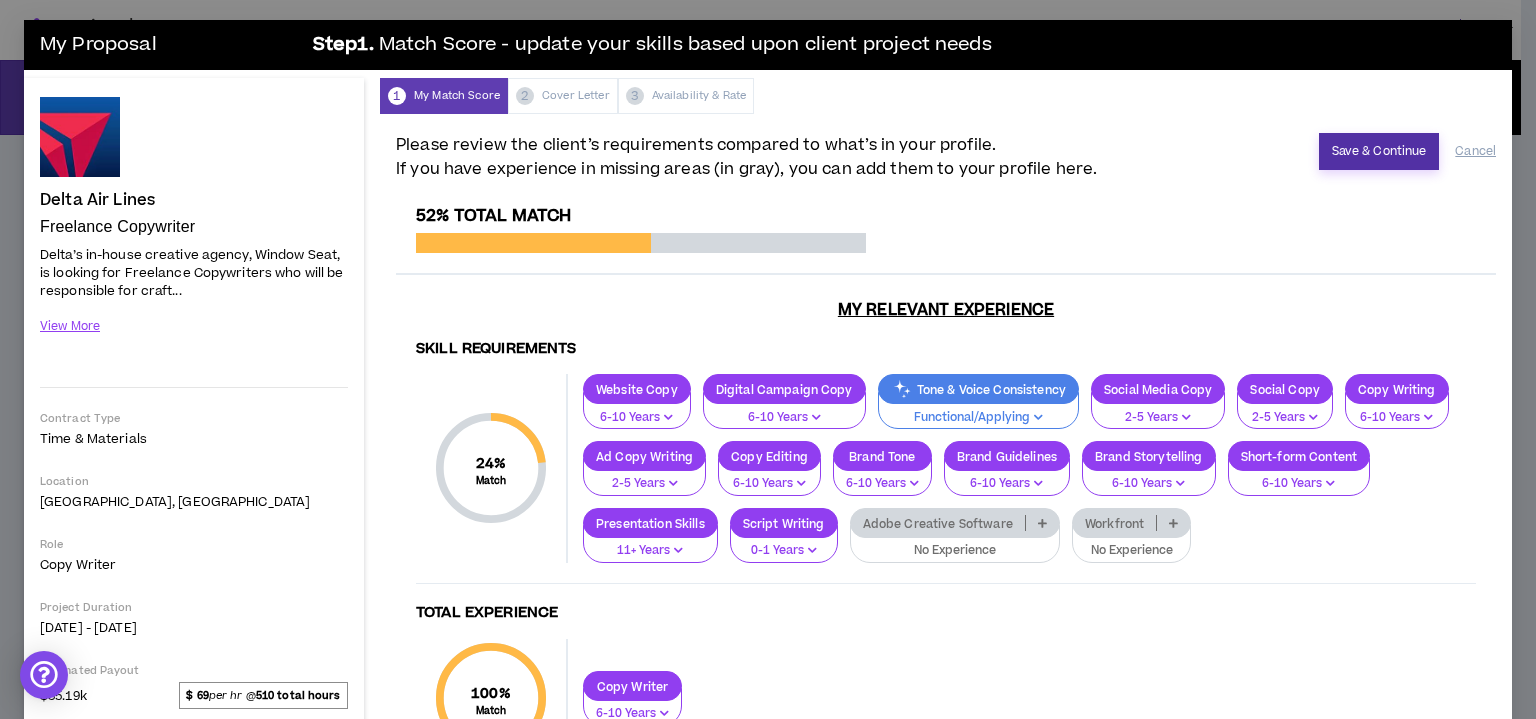 click on "Save & Continue" at bounding box center (1379, 151) 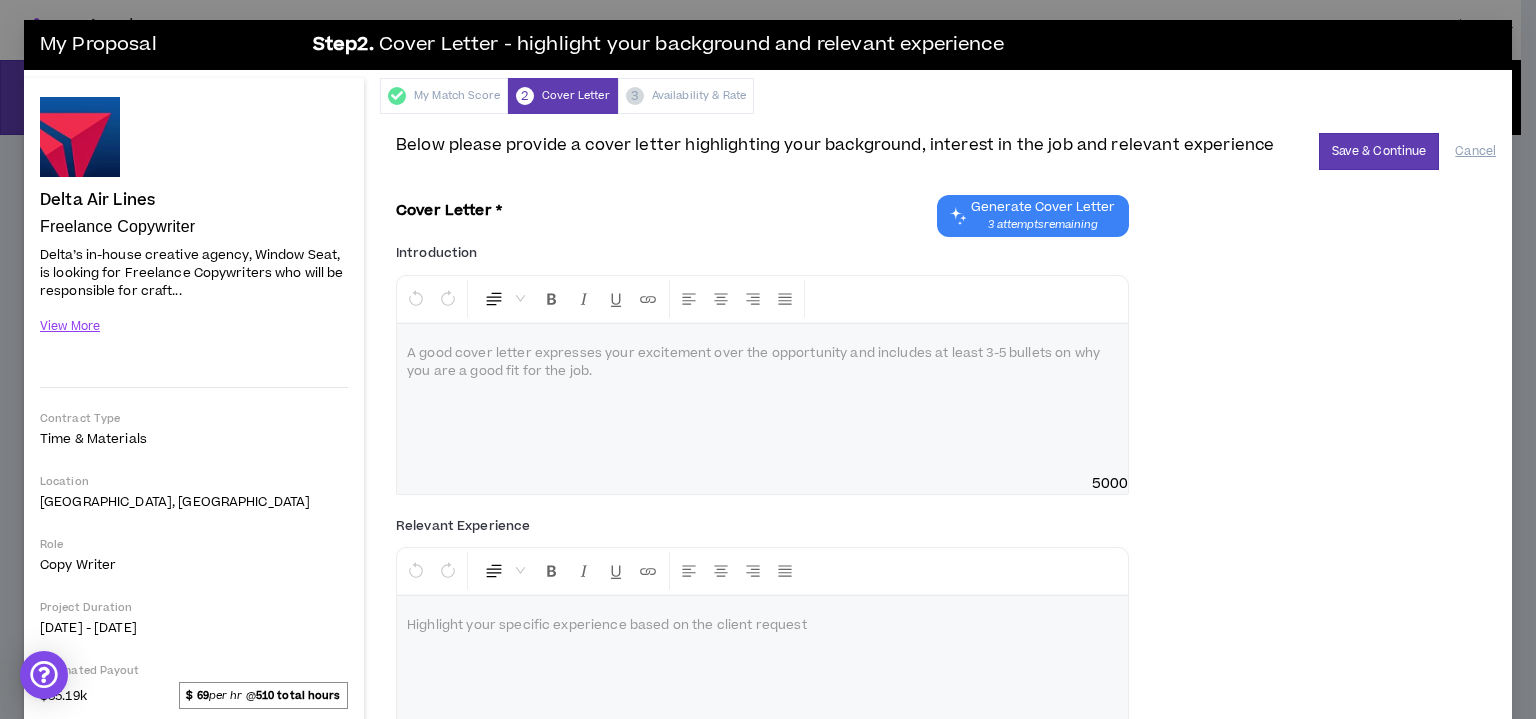 click on "Generate Cover Letter" at bounding box center (1043, 207) 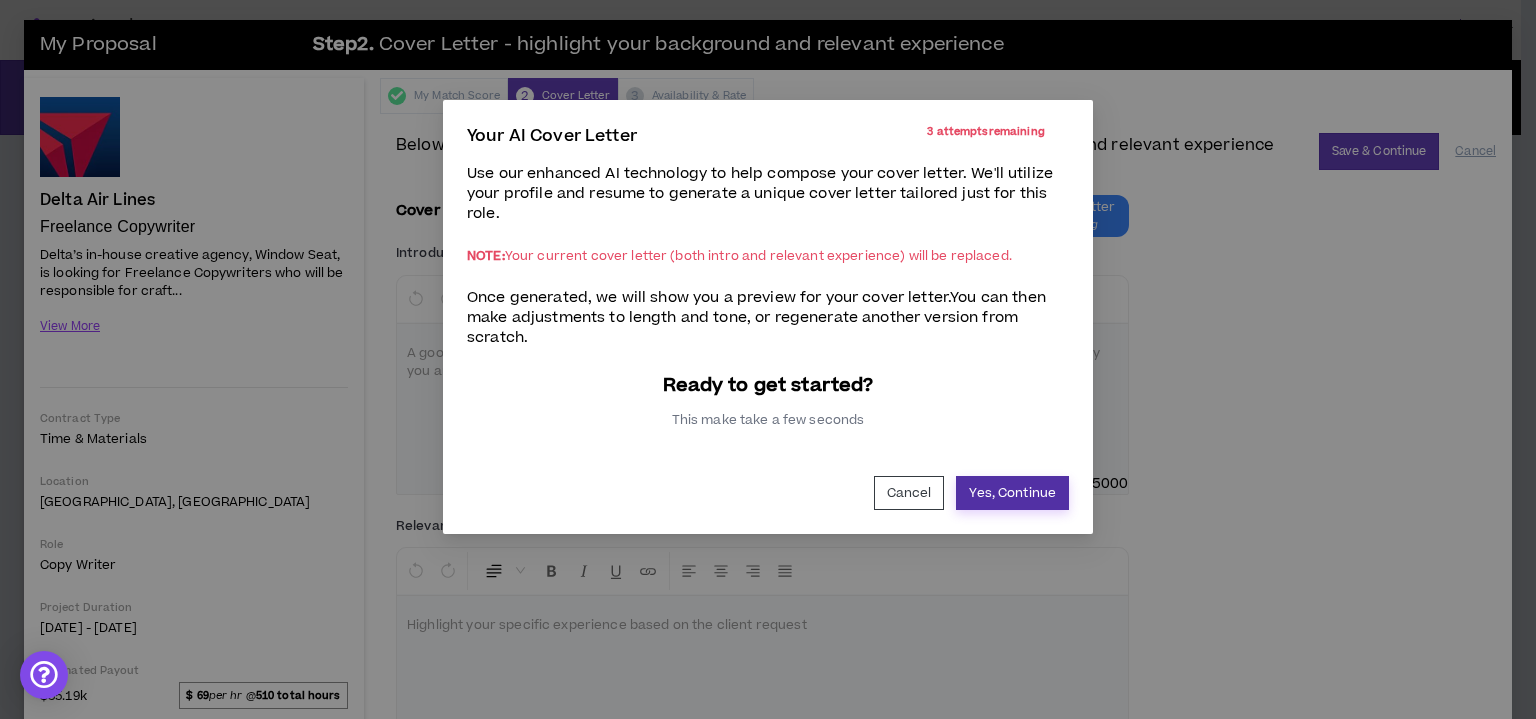 click on "Yes, Continue" at bounding box center [1012, 493] 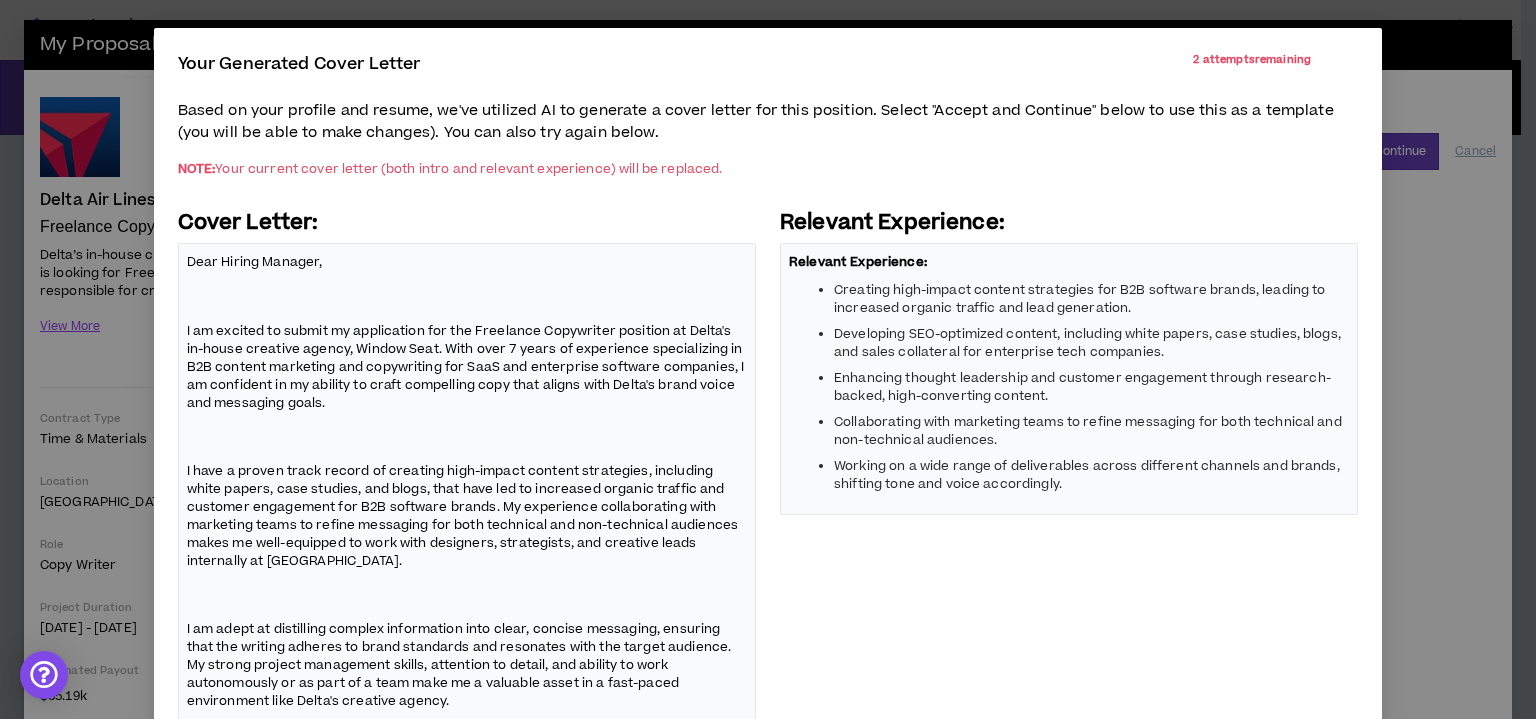 scroll, scrollTop: 32, scrollLeft: 0, axis: vertical 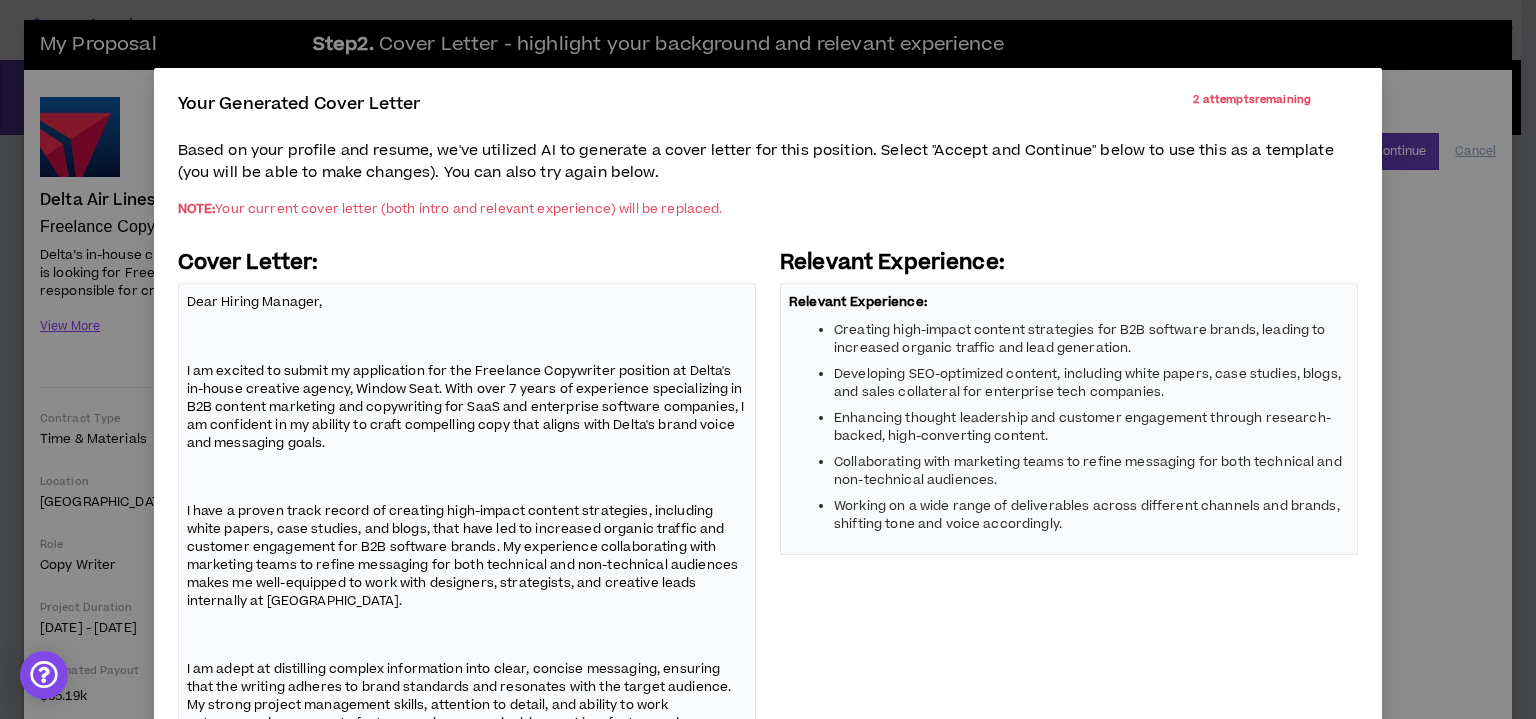 click on "Dear Hiring Manager, I am excited to submit my application for the Freelance Copywriter position at Delta's in-house creative agency, Window Seat. With over 7 years of experience specializing in B2B content marketing and copywriting for SaaS and enterprise software companies, I am confident in my ability to craft compelling copy that aligns with Delta's brand voice and messaging goals. I have a proven track record of creating high-impact content strategies, including white papers, case studies, and blogs, that have led to increased organic traffic and customer engagement for B2B software brands. My experience collaborating with marketing teams to refine messaging for both technical and non-technical audiences makes me well-equipped to work with designers, strategists, and creative leads internally at [GEOGRAPHIC_DATA]." at bounding box center [467, 583] 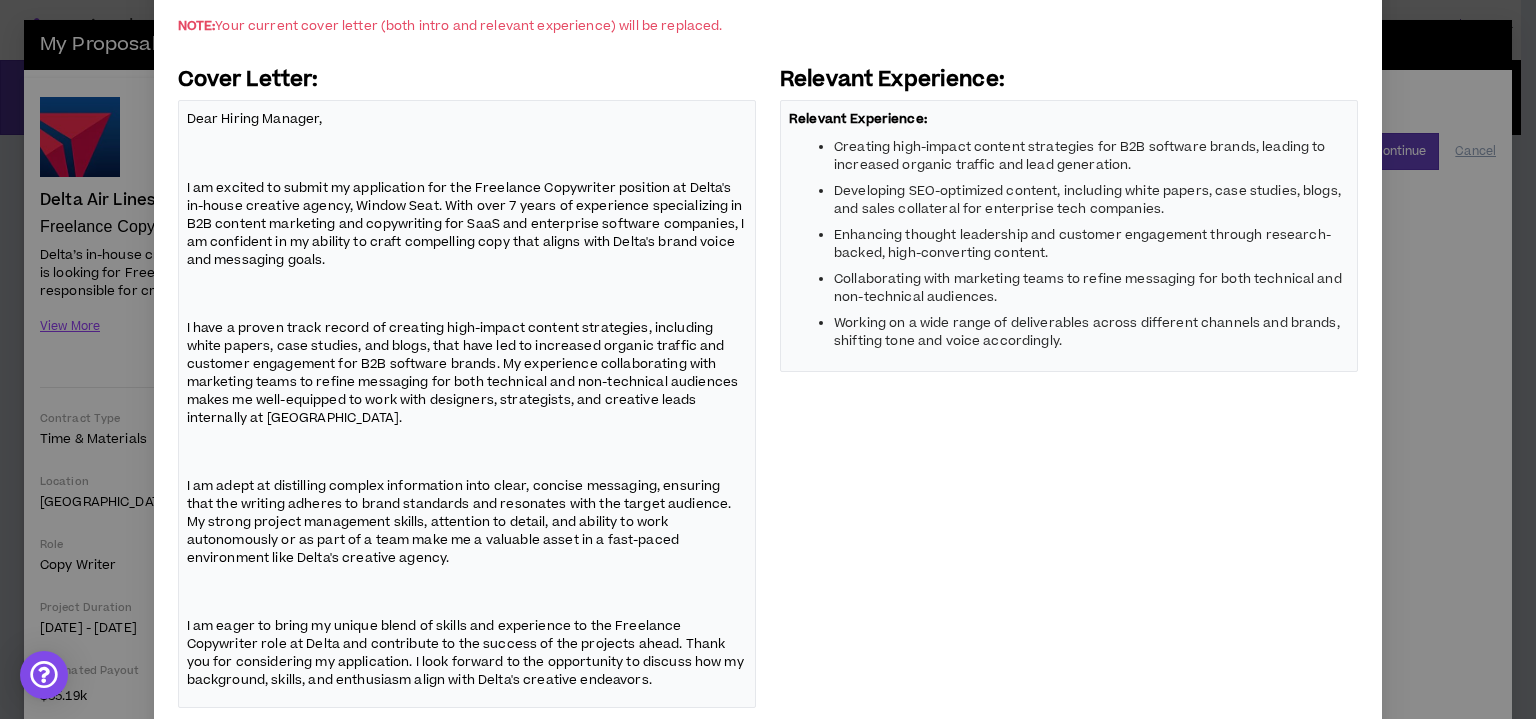 scroll, scrollTop: 332, scrollLeft: 0, axis: vertical 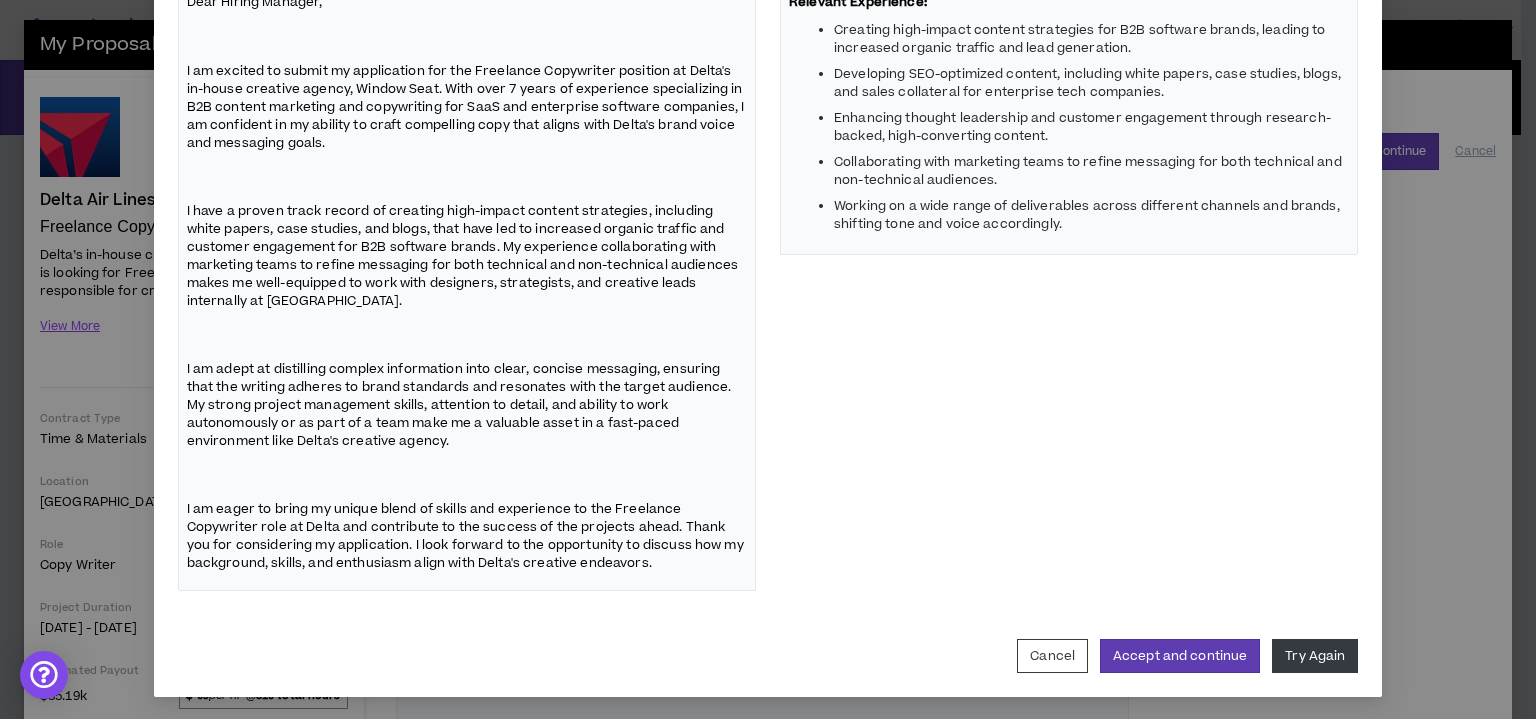 click on "I am adept at distilling complex information into clear, concise messaging, ensuring that the writing adheres to brand standards and resonates with the target audience. My strong project management skills, attention to detail, and ability to work autonomously or as part of a team make me a valuable asset in a fast-paced environment like Delta's creative agency." at bounding box center [467, 404] 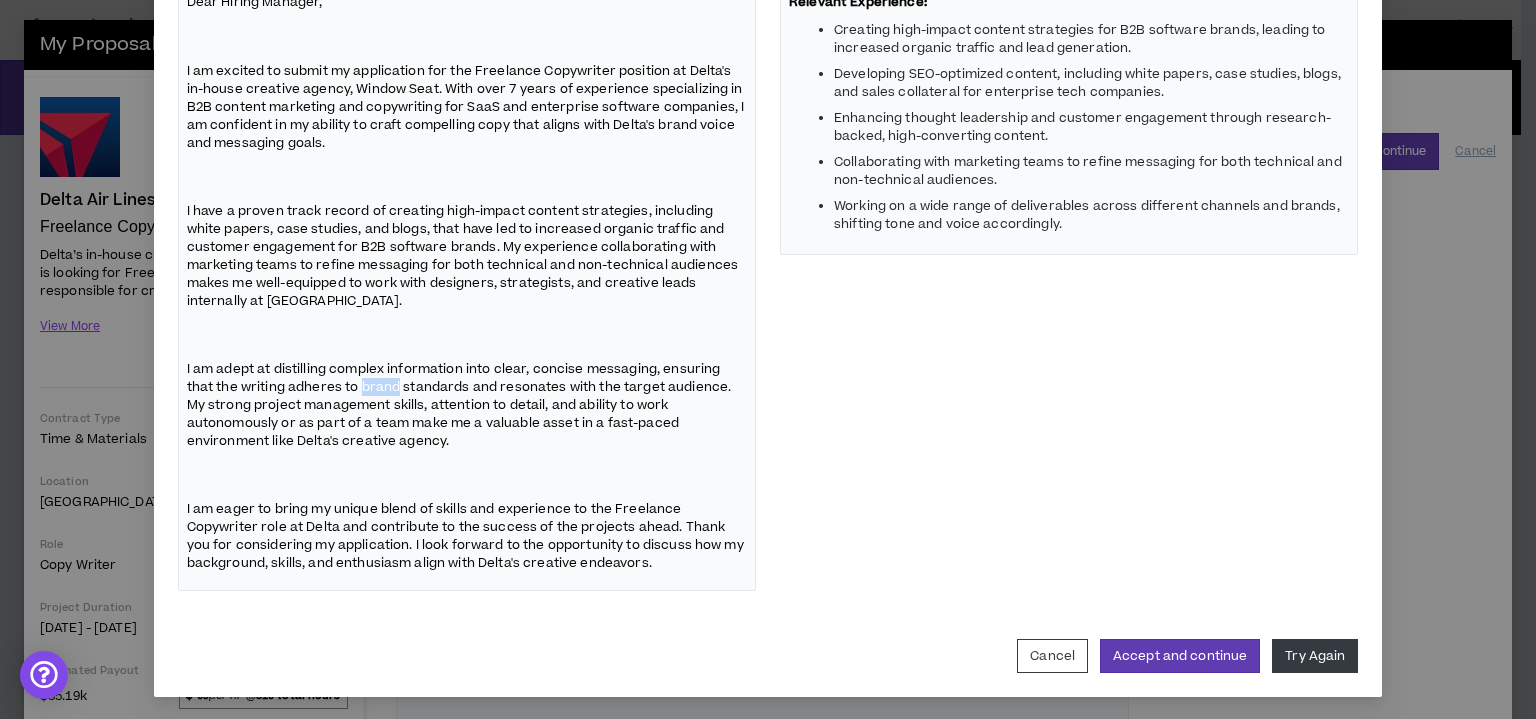 click on "I am adept at distilling complex information into clear, concise messaging, ensuring that the writing adheres to brand standards and resonates with the target audience. My strong project management skills, attention to detail, and ability to work autonomously or as part of a team make me a valuable asset in a fast-paced environment like Delta's creative agency." at bounding box center [467, 404] 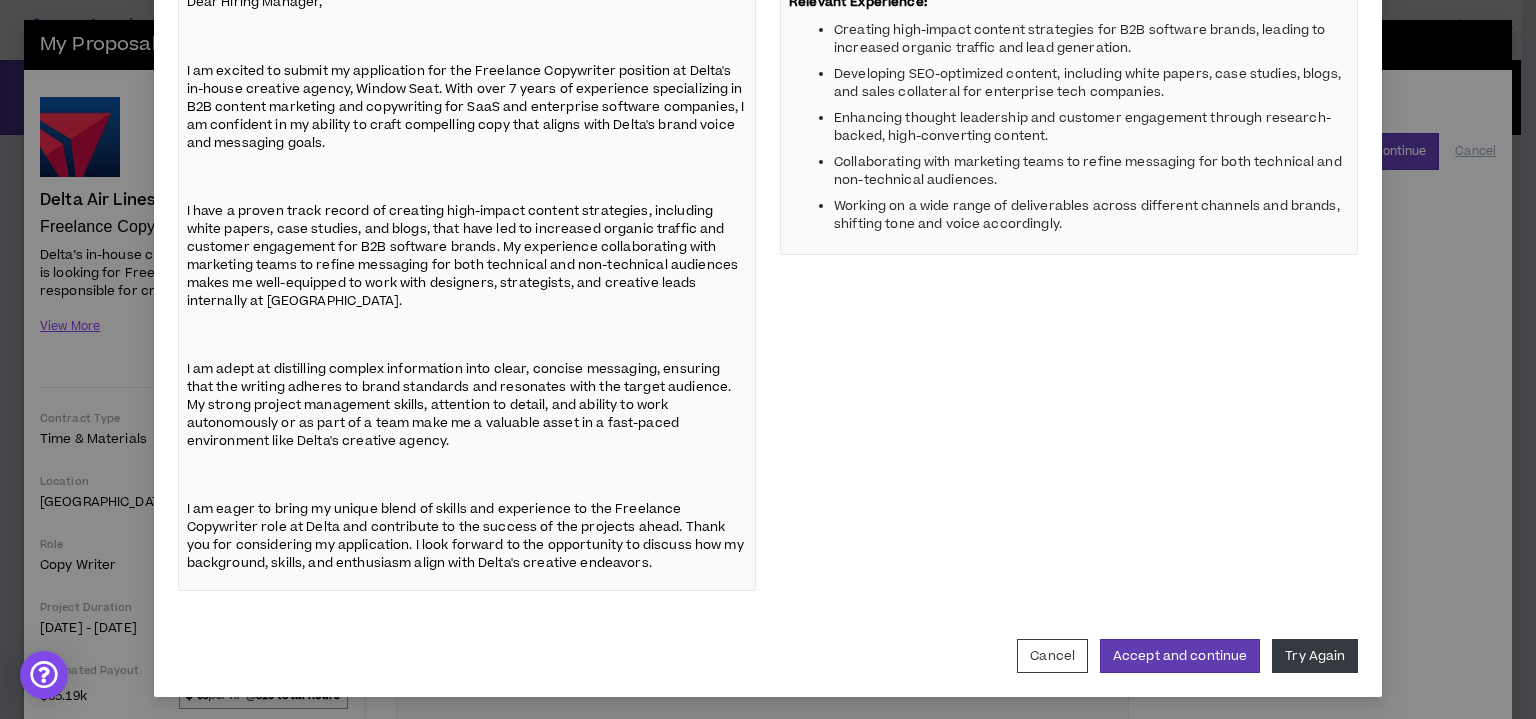 click on "Dear Hiring Manager, I am excited to submit my application for the Freelance Copywriter position at Delta's in-house creative agency, Window Seat. With over 7 years of experience specializing in B2B content marketing and copywriting for SaaS and enterprise software companies, I am confident in my ability to craft compelling copy that aligns with Delta's brand voice and messaging goals. I have a proven track record of creating high-impact content strategies, including white papers, case studies, and blogs, that have led to increased organic traffic and customer engagement for B2B software brands. My experience collaborating with marketing teams to refine messaging for both technical and non-technical audiences makes me well-equipped to work with designers, strategists, and creative leads internally at [GEOGRAPHIC_DATA]." at bounding box center (467, 283) 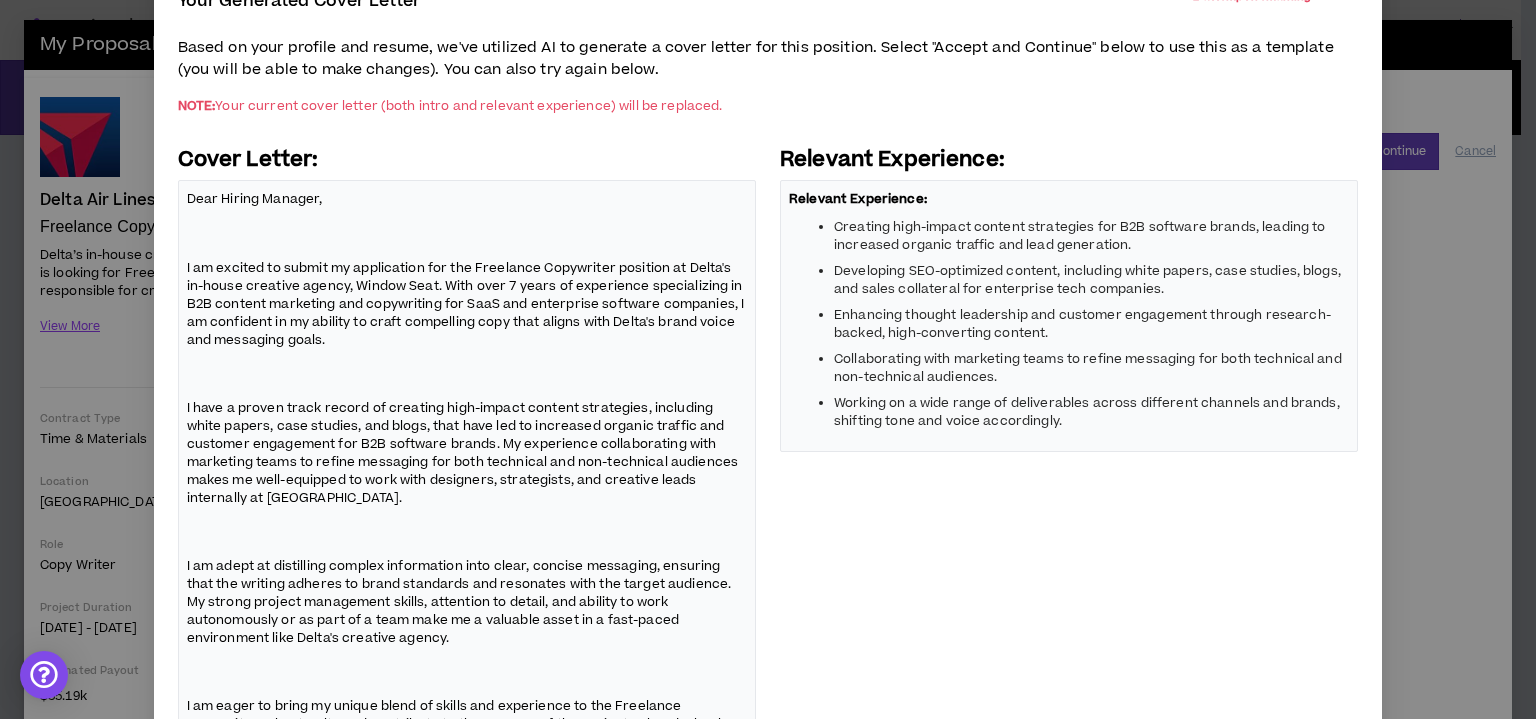 scroll, scrollTop: 100, scrollLeft: 0, axis: vertical 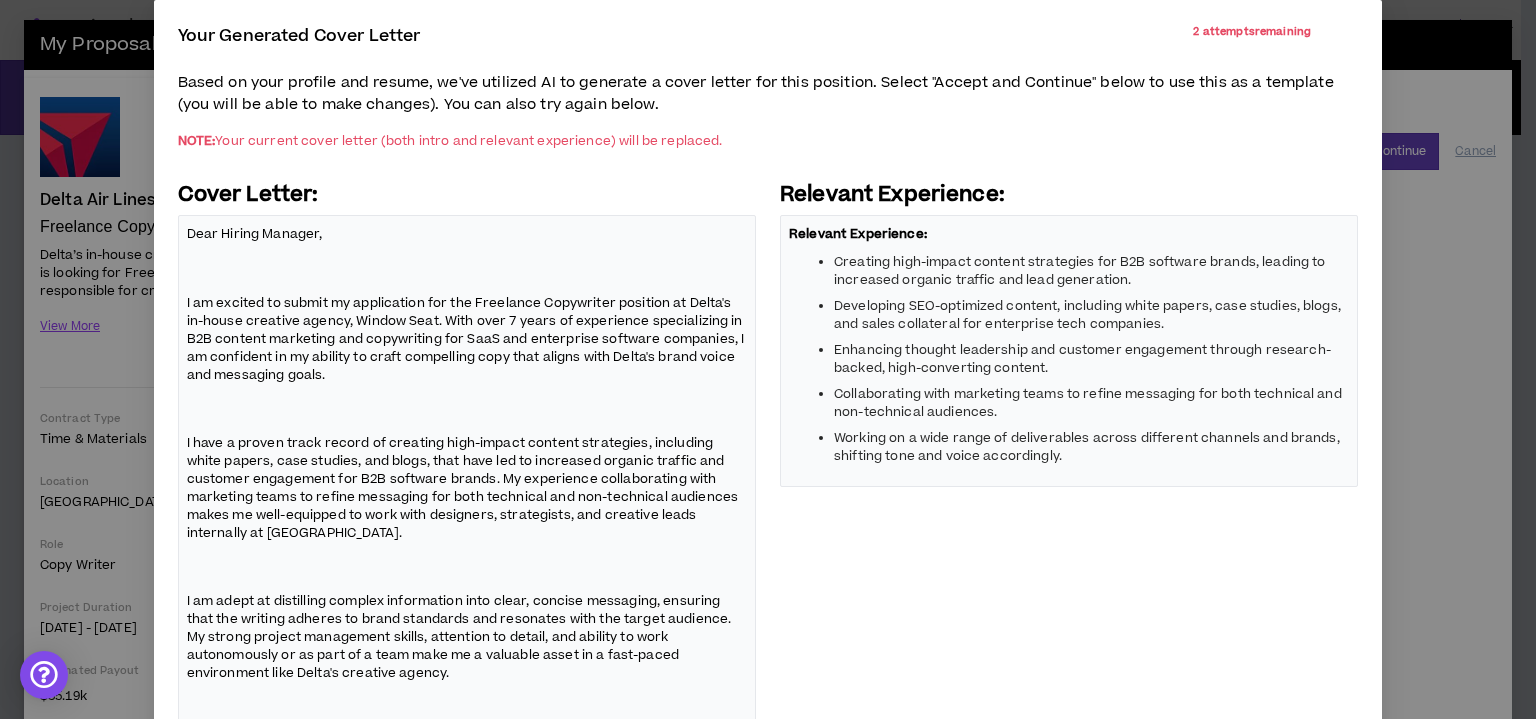click on "Dear Hiring Manager, I am excited to submit my application for the Freelance Copywriter position at Delta's in-house creative agency, Window Seat. With over 7 years of experience specializing in B2B content marketing and copywriting for SaaS and enterprise software companies, I am confident in my ability to craft compelling copy that aligns with Delta's brand voice and messaging goals. I have a proven track record of creating high-impact content strategies, including white papers, case studies, and blogs, that have led to increased organic traffic and customer engagement for B2B software brands. My experience collaborating with marketing teams to refine messaging for both technical and non-technical audiences makes me well-equipped to work with designers, strategists, and creative leads internally at [GEOGRAPHIC_DATA]." at bounding box center (467, 515) 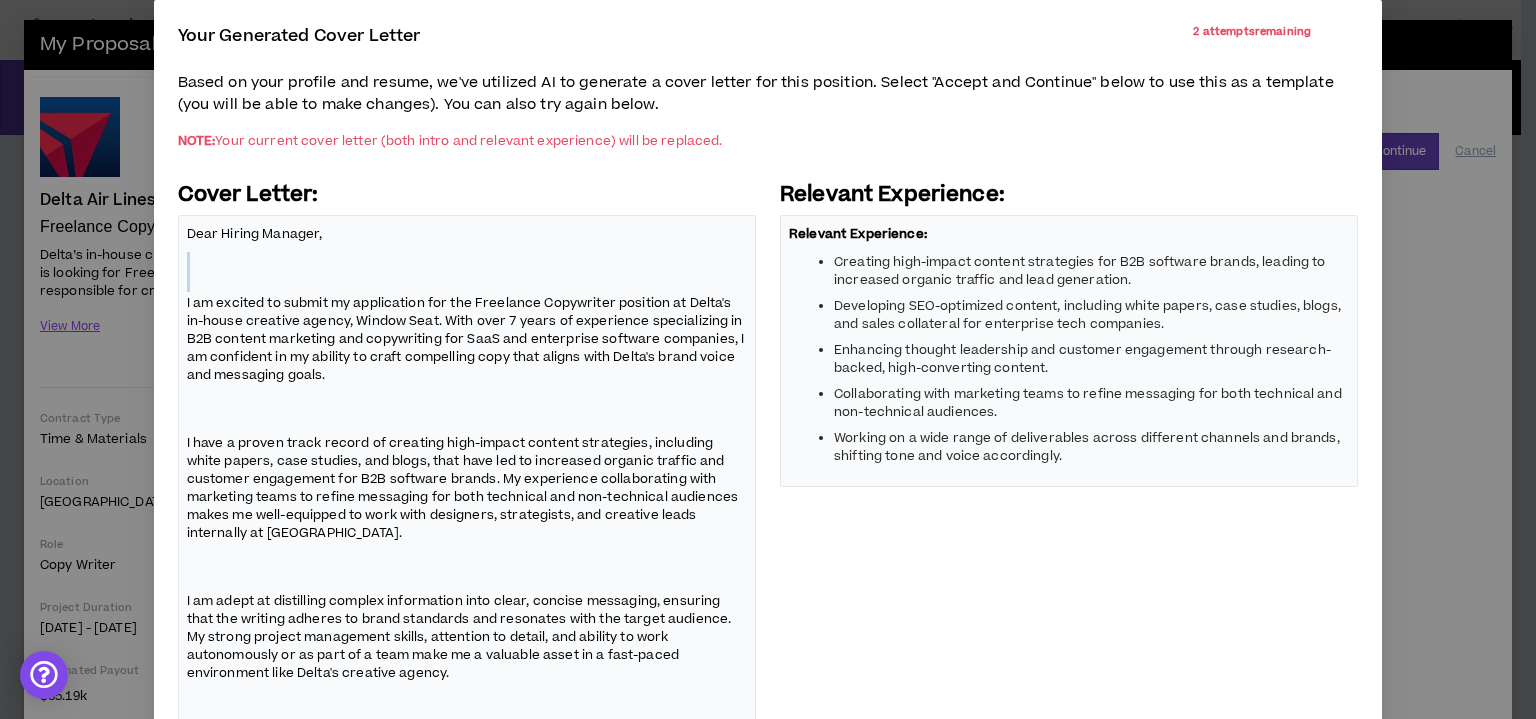click on "Dear Hiring Manager, I am excited to submit my application for the Freelance Copywriter position at Delta's in-house creative agency, Window Seat. With over 7 years of experience specializing in B2B content marketing and copywriting for SaaS and enterprise software companies, I am confident in my ability to craft compelling copy that aligns with Delta's brand voice and messaging goals. I have a proven track record of creating high-impact content strategies, including white papers, case studies, and blogs, that have led to increased organic traffic and customer engagement for B2B software brands. My experience collaborating with marketing teams to refine messaging for both technical and non-technical audiences makes me well-equipped to work with designers, strategists, and creative leads internally at [GEOGRAPHIC_DATA]." at bounding box center (467, 515) 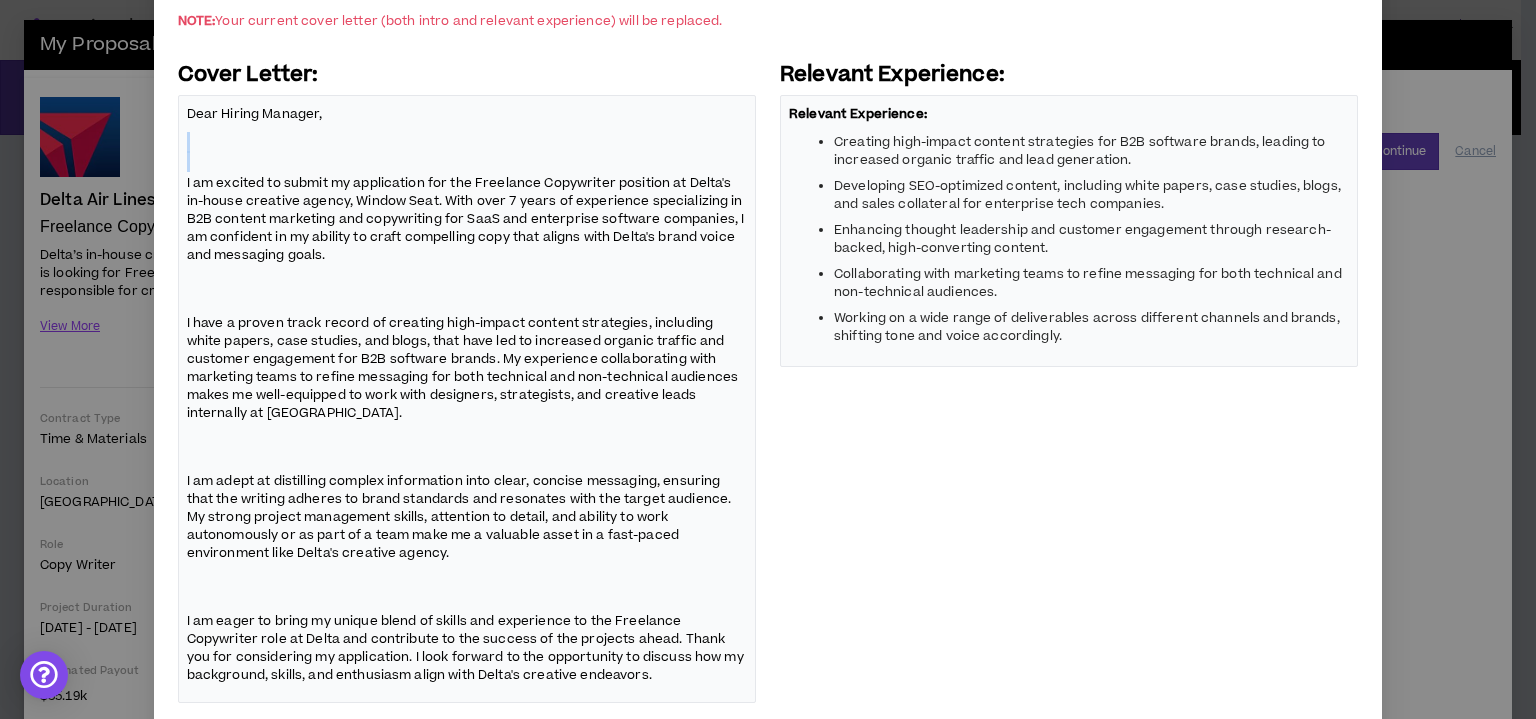 scroll, scrollTop: 332, scrollLeft: 0, axis: vertical 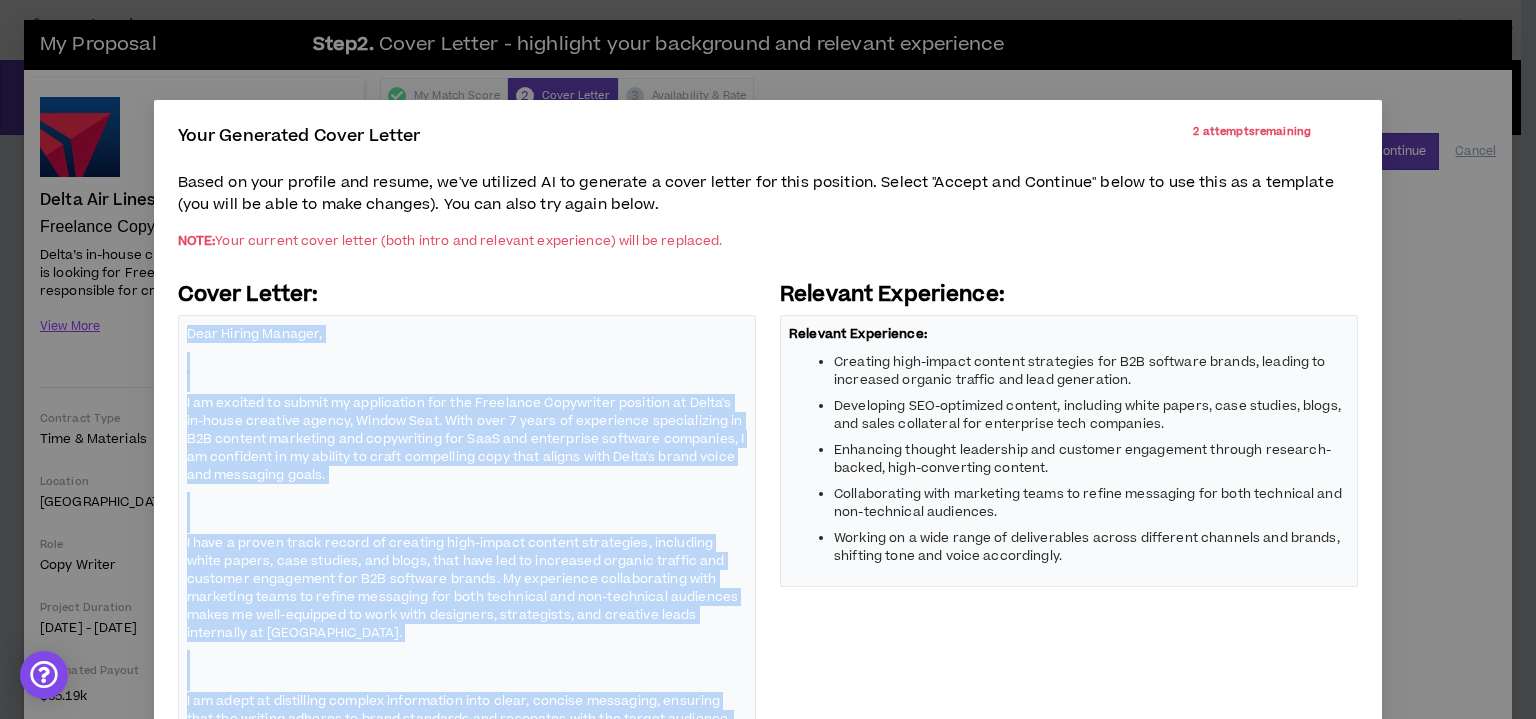 drag, startPoint x: 671, startPoint y: 563, endPoint x: 183, endPoint y: 339, distance: 536.95435 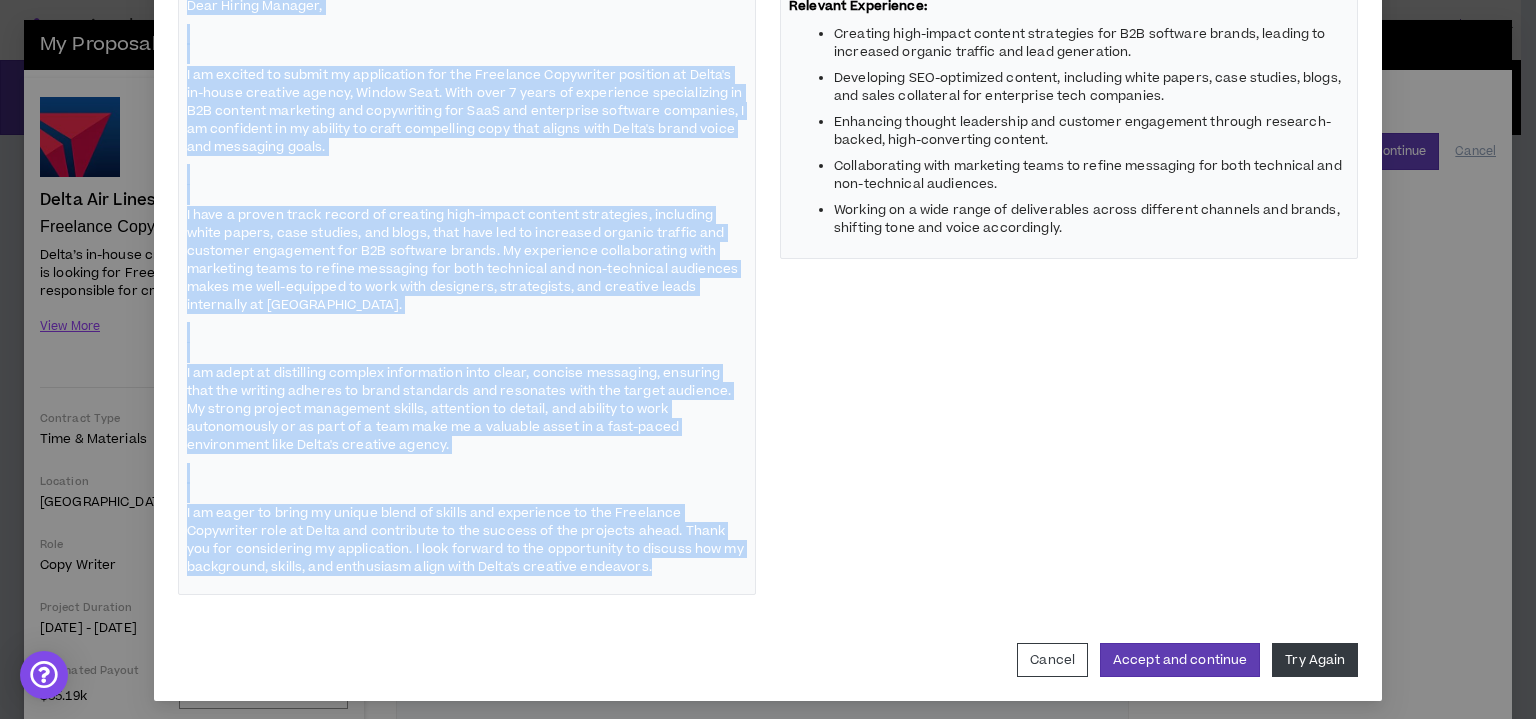 scroll, scrollTop: 332, scrollLeft: 0, axis: vertical 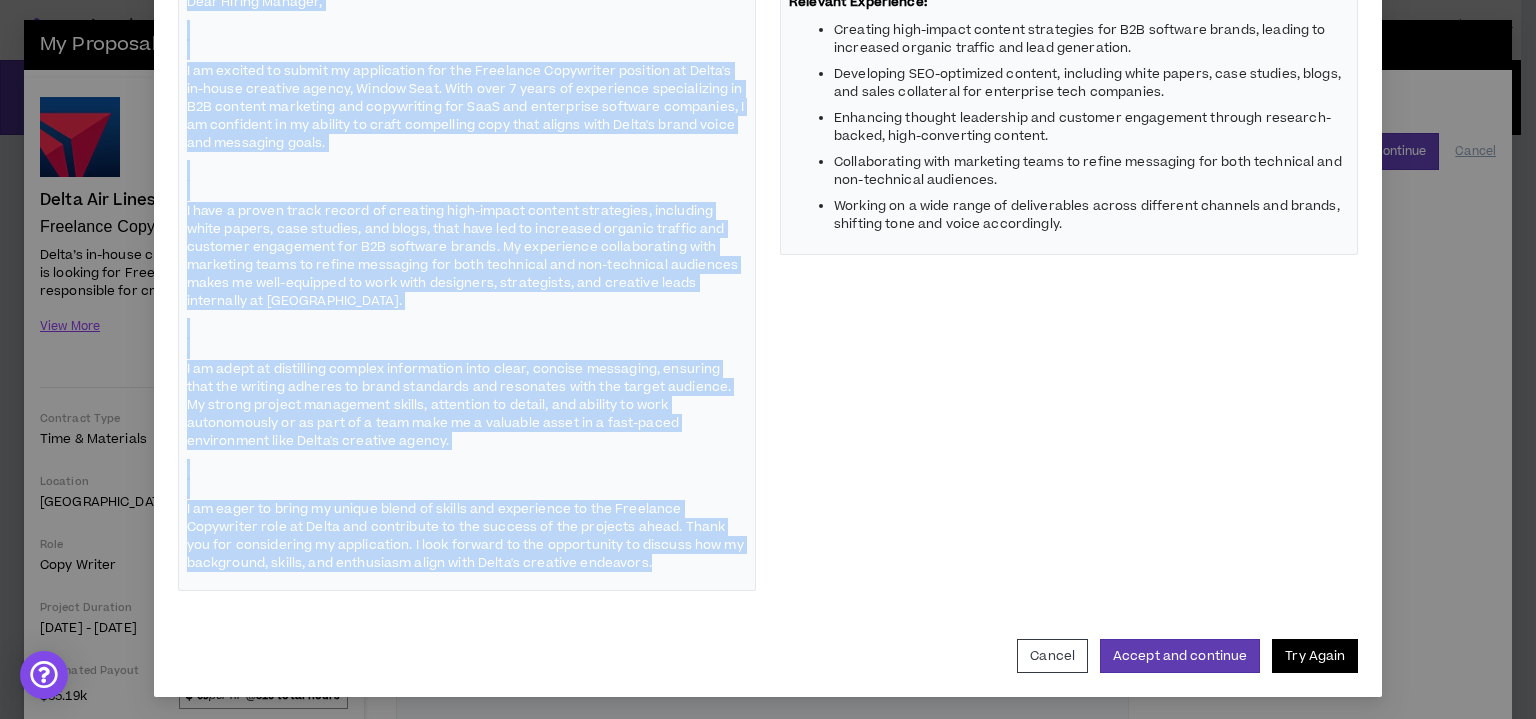 click on "Try Again" at bounding box center (1315, 656) 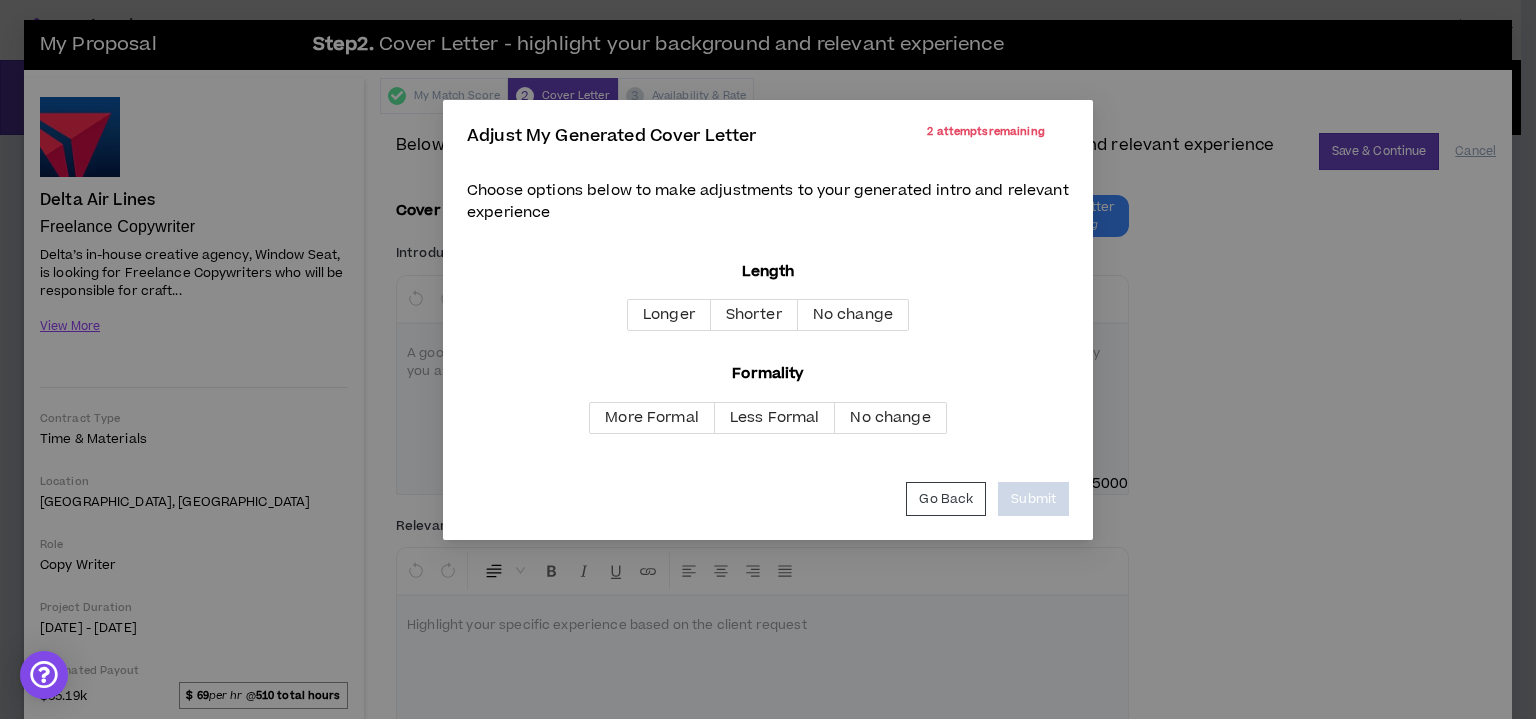scroll, scrollTop: 0, scrollLeft: 0, axis: both 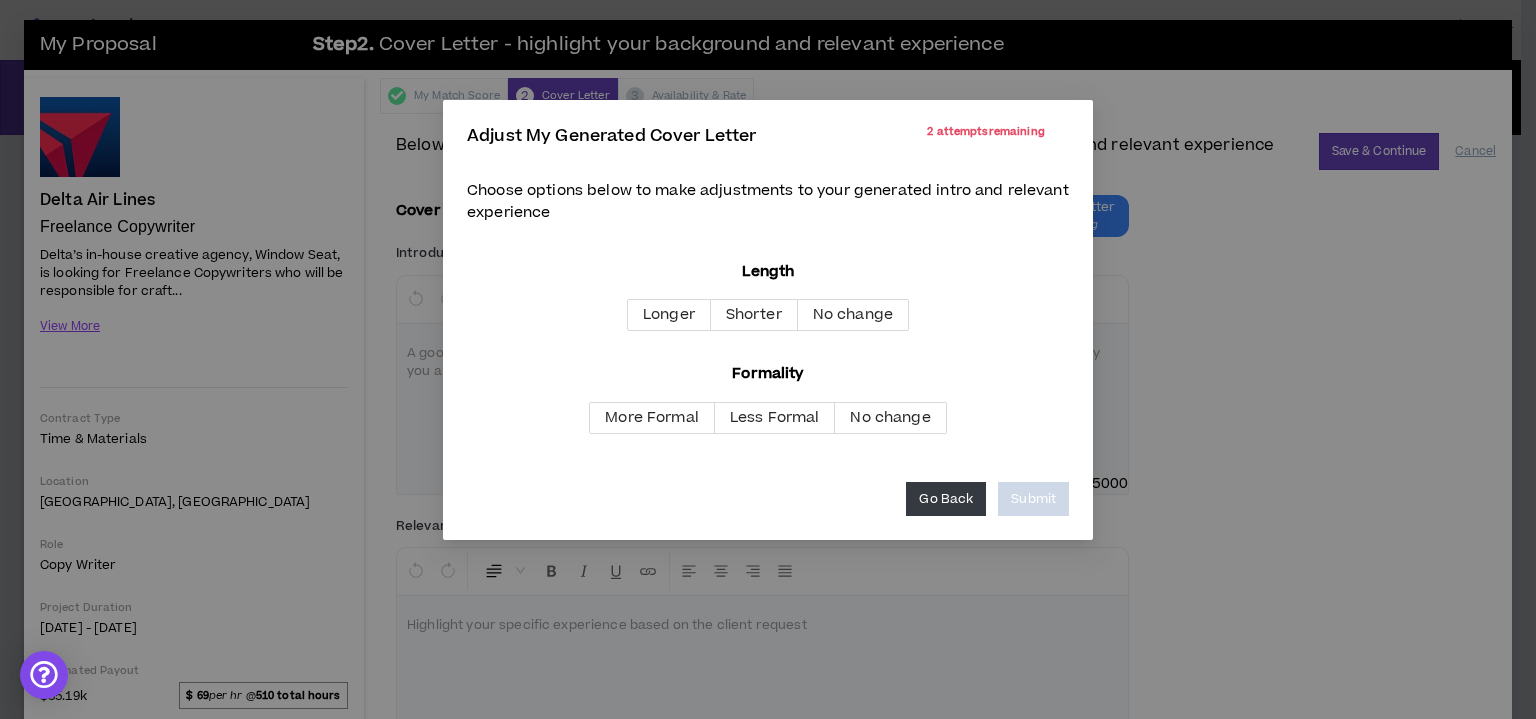 click on "Go Back" at bounding box center (946, 499) 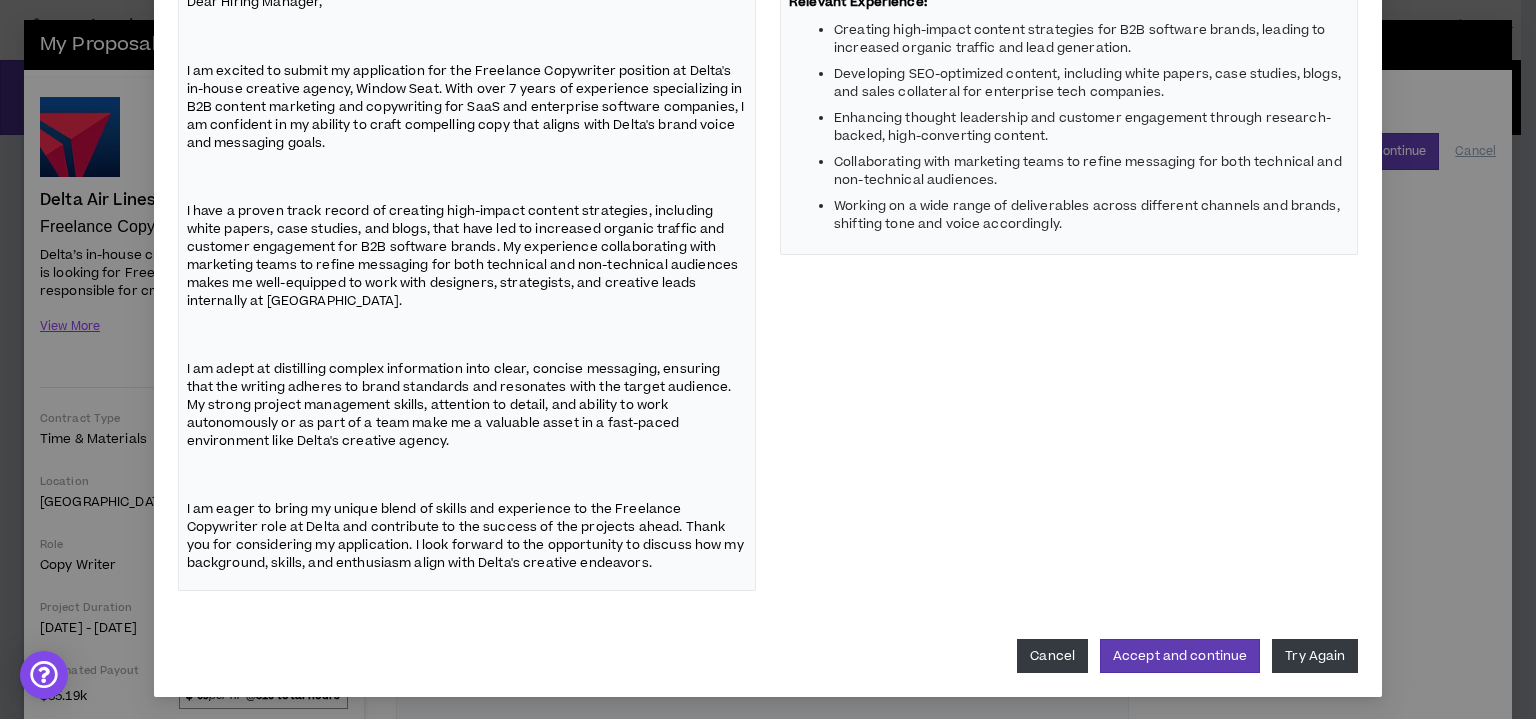 click on "Cancel" at bounding box center (1052, 656) 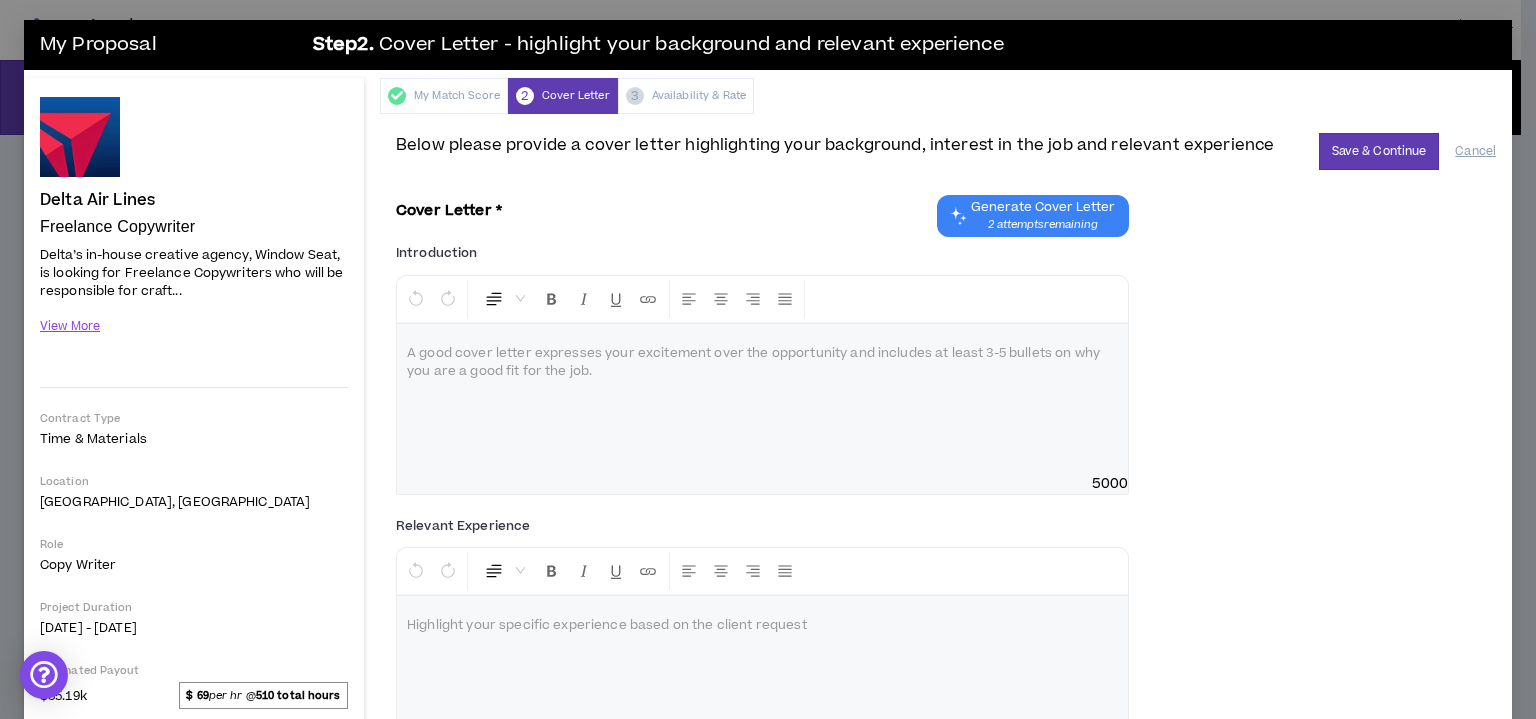 scroll, scrollTop: 232, scrollLeft: 0, axis: vertical 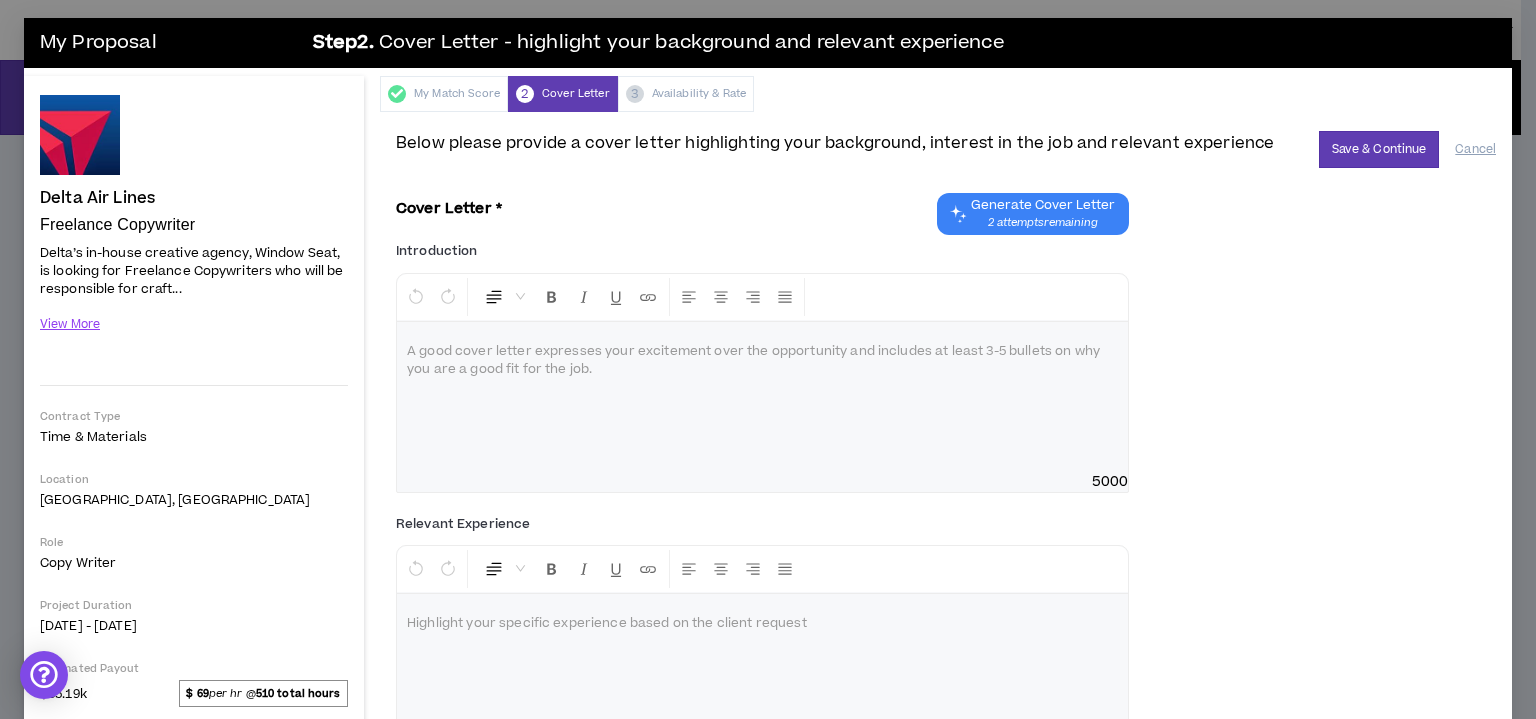 drag, startPoint x: 619, startPoint y: 387, endPoint x: 524, endPoint y: 374, distance: 95.885345 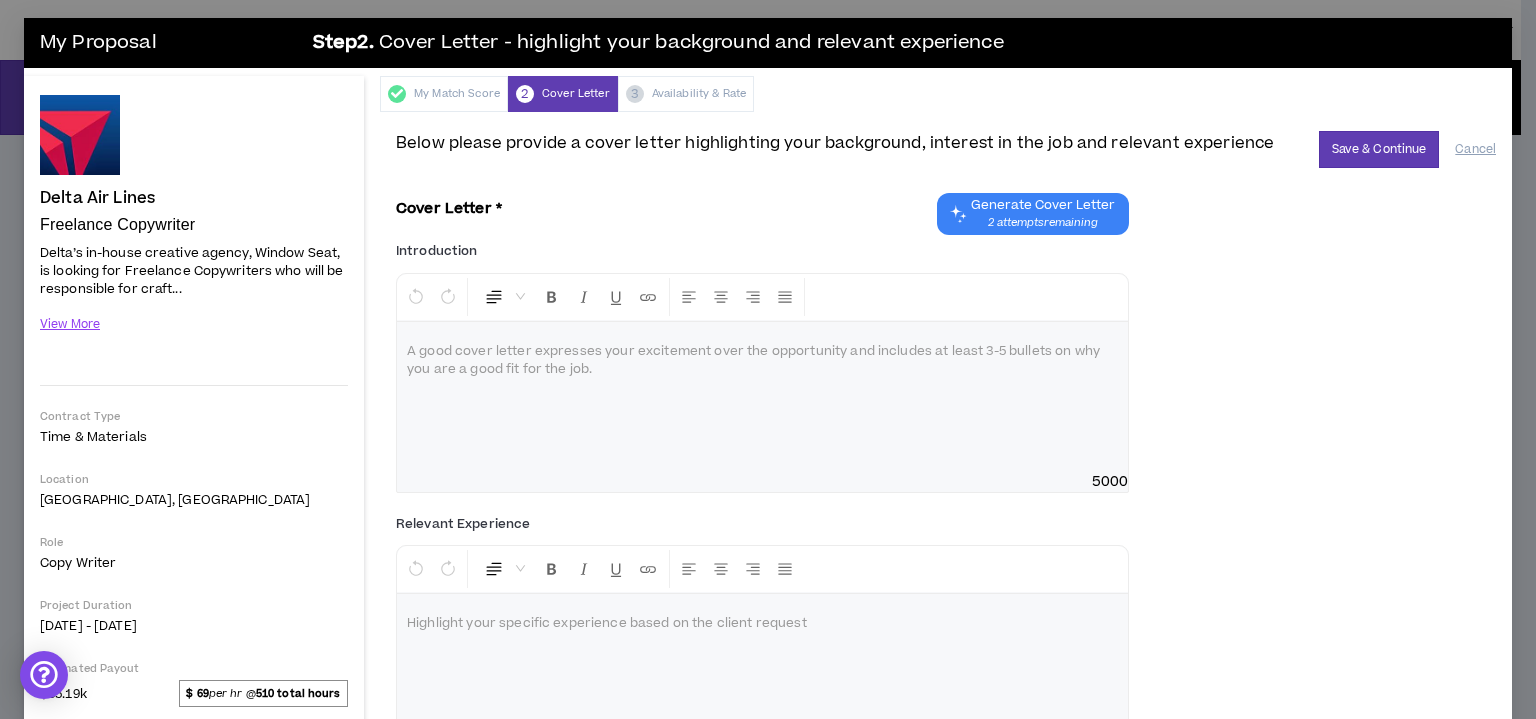 drag, startPoint x: 404, startPoint y: 345, endPoint x: 551, endPoint y: 351, distance: 147.12239 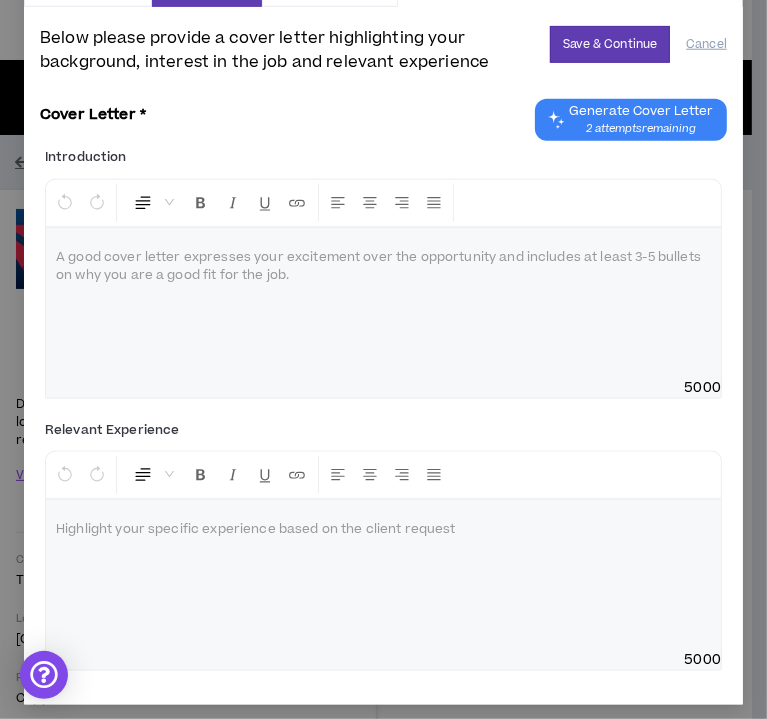 scroll, scrollTop: 1042, scrollLeft: 0, axis: vertical 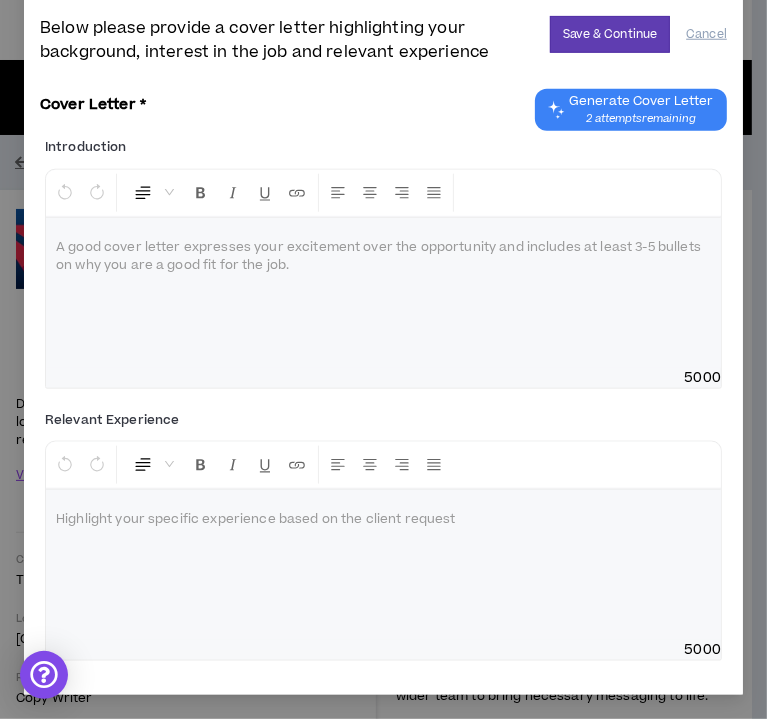 click at bounding box center [383, 293] 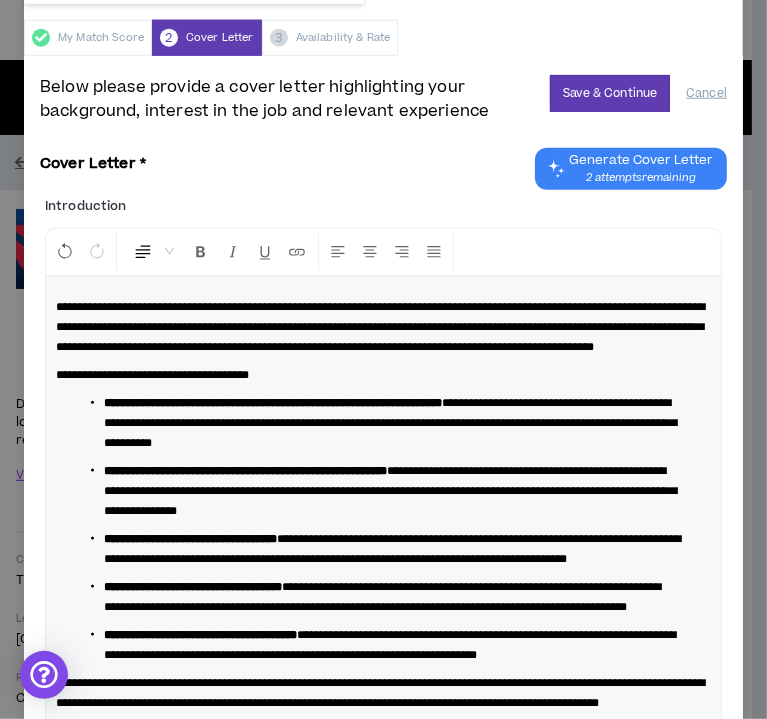 scroll, scrollTop: 948, scrollLeft: 0, axis: vertical 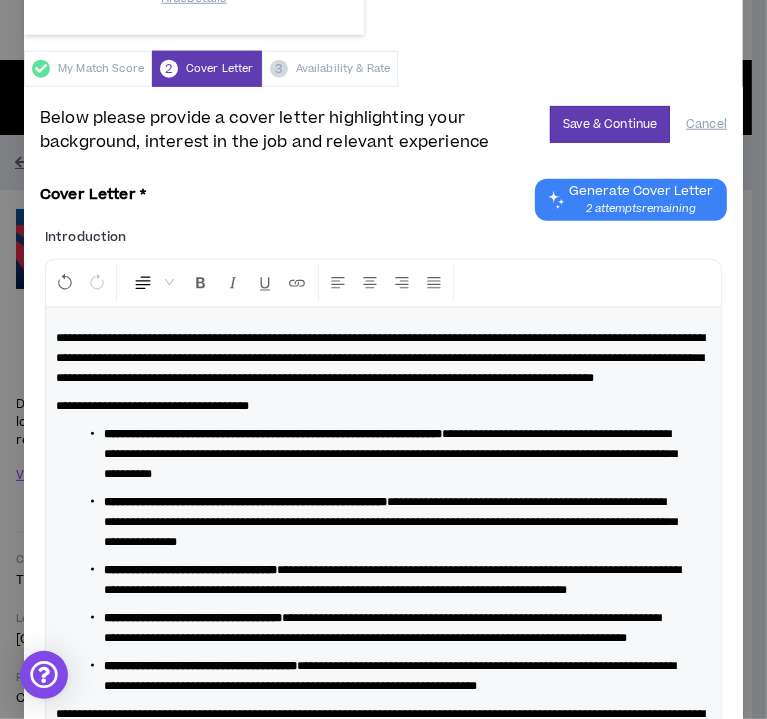 click on "**********" at bounding box center (383, 536) 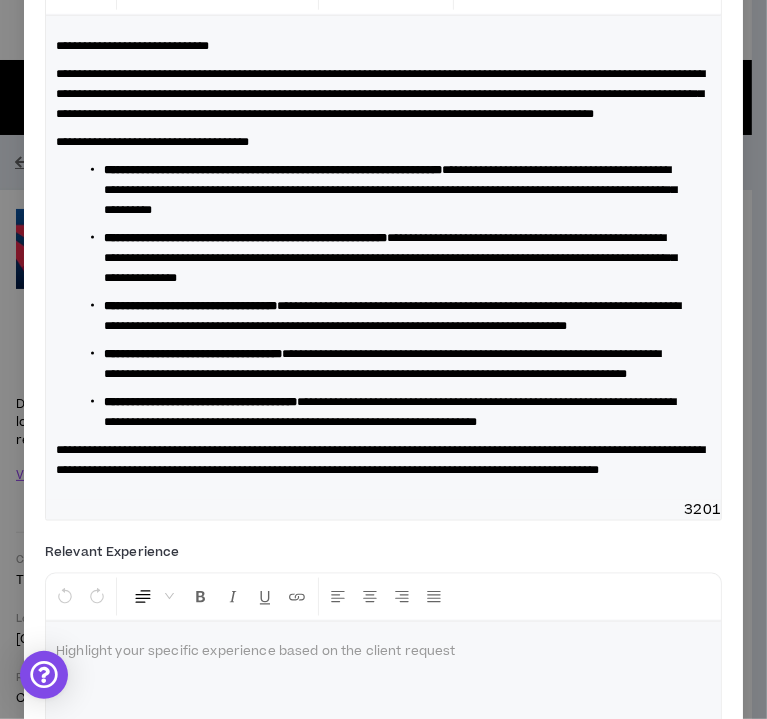 scroll, scrollTop: 1348, scrollLeft: 0, axis: vertical 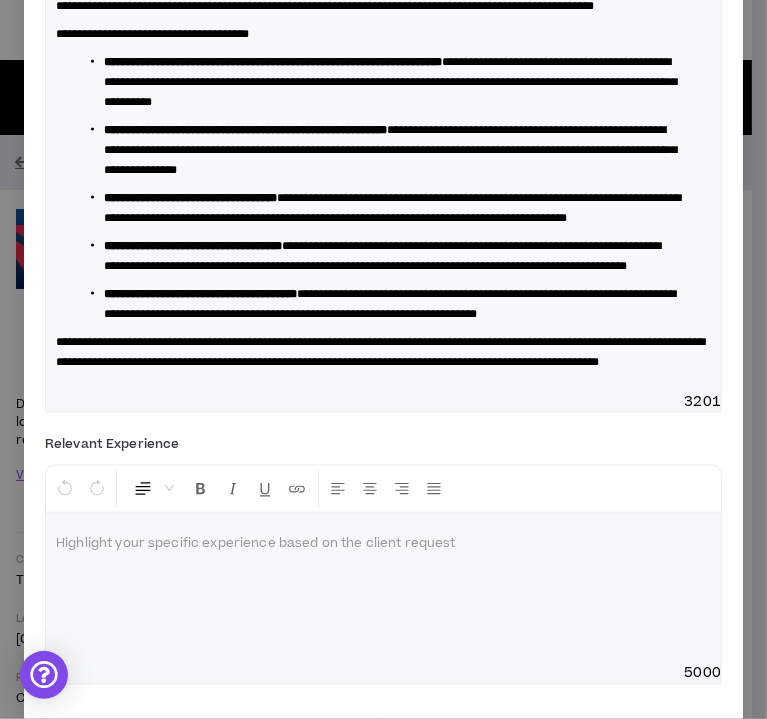 click on "**********" at bounding box center (383, 150) 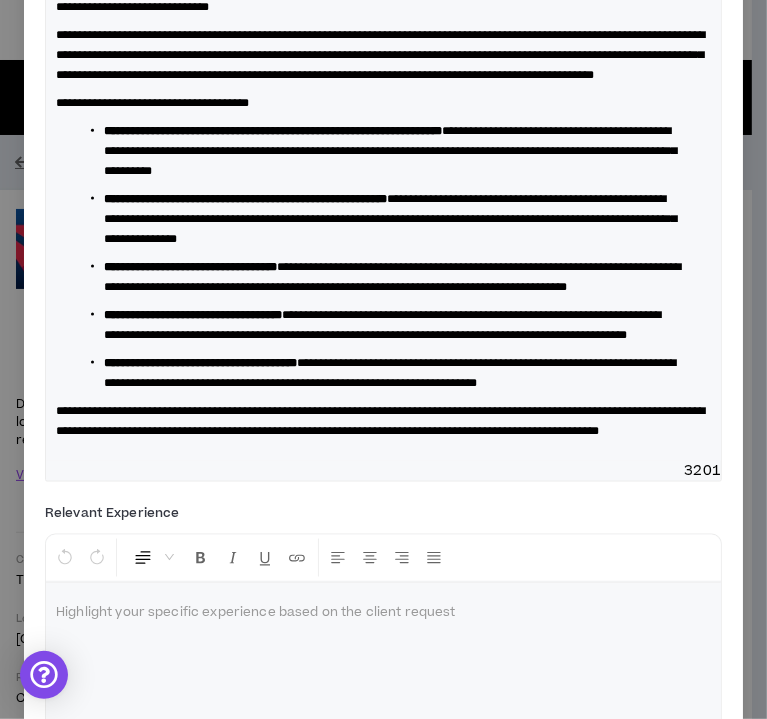 scroll, scrollTop: 1248, scrollLeft: 0, axis: vertical 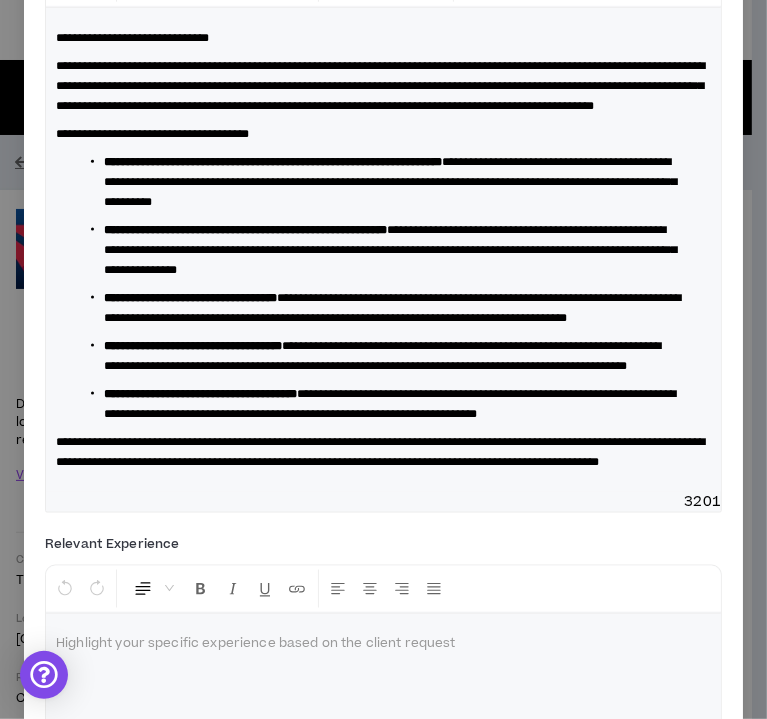 click on "**********" at bounding box center (390, 182) 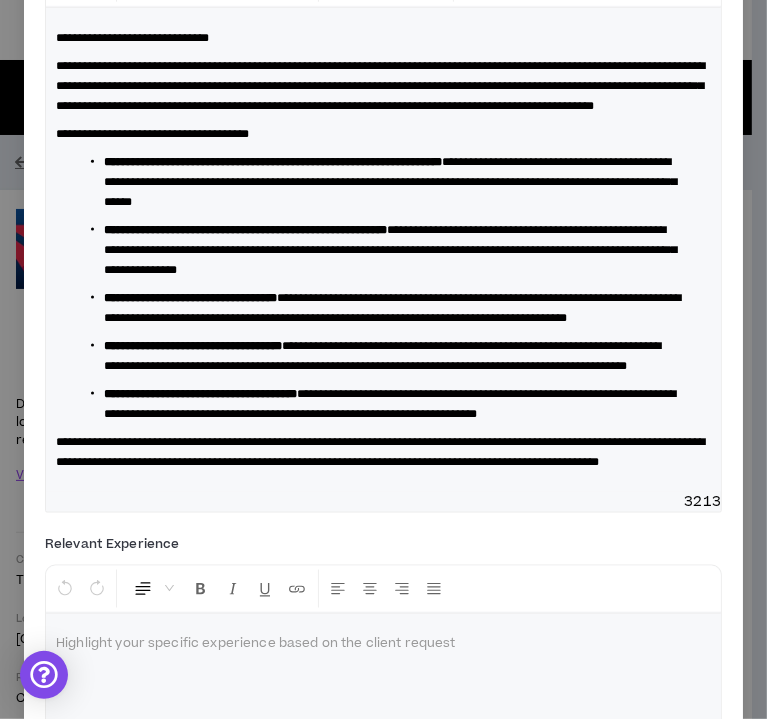 click on "**********" at bounding box center (391, 182) 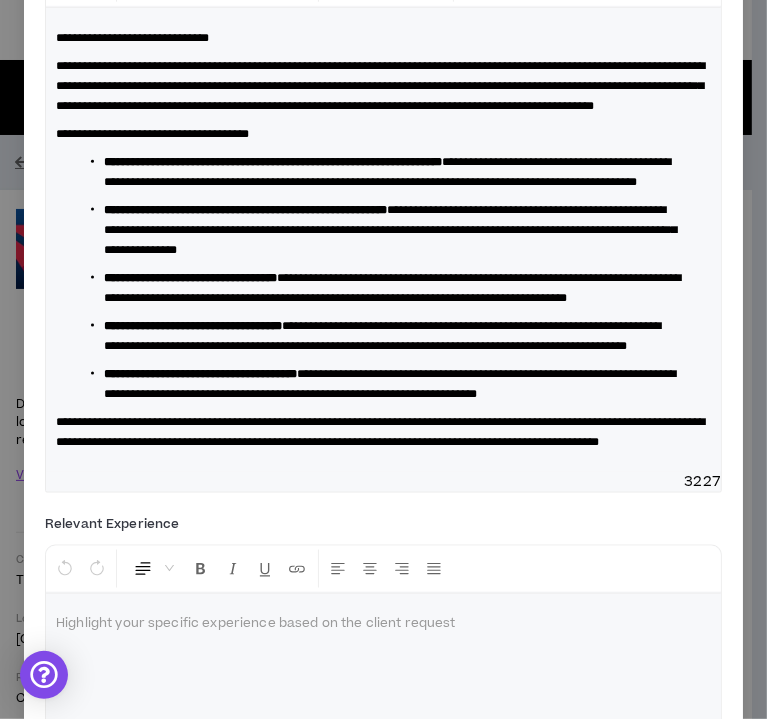 click on "**********" at bounding box center (387, 172) 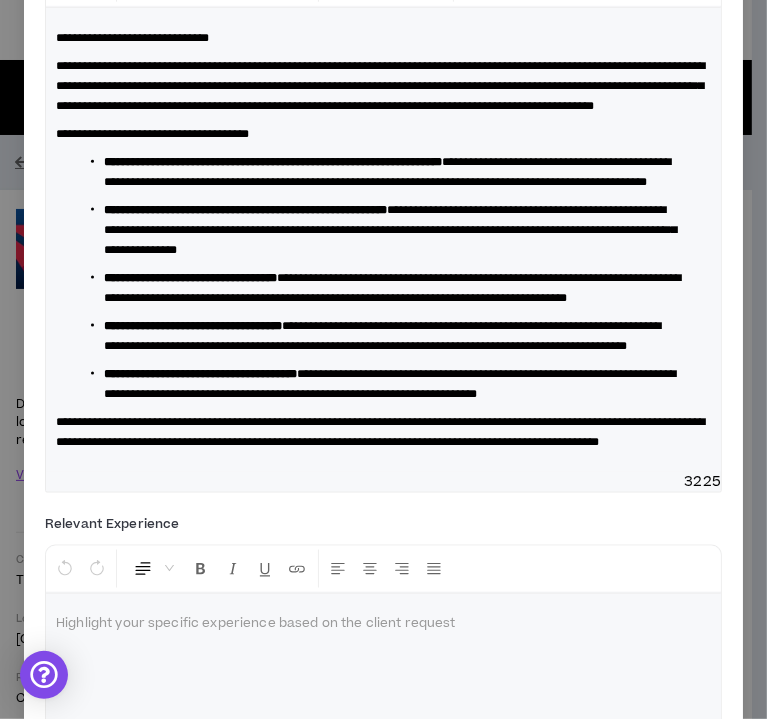 click on "**********" at bounding box center [387, 172] 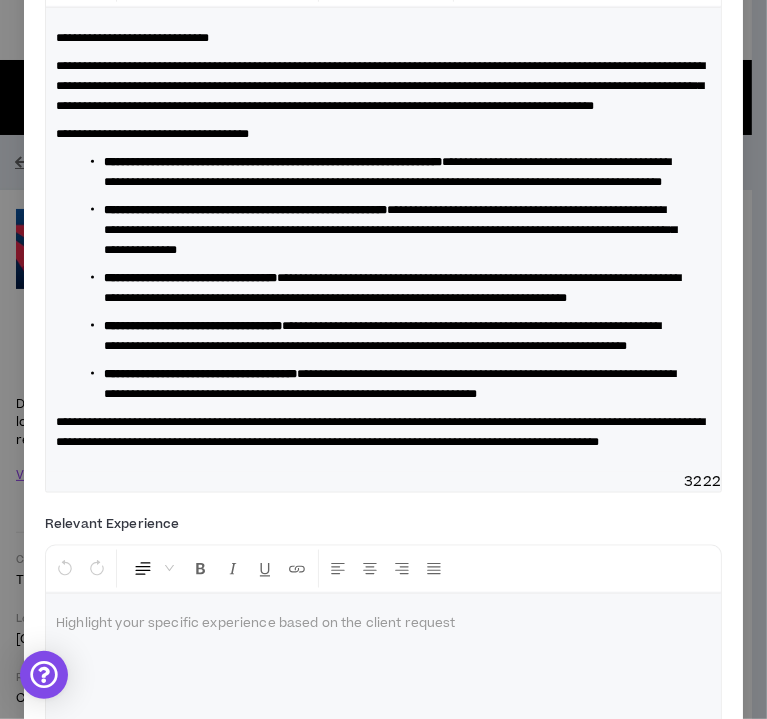 click on "**********" at bounding box center [383, 432] 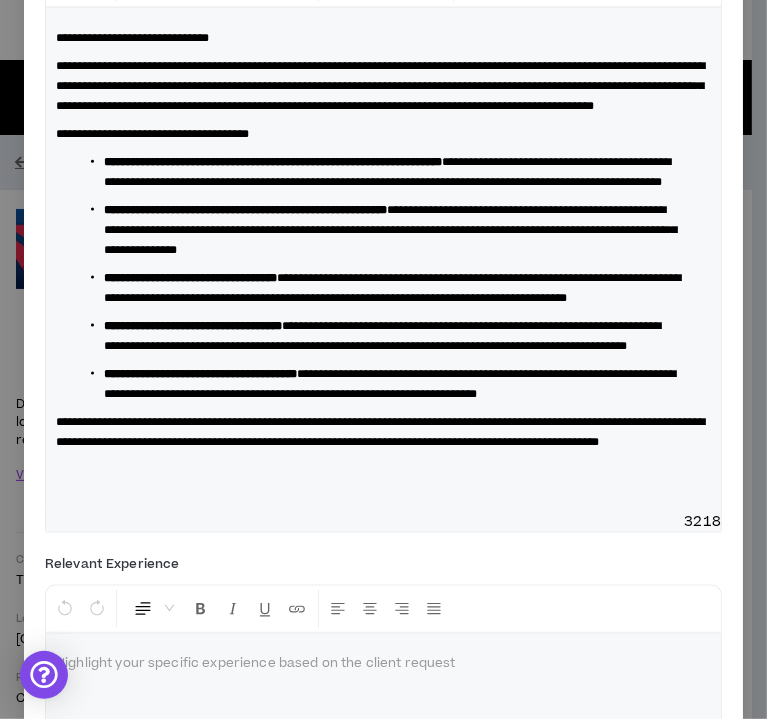 click on "**********" at bounding box center [383, 452] 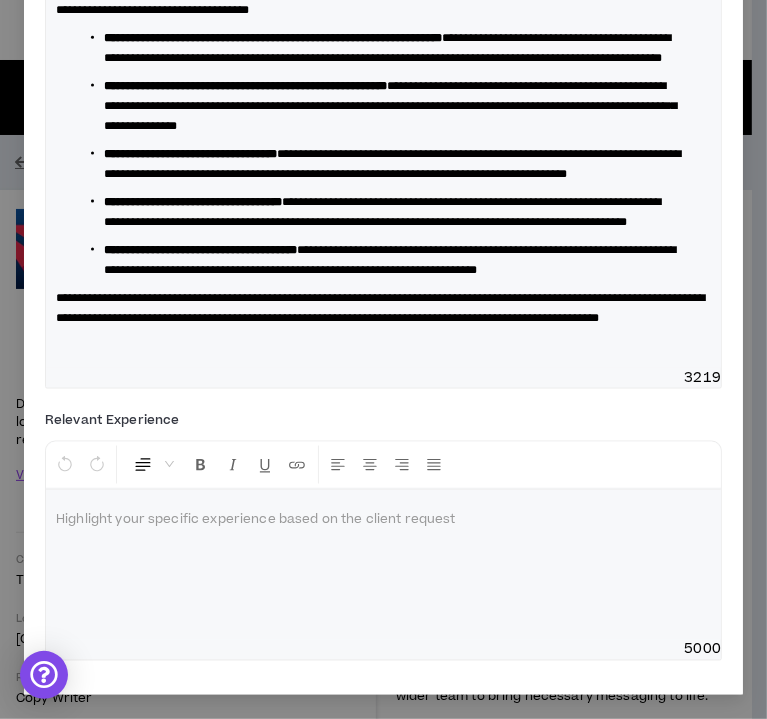 scroll, scrollTop: 1476, scrollLeft: 0, axis: vertical 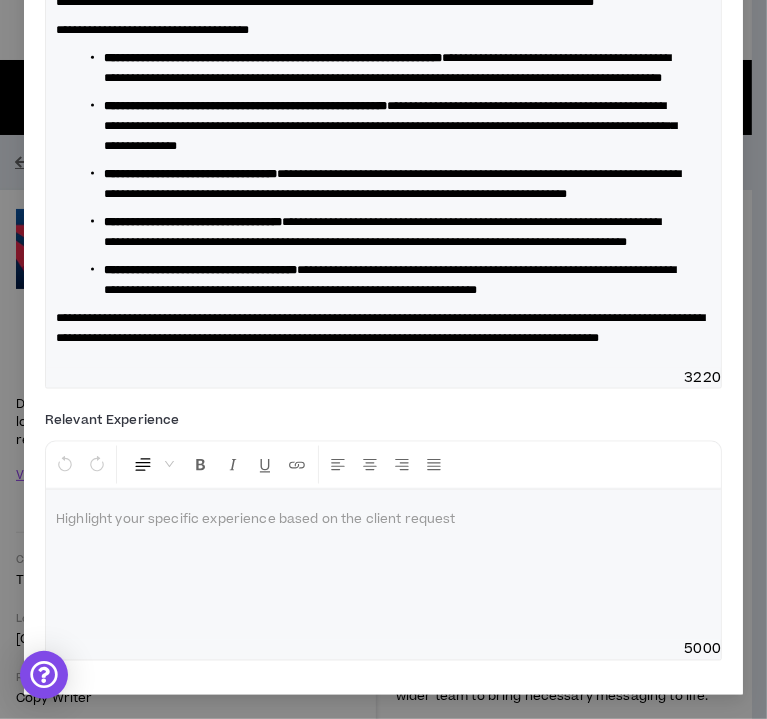 click at bounding box center (383, 520) 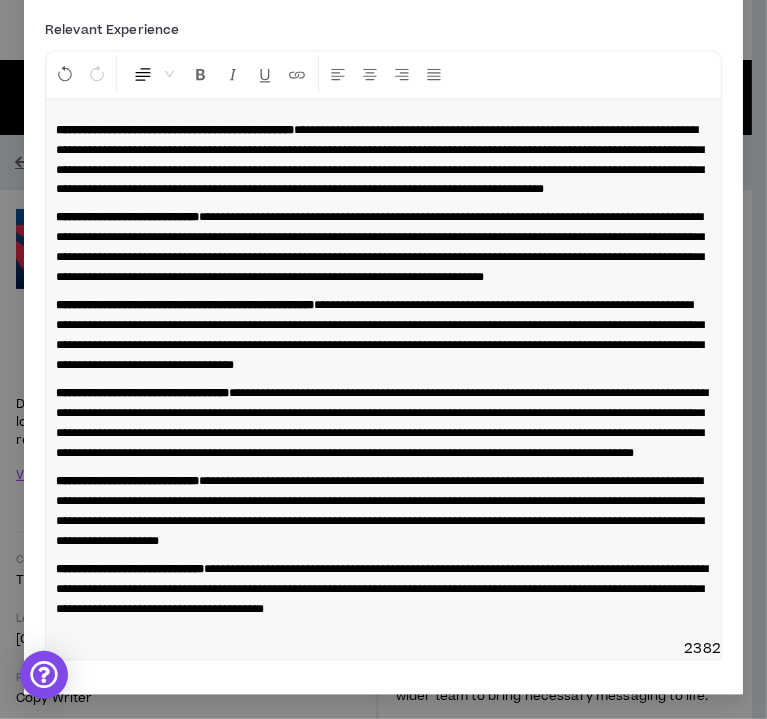 scroll, scrollTop: 2026, scrollLeft: 0, axis: vertical 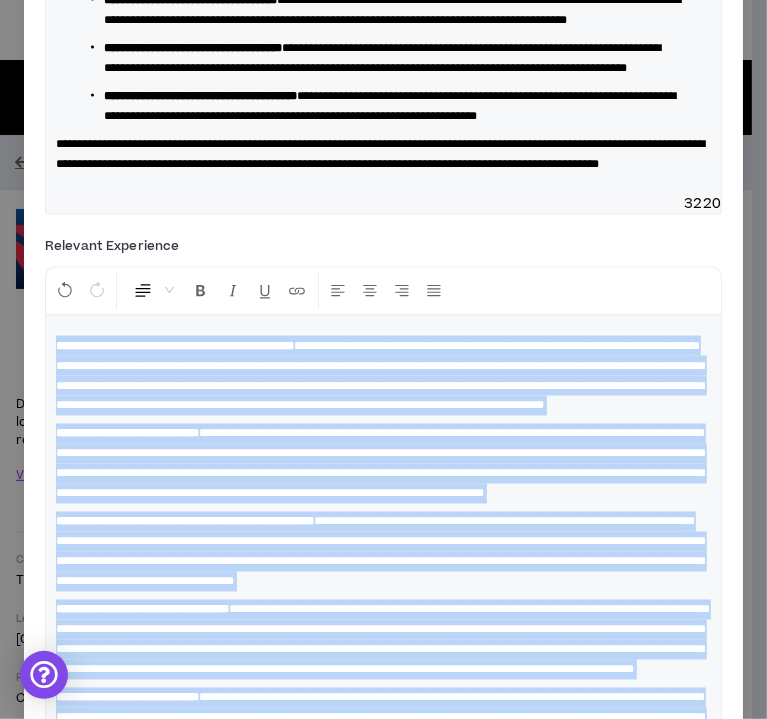 drag, startPoint x: 284, startPoint y: 595, endPoint x: 36, endPoint y: 433, distance: 296.2229 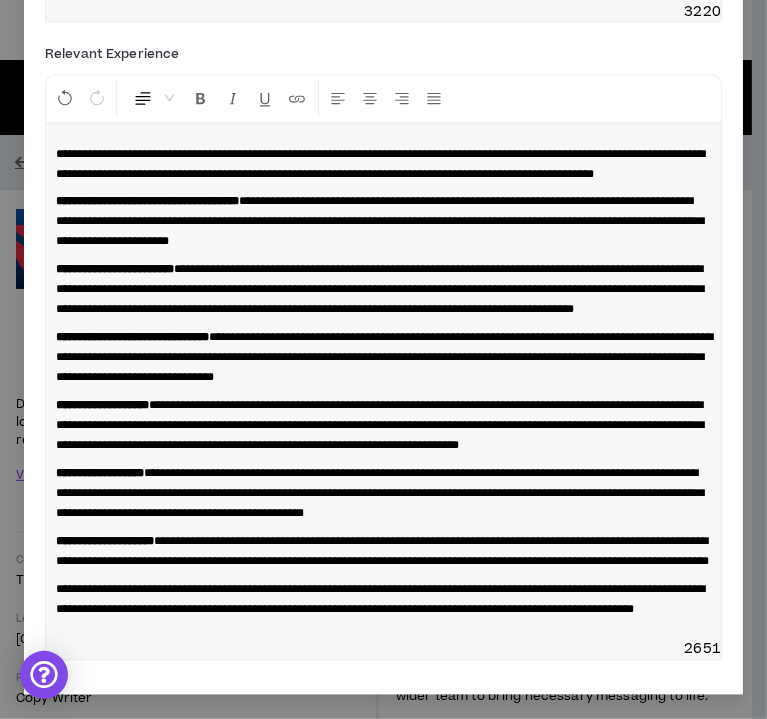 scroll, scrollTop: 1746, scrollLeft: 0, axis: vertical 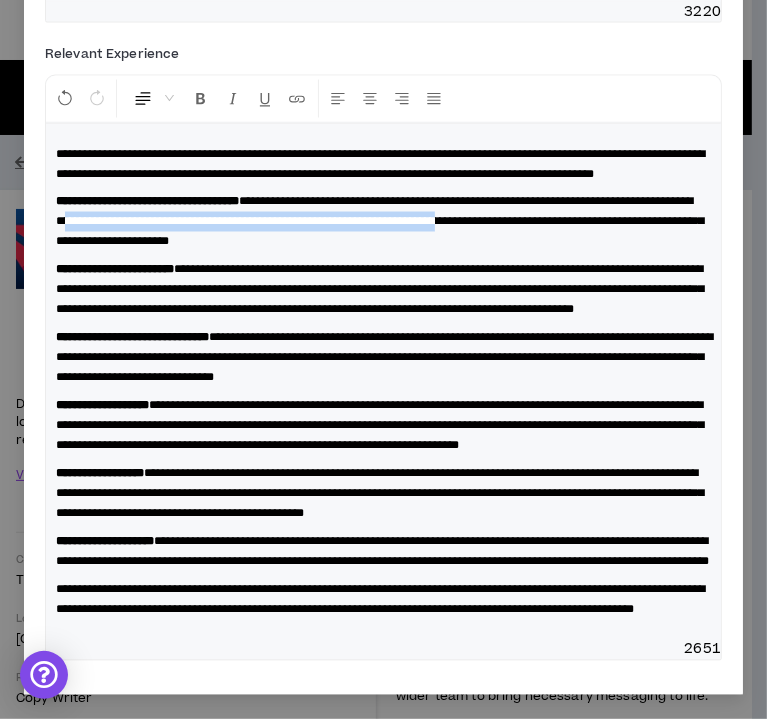 drag, startPoint x: 121, startPoint y: 343, endPoint x: 273, endPoint y: 313, distance: 154.93224 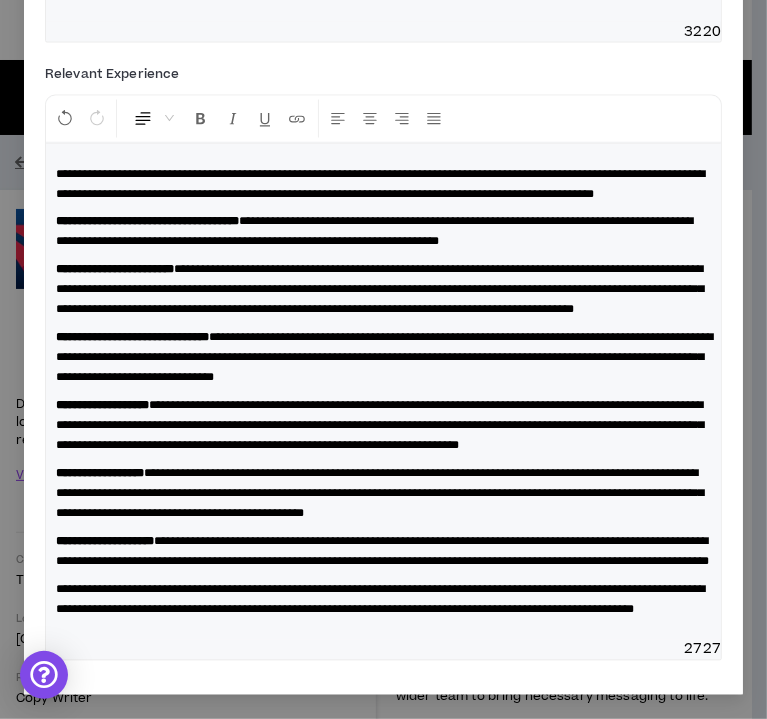 click on "**********" at bounding box center [374, 232] 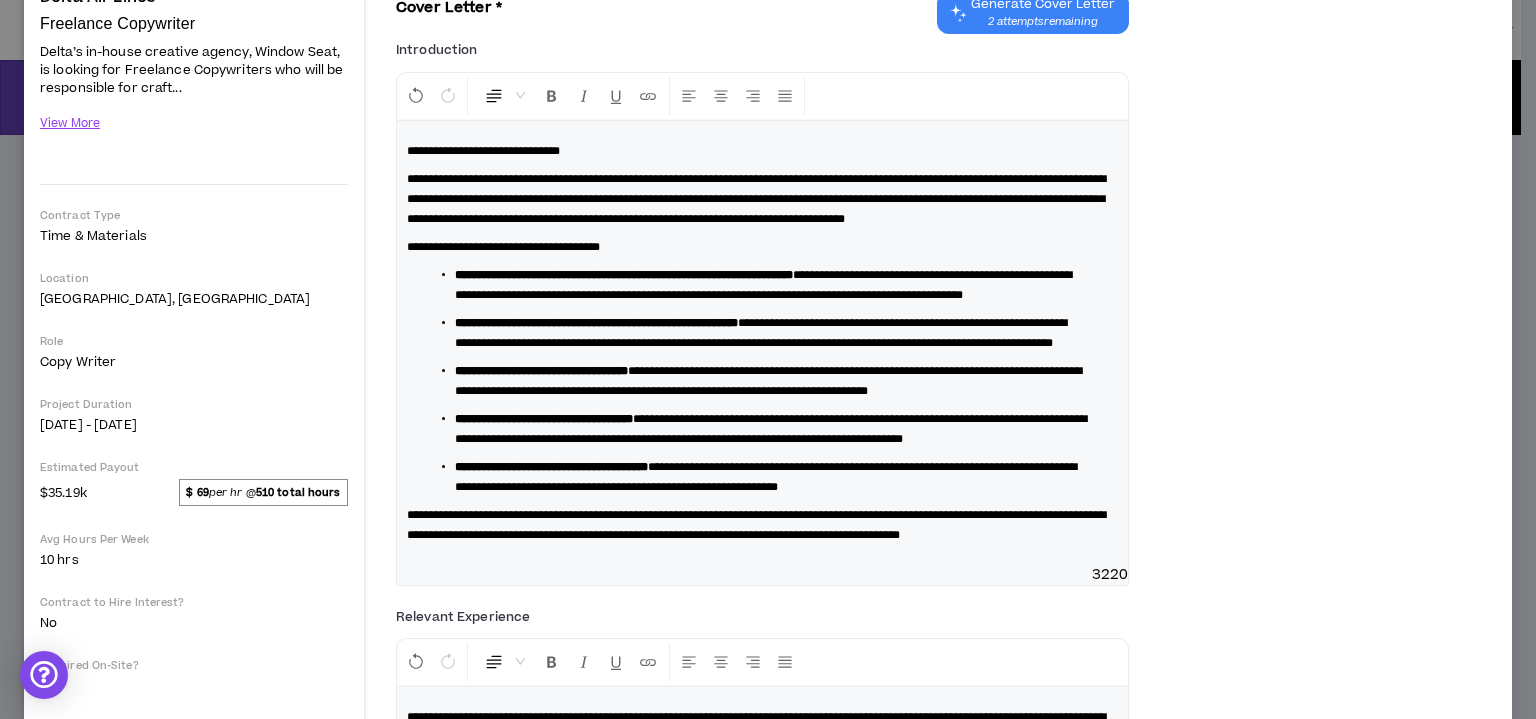 scroll, scrollTop: 0, scrollLeft: 0, axis: both 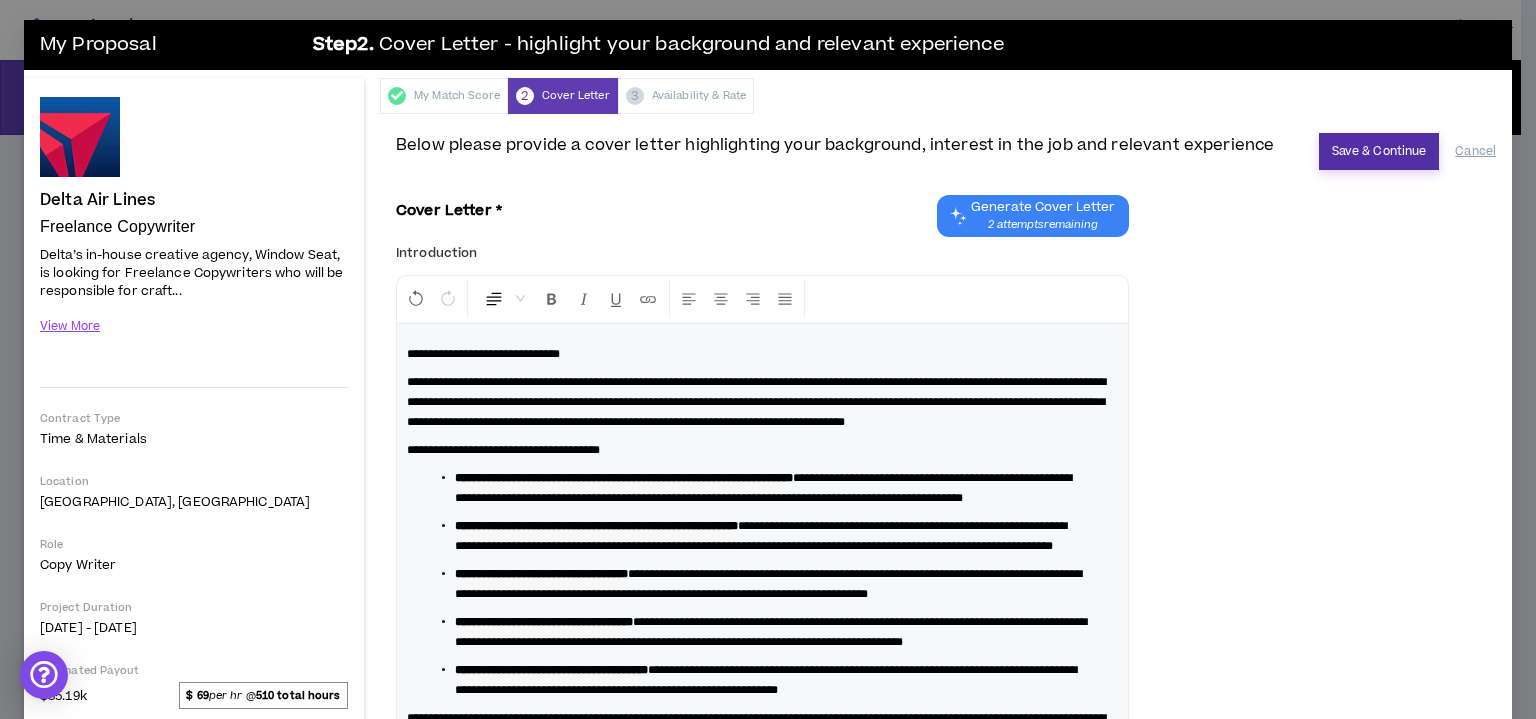 click on "Save & Continue" at bounding box center (1379, 151) 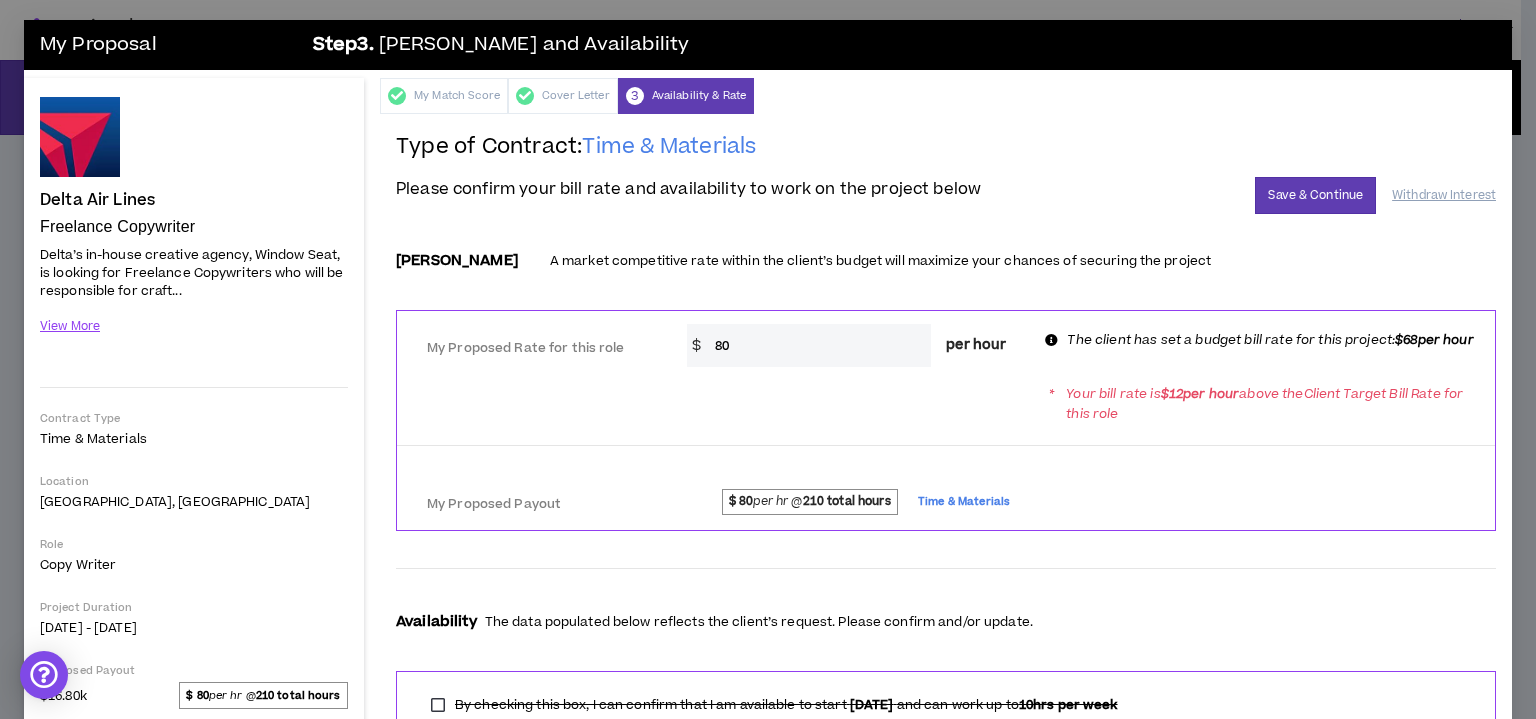 click on "80" at bounding box center (818, 345) 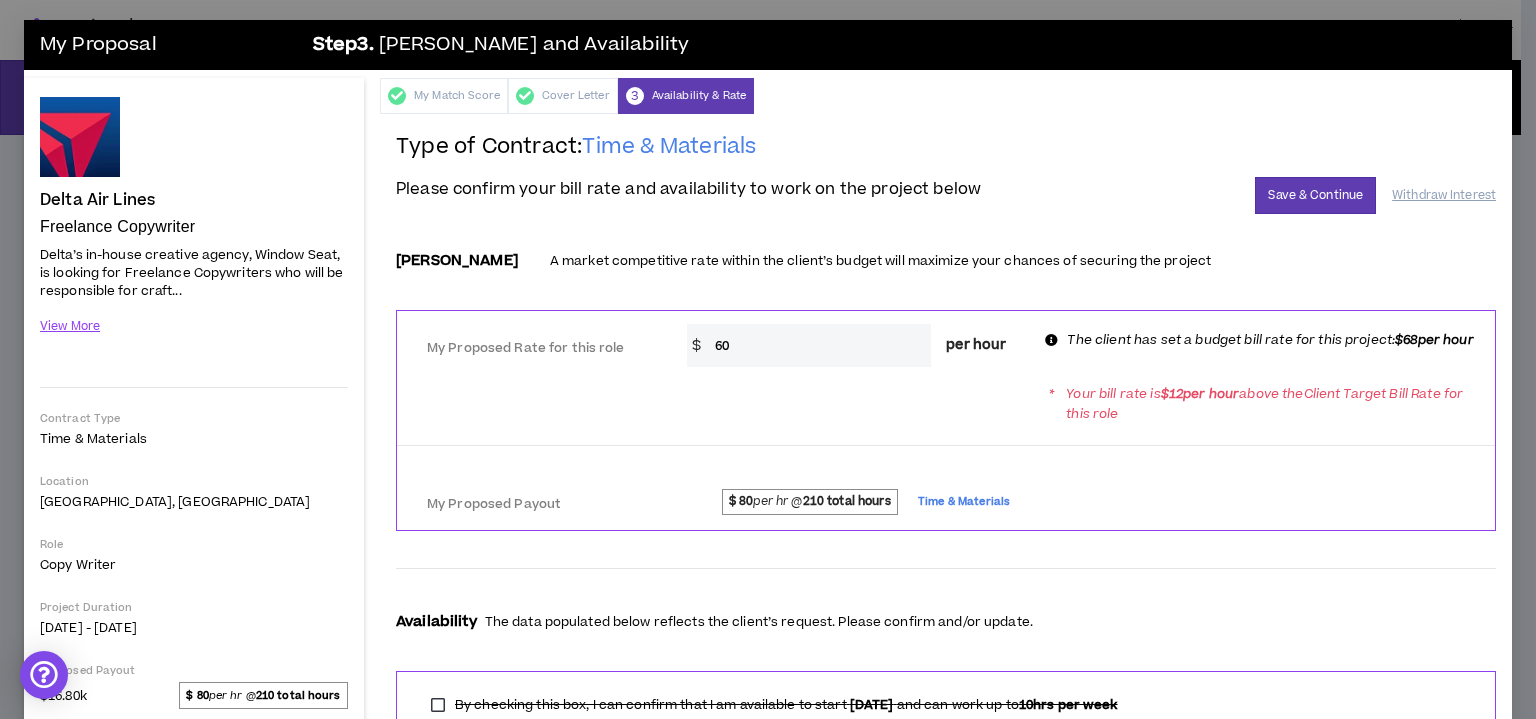type on "60" 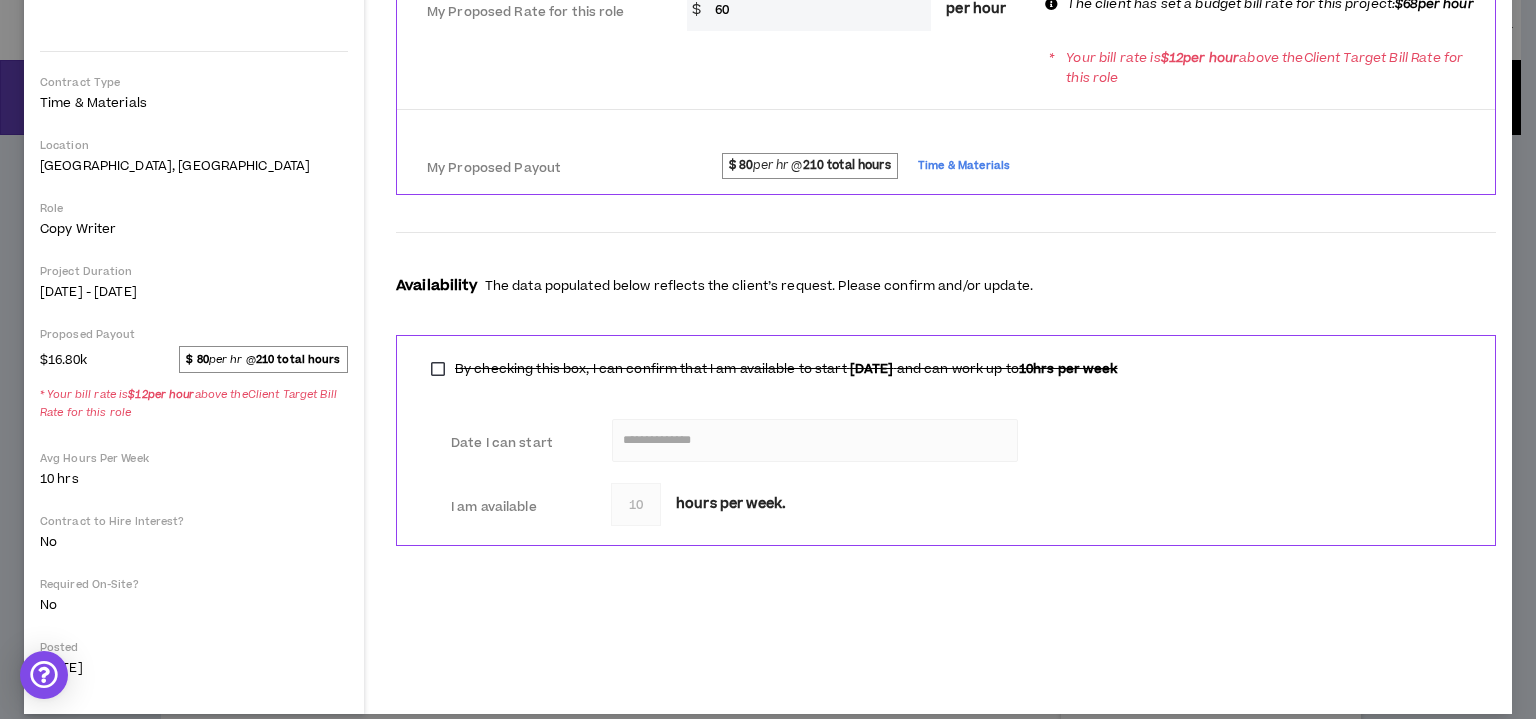 scroll, scrollTop: 354, scrollLeft: 0, axis: vertical 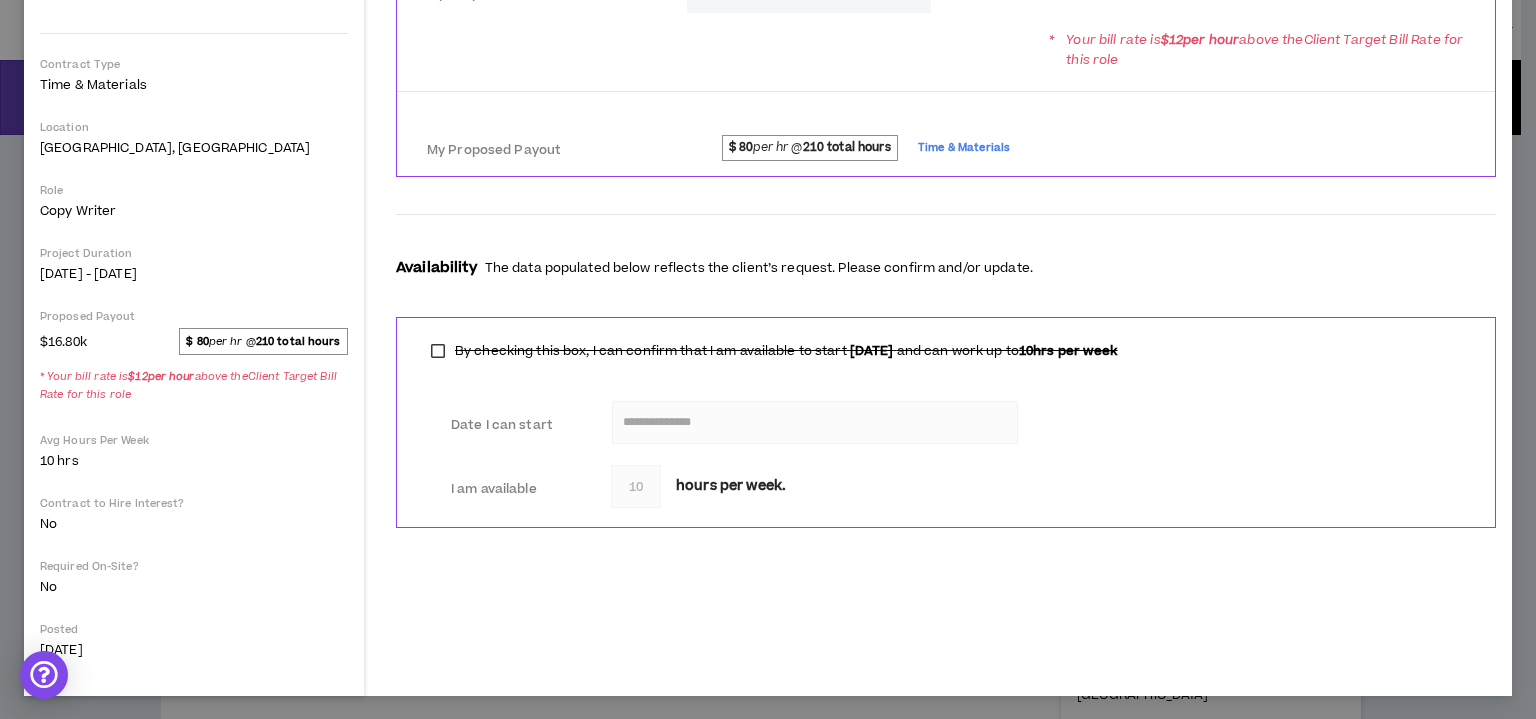 click on "By checking this box, I can confirm that I am available to start   [DATE]   and can work up to  10  hrs per week" at bounding box center (774, 351) 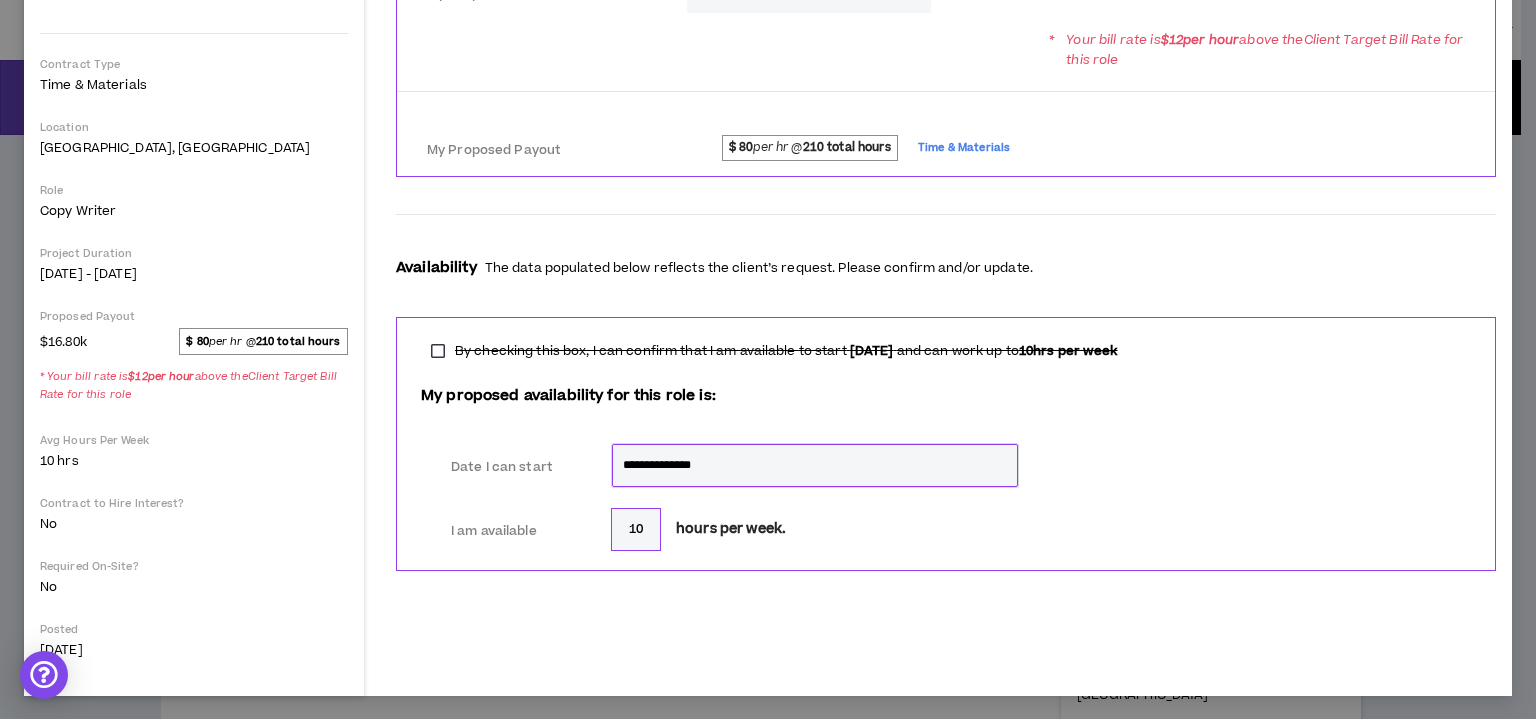 click on "By checking this box, I can confirm that I am available to start   [DATE]   and can work up to  10  hrs per week" at bounding box center [774, 351] 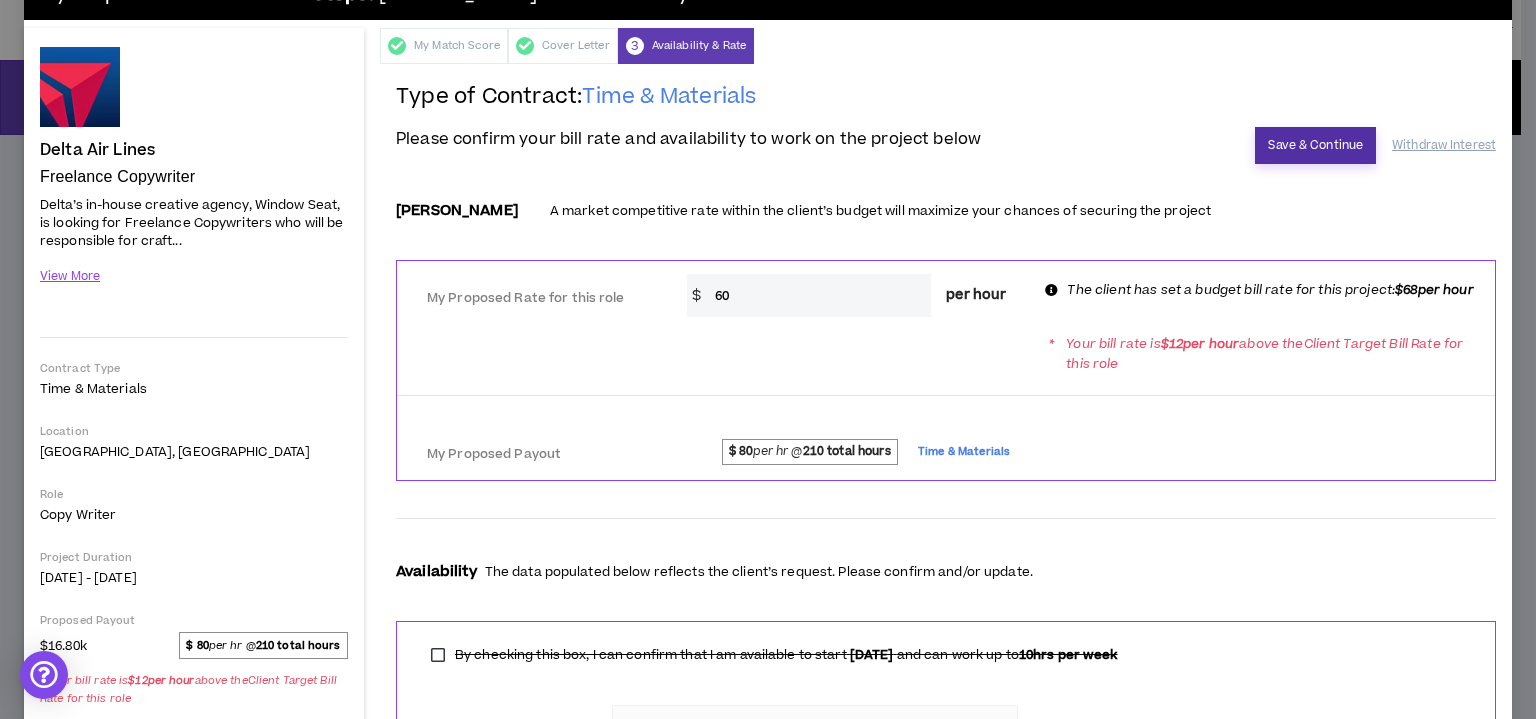 scroll, scrollTop: 0, scrollLeft: 0, axis: both 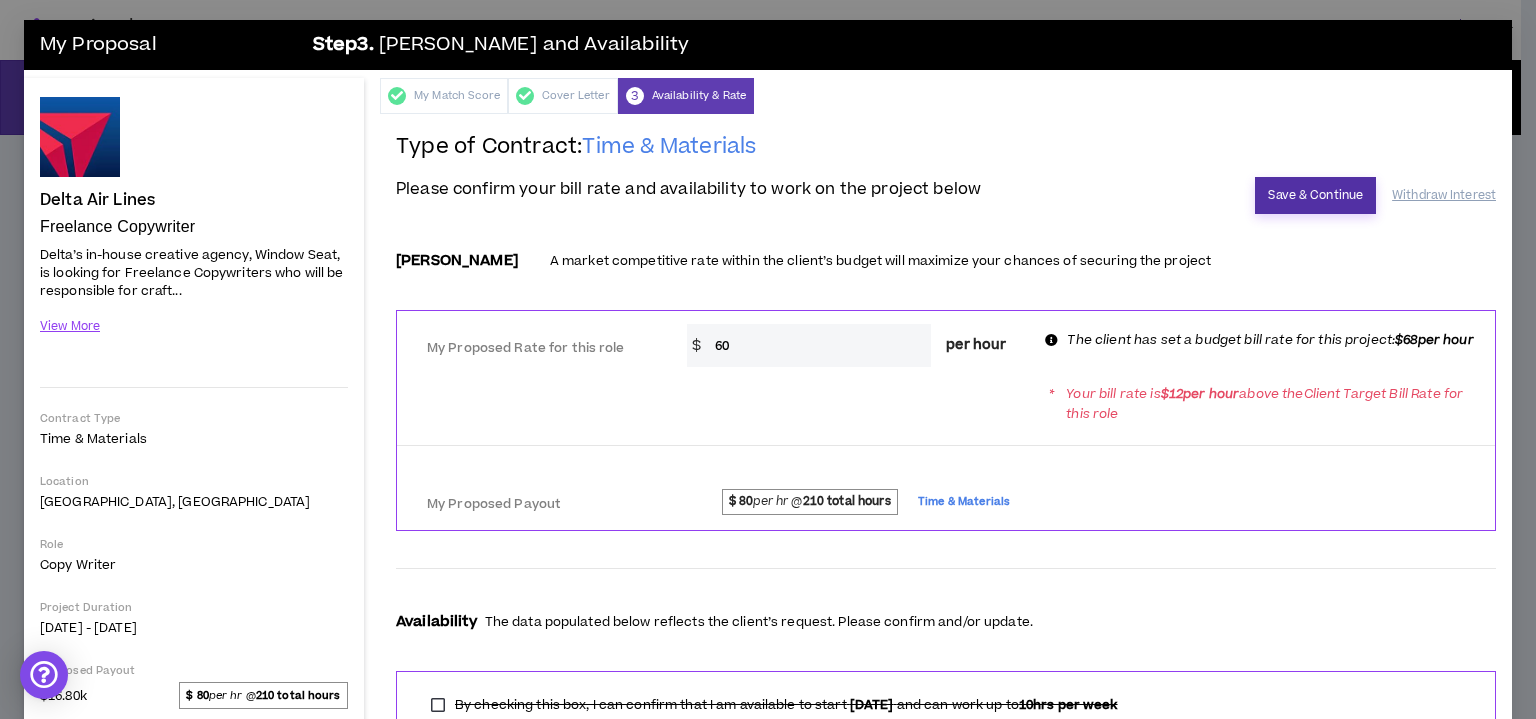 click on "Save & Continue" at bounding box center [1315, 195] 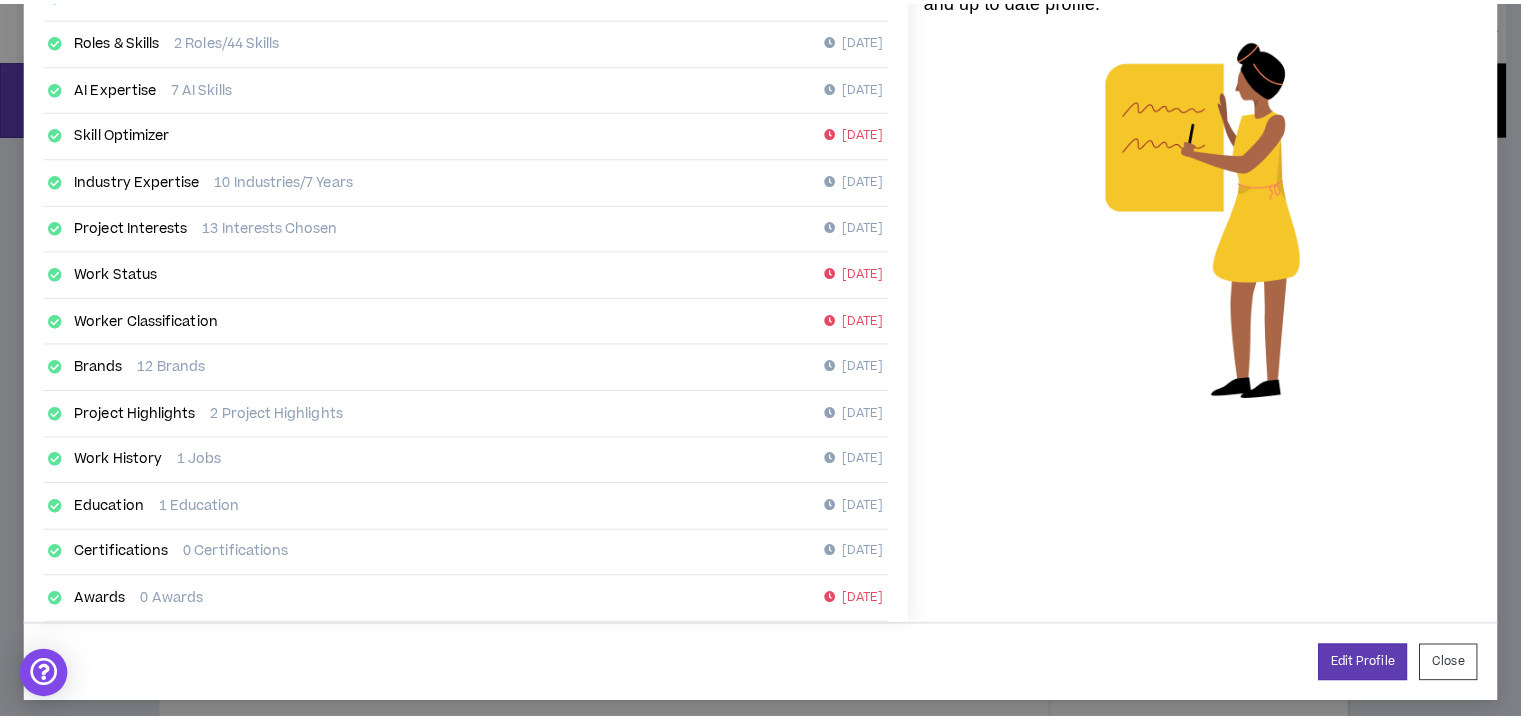 scroll, scrollTop: 328, scrollLeft: 0, axis: vertical 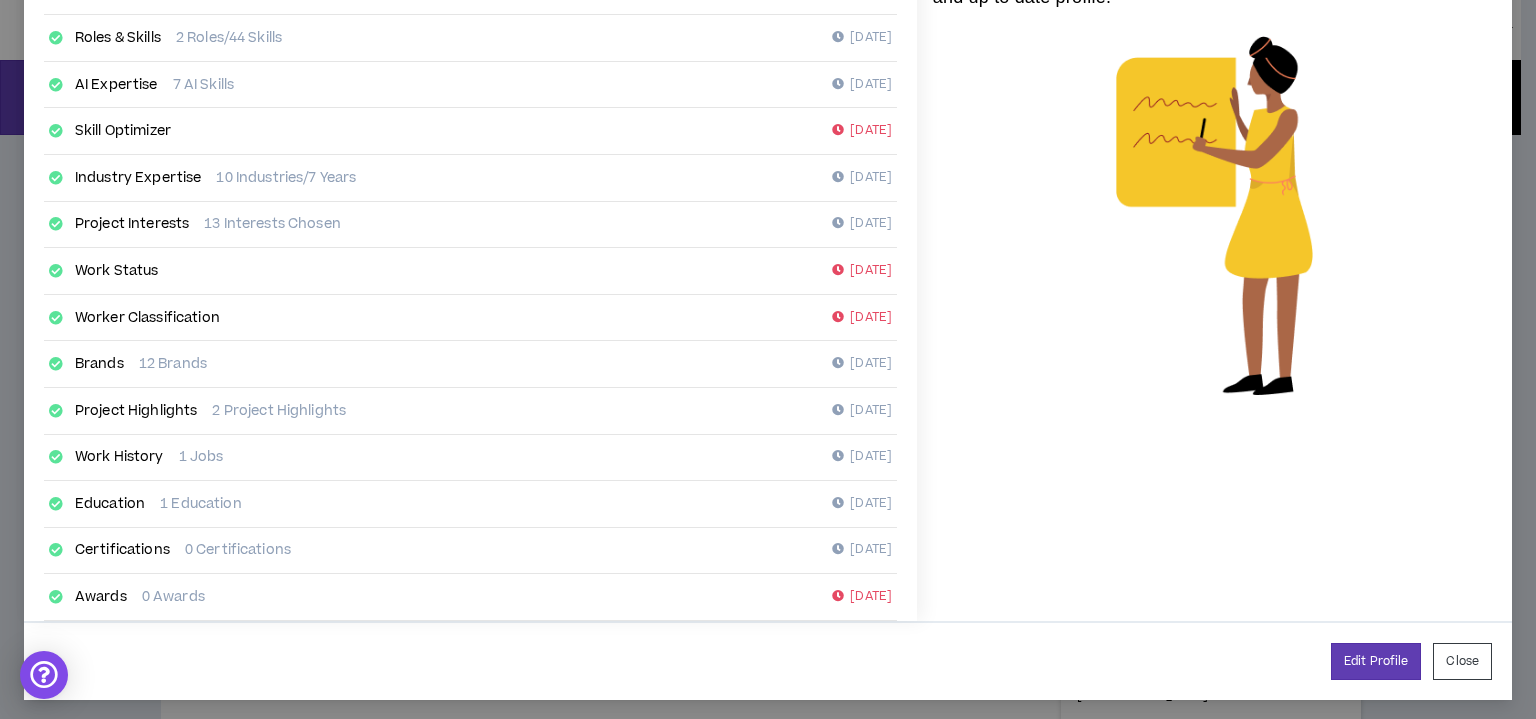 click on "Close" at bounding box center [1462, 661] 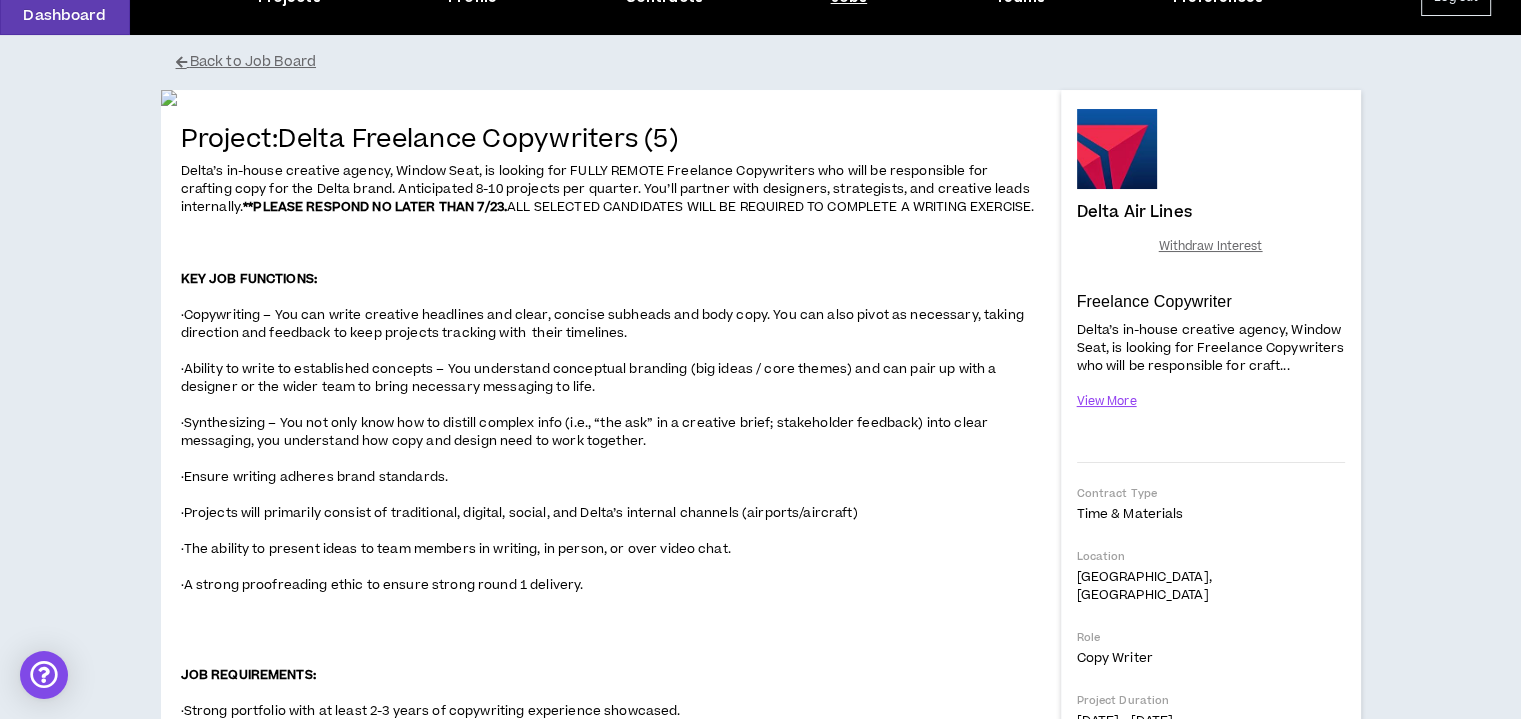 scroll, scrollTop: 0, scrollLeft: 0, axis: both 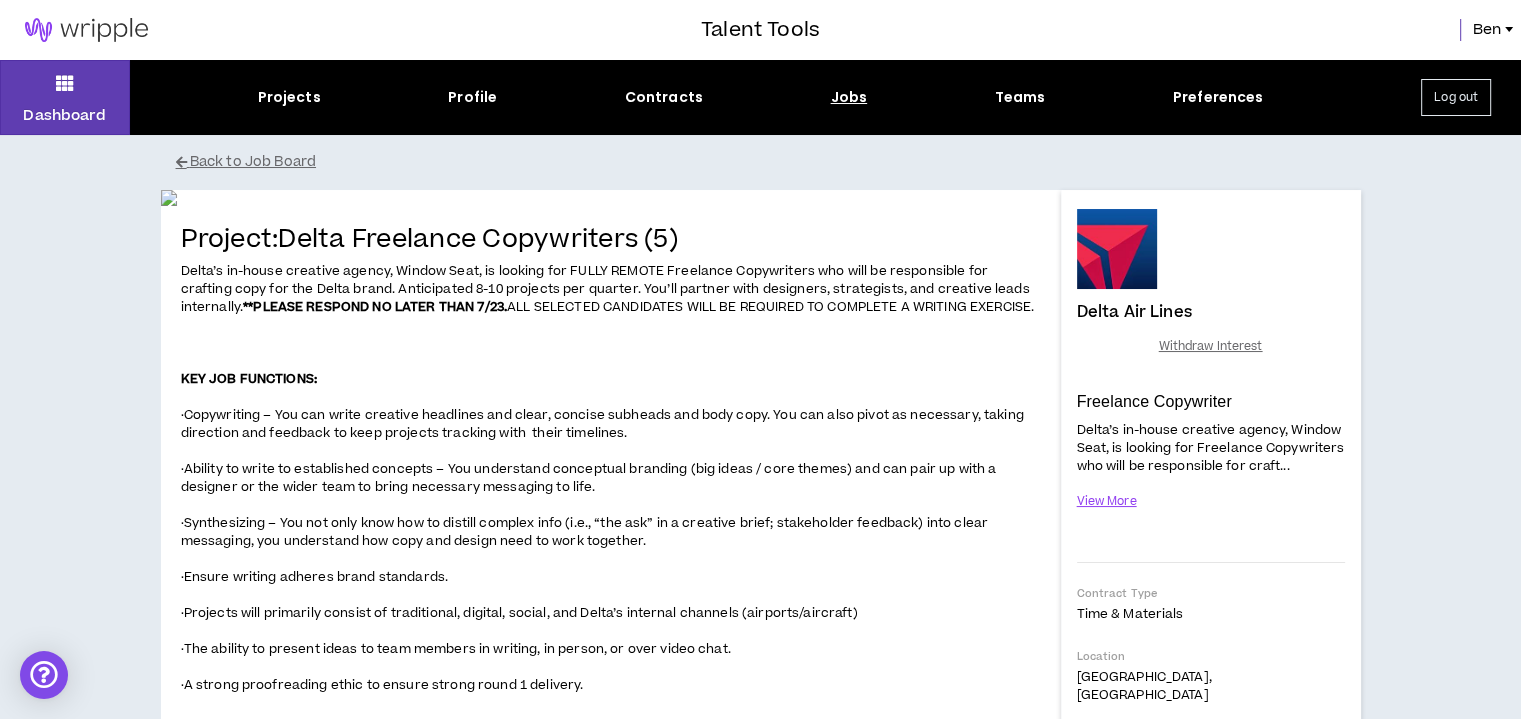 click at bounding box center [86, 30] 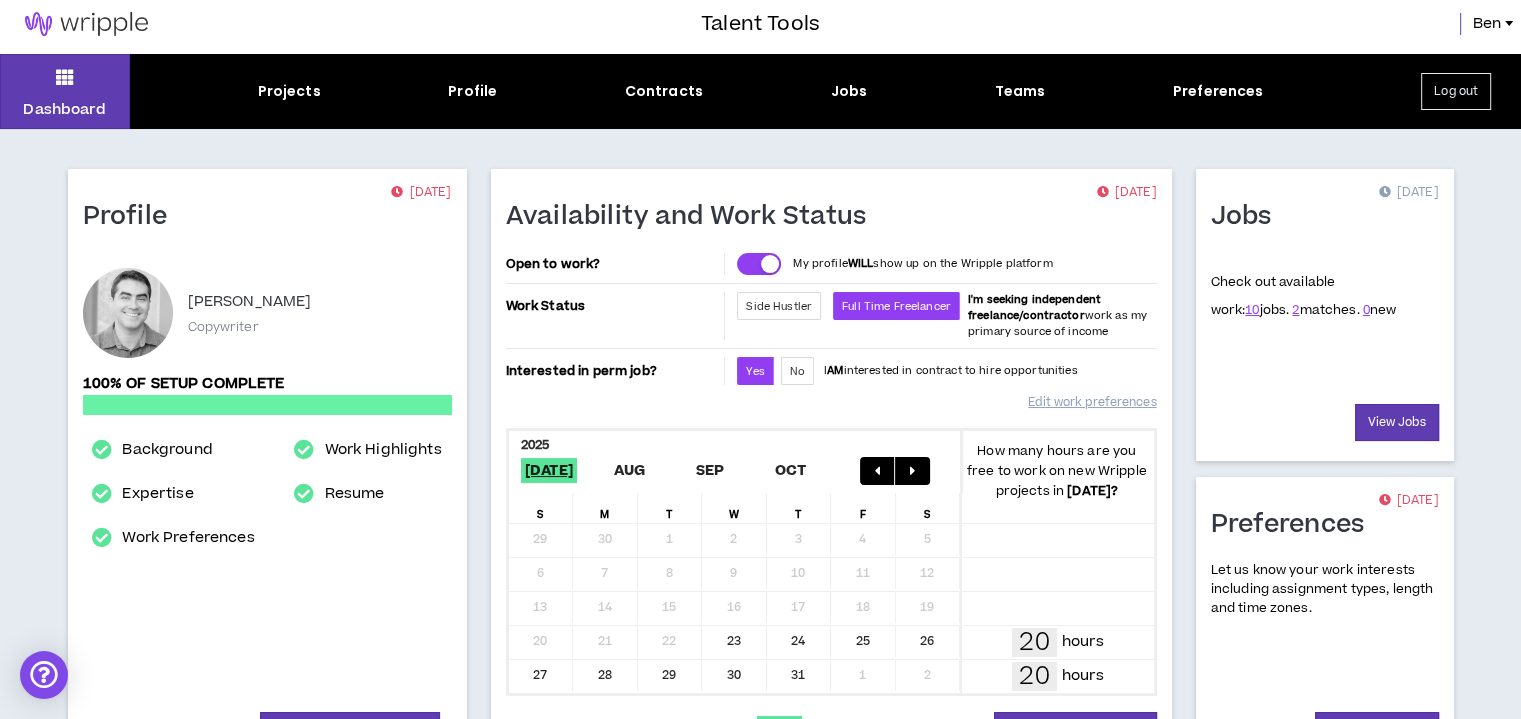 scroll, scrollTop: 0, scrollLeft: 0, axis: both 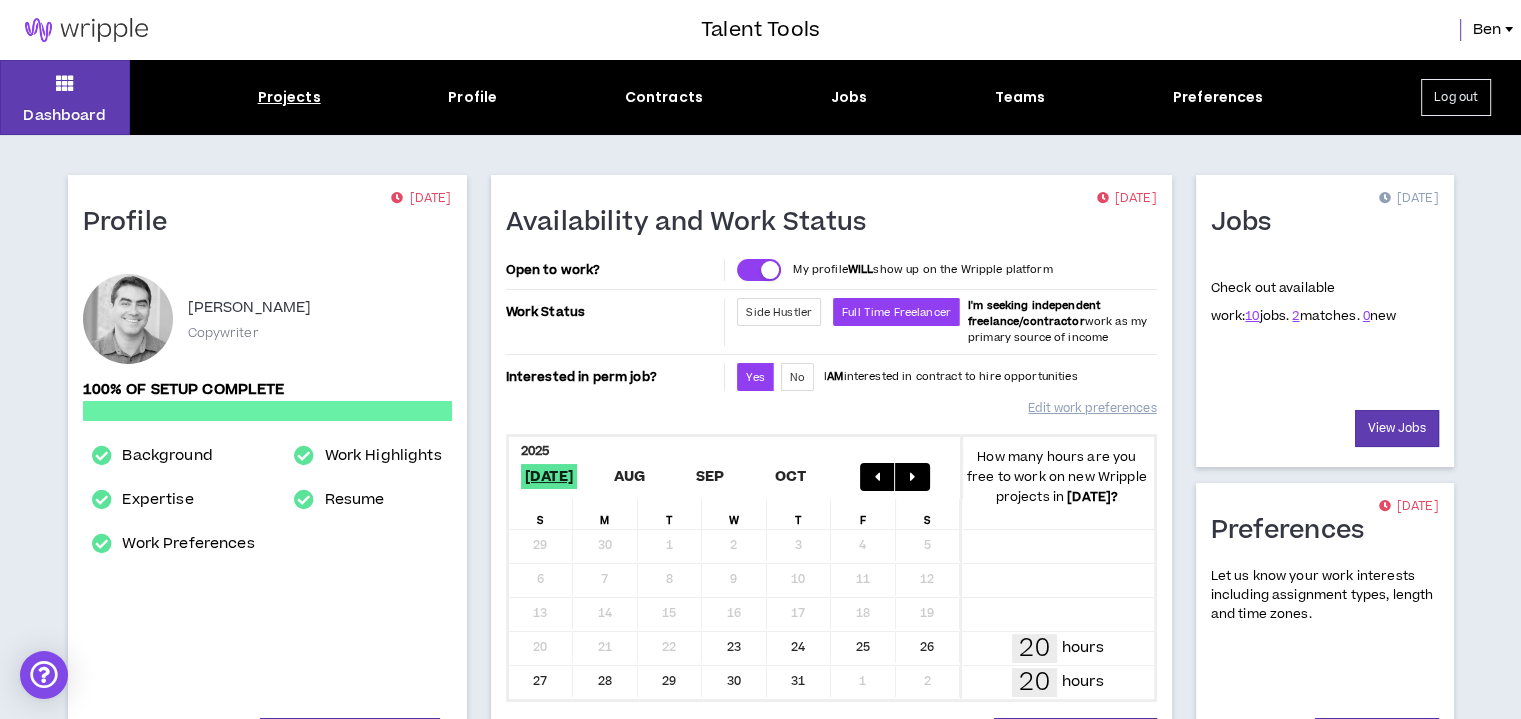 click on "Projects" at bounding box center [289, 97] 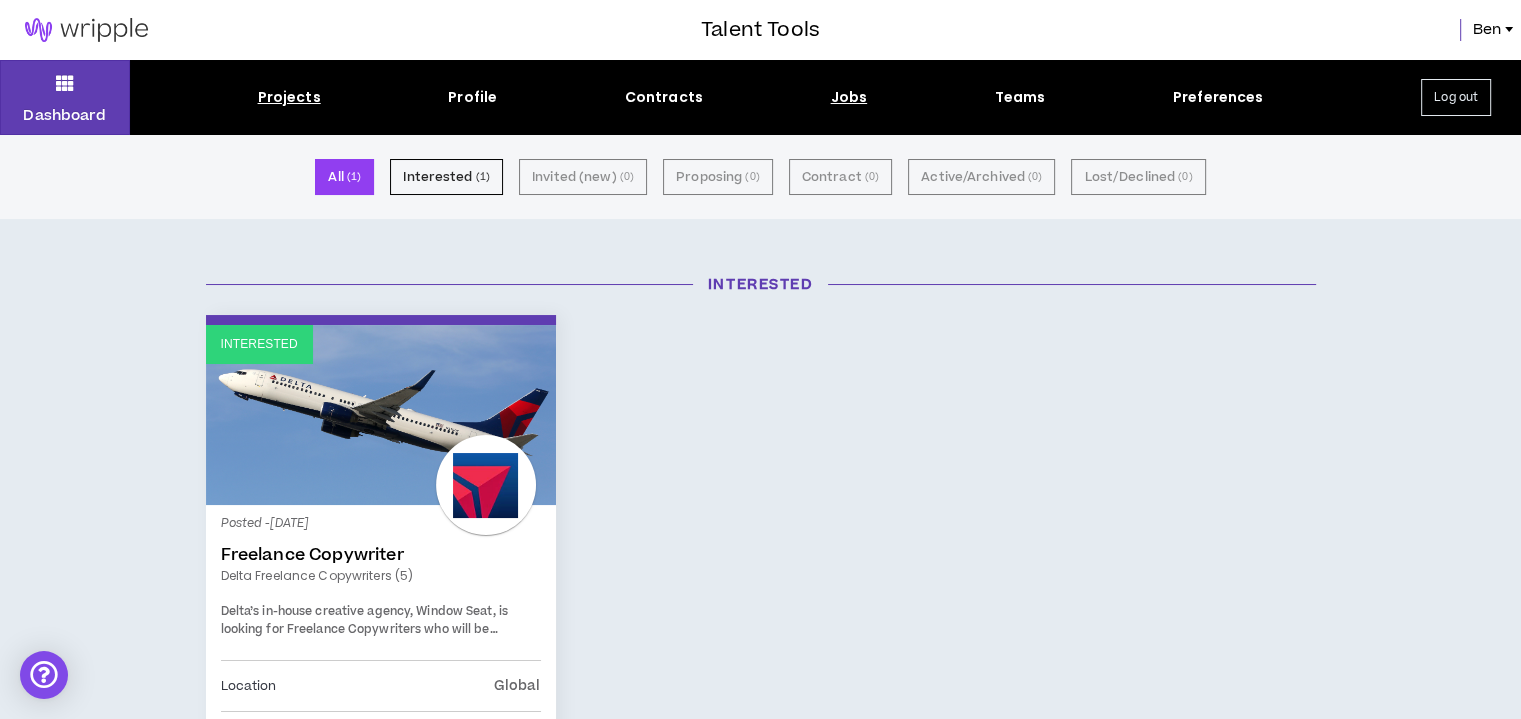 click on "Jobs" at bounding box center (849, 97) 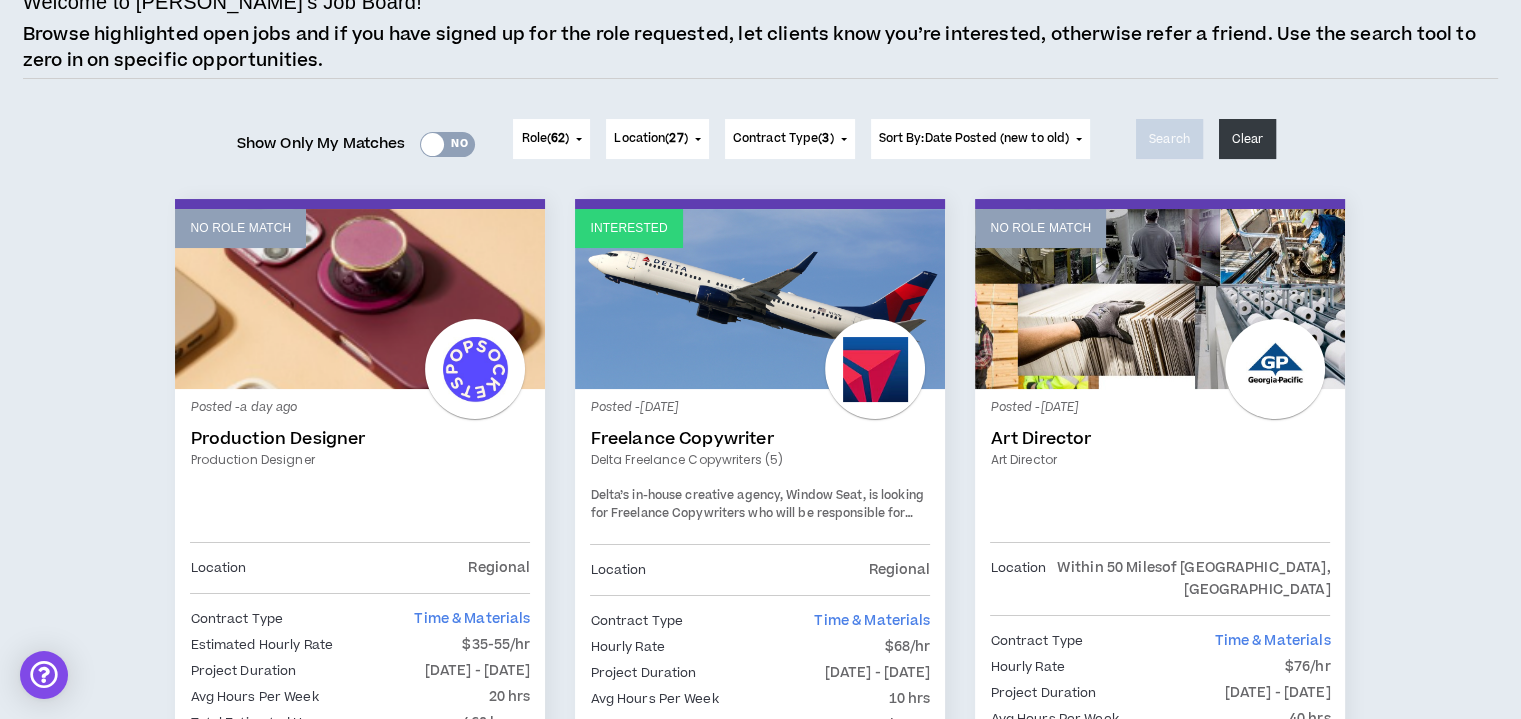 scroll, scrollTop: 0, scrollLeft: 0, axis: both 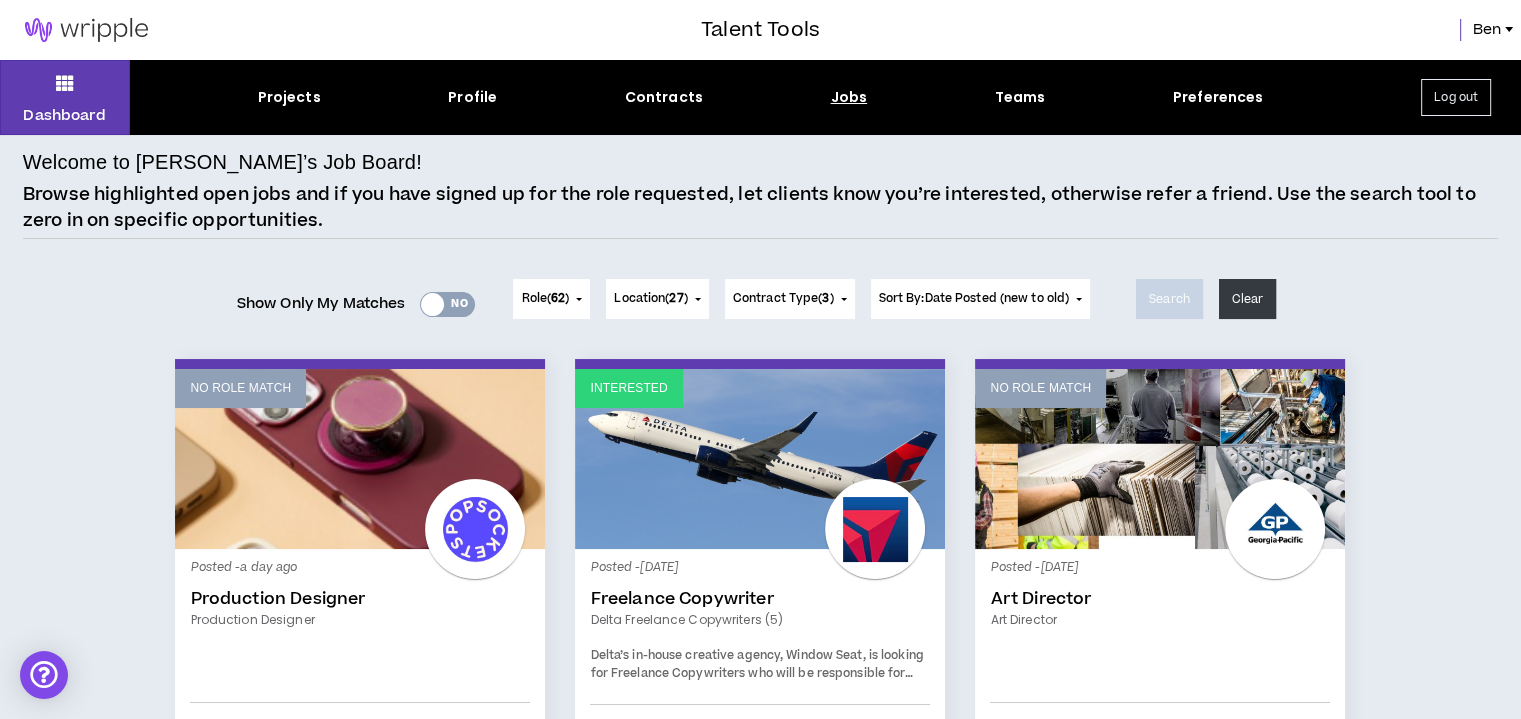 click on "Sort By:  Date Posted (new to old)" at bounding box center (974, 298) 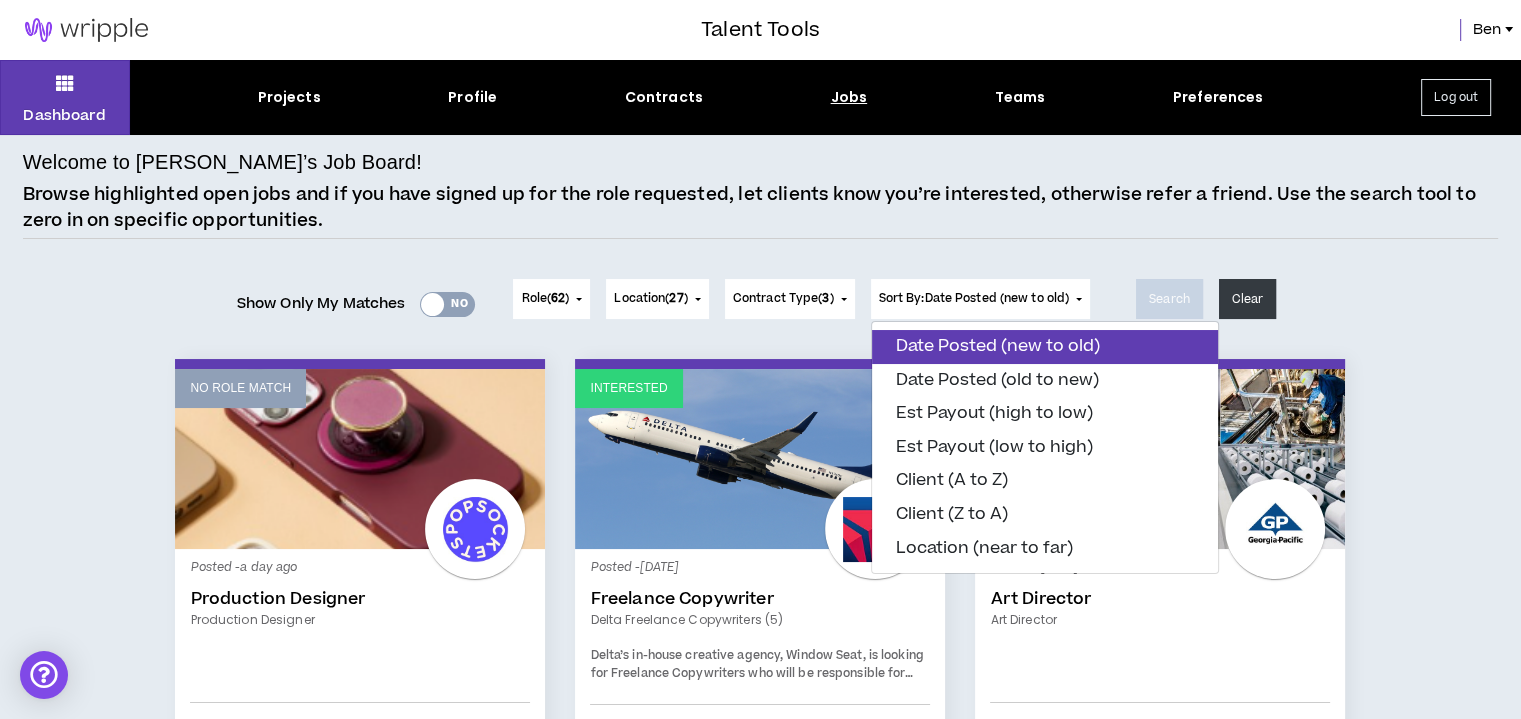 click on "Welcome to [PERSON_NAME]’s Job Board! Browse highlighted open jobs and if you have signed up for the role requested, let clients know you’re interested, otherwise refer a friend. Use the search tool to zero in on specific opportunities." at bounding box center (760, 193) 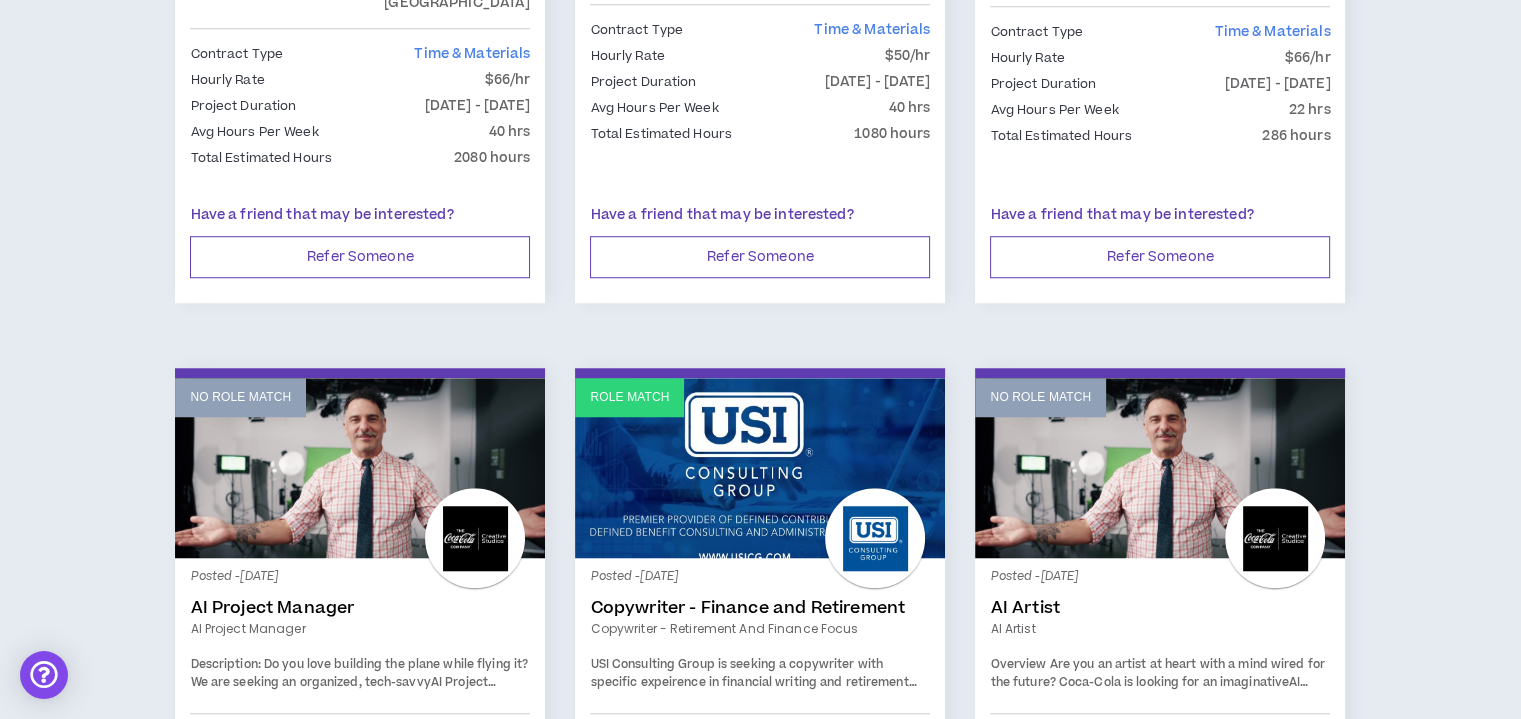 scroll, scrollTop: 1600, scrollLeft: 0, axis: vertical 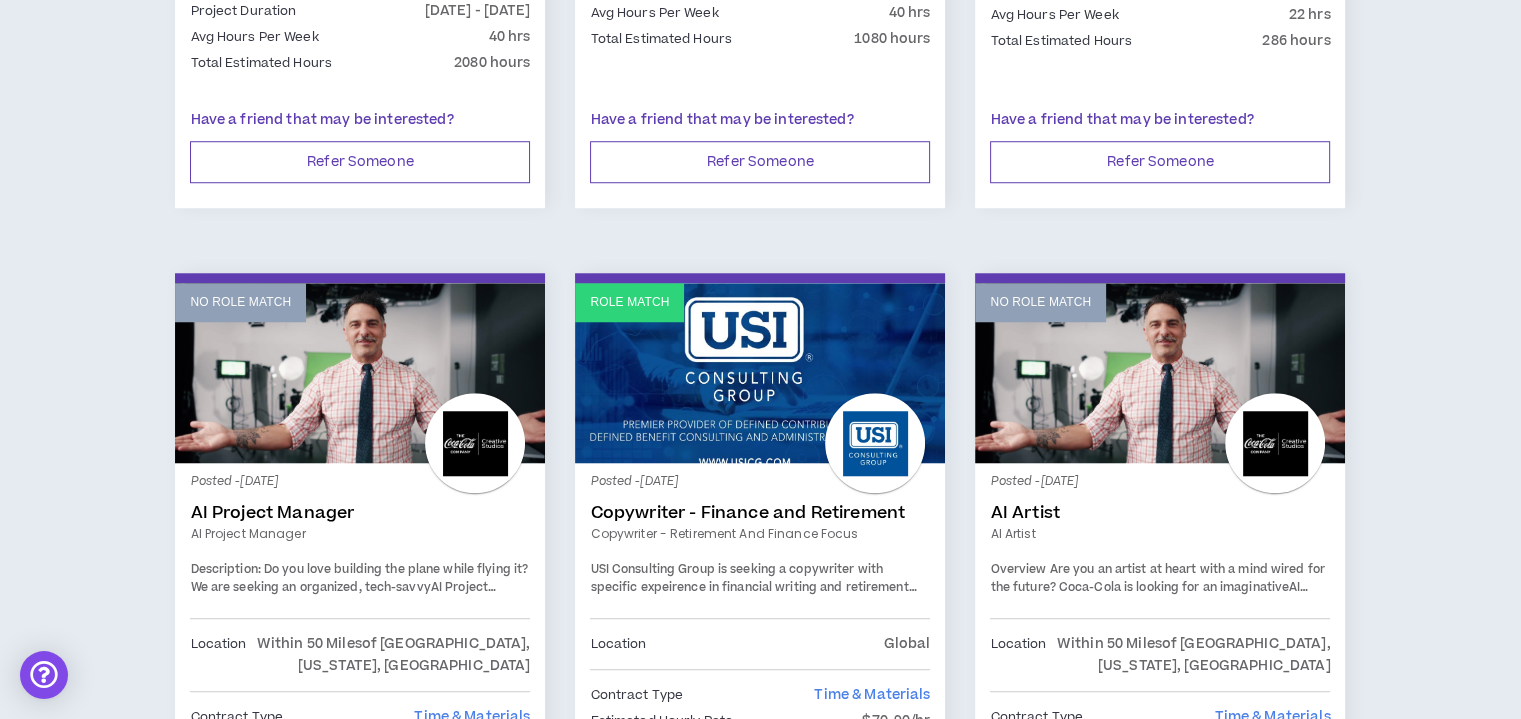 click on "Copywriter - Finance and Retirement" at bounding box center (760, 513) 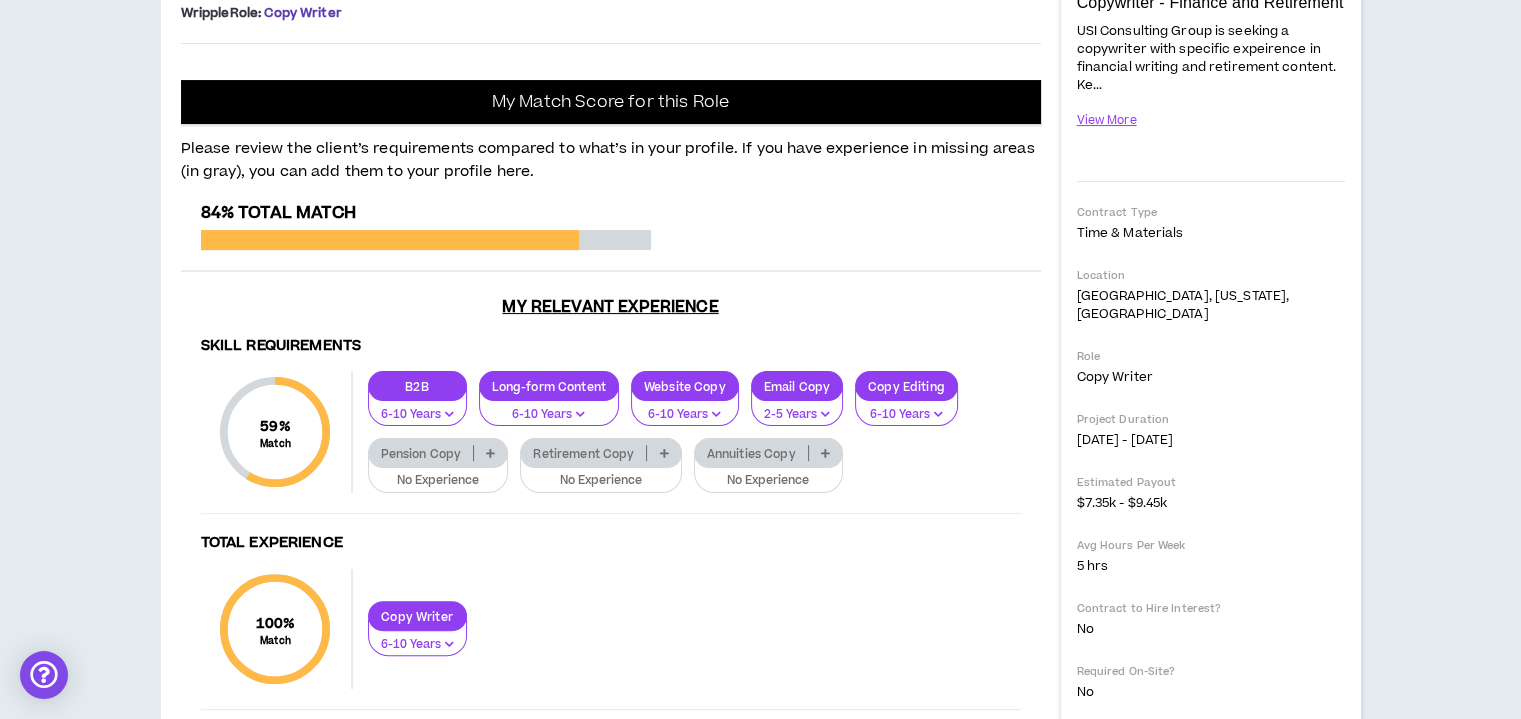 scroll, scrollTop: 398, scrollLeft: 0, axis: vertical 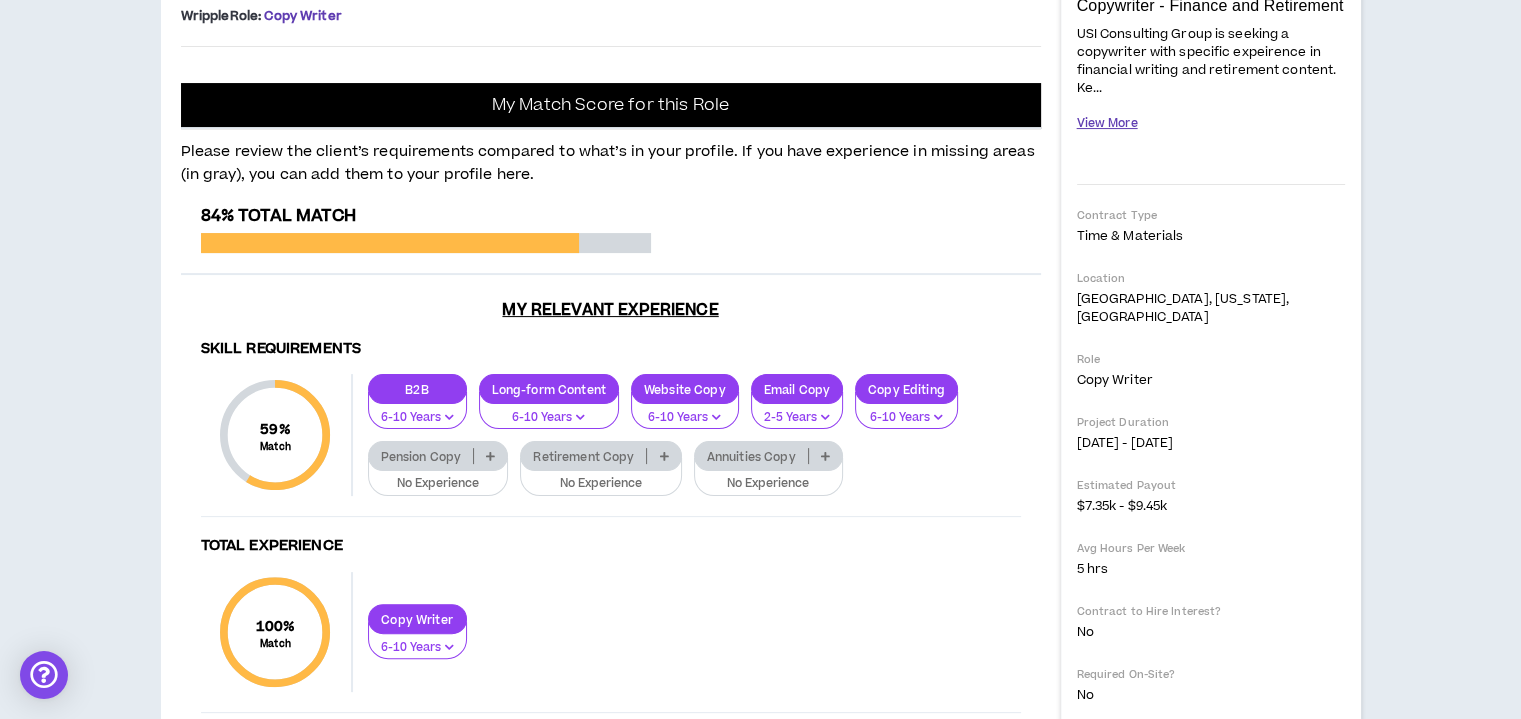 click on "View More" at bounding box center [1107, 123] 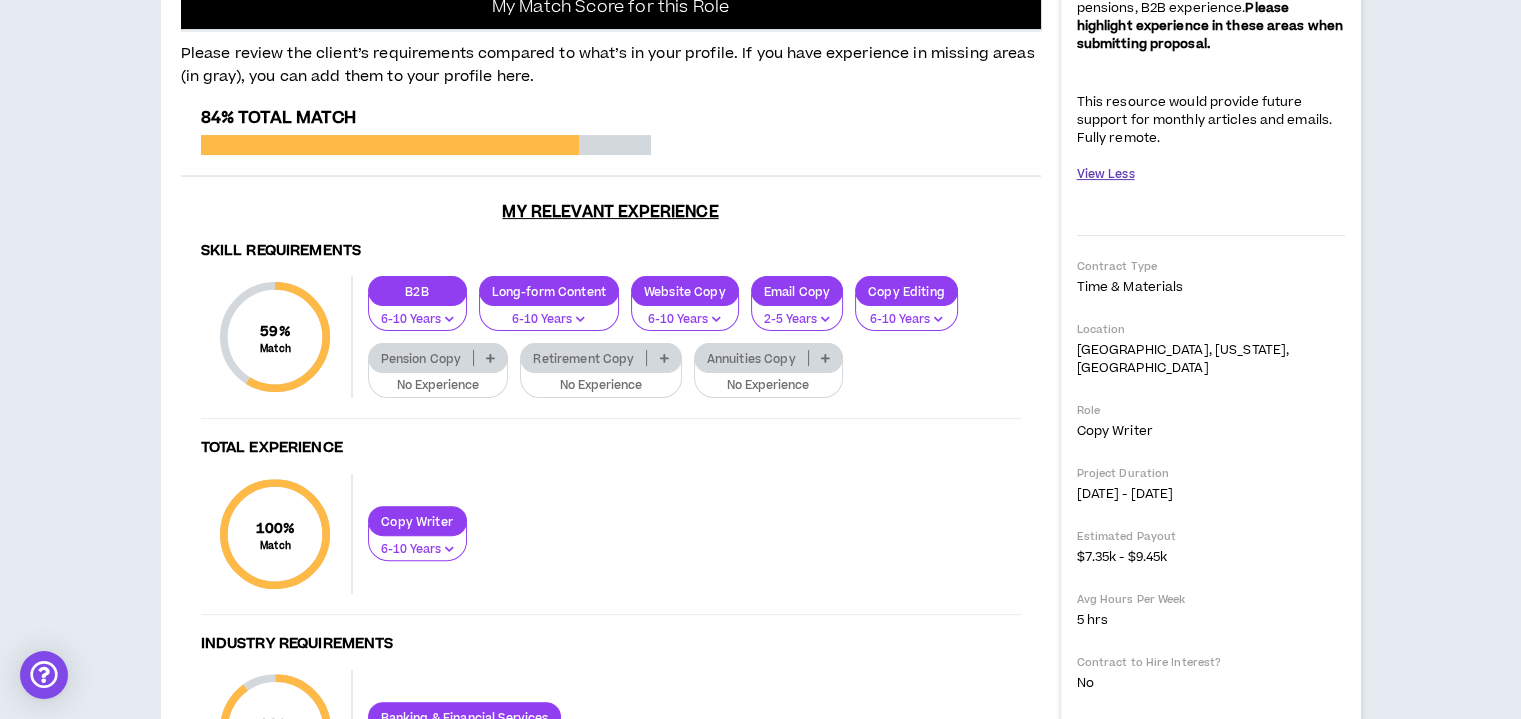 scroll, scrollTop: 498, scrollLeft: 0, axis: vertical 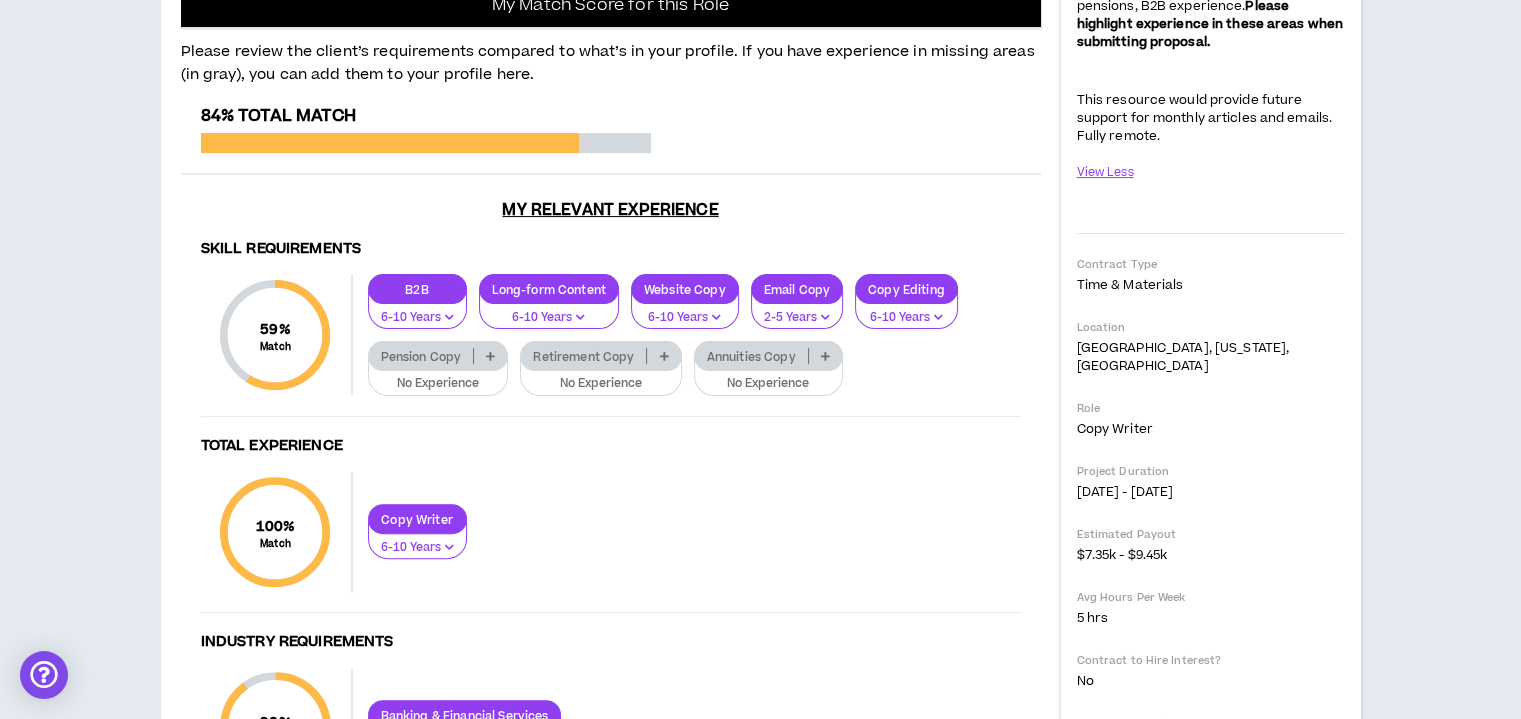 click on "Please highlight experience in these areas when submitting proposal." at bounding box center (695, -209) 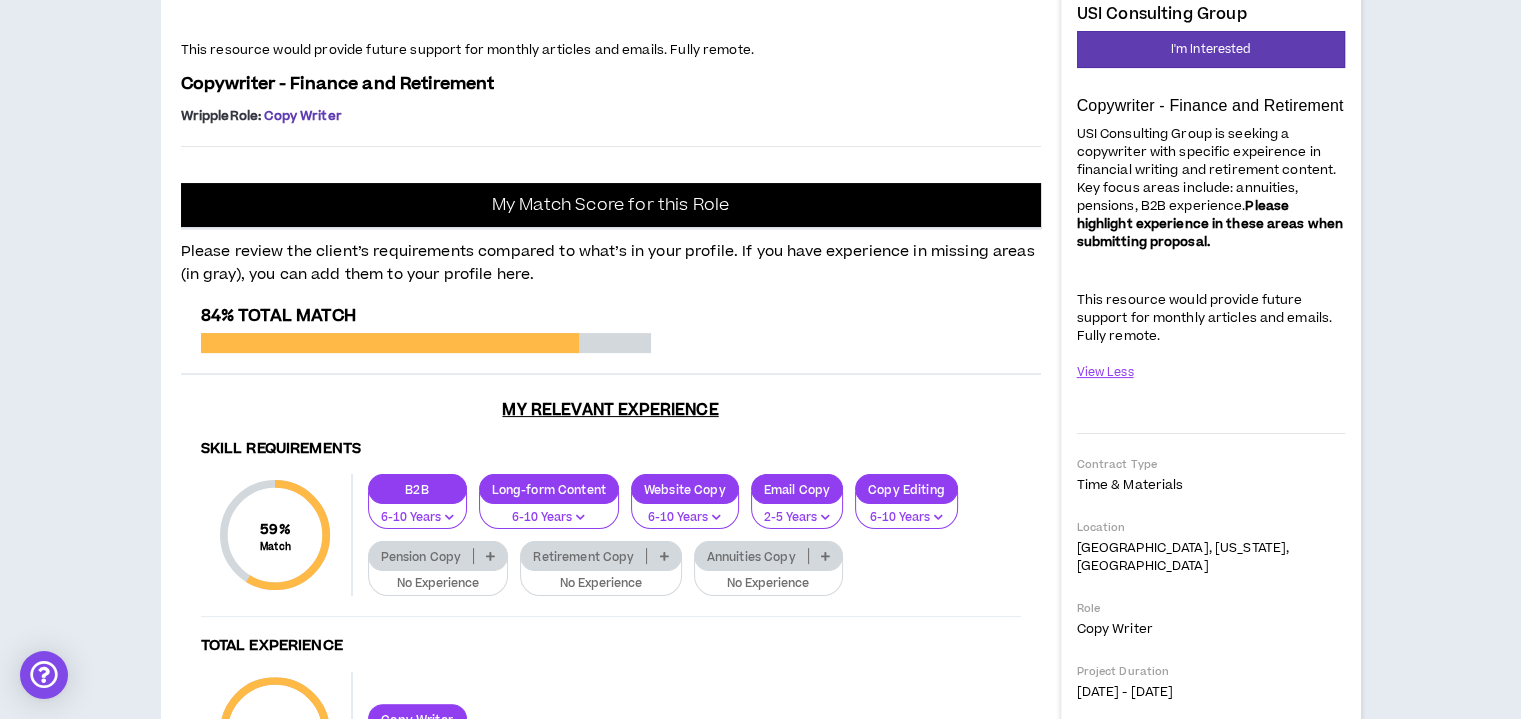 click at bounding box center [611, -100] 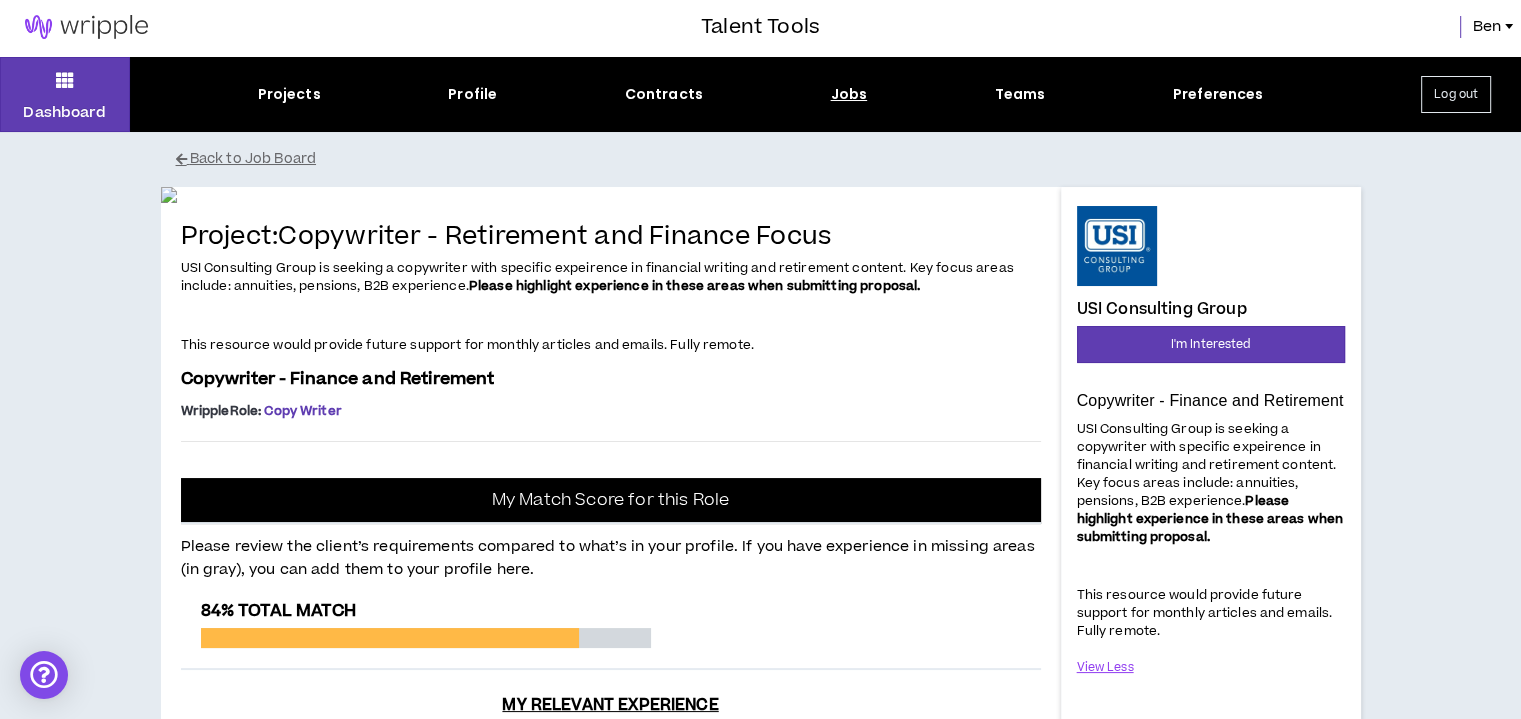 scroll, scrollTop: 0, scrollLeft: 0, axis: both 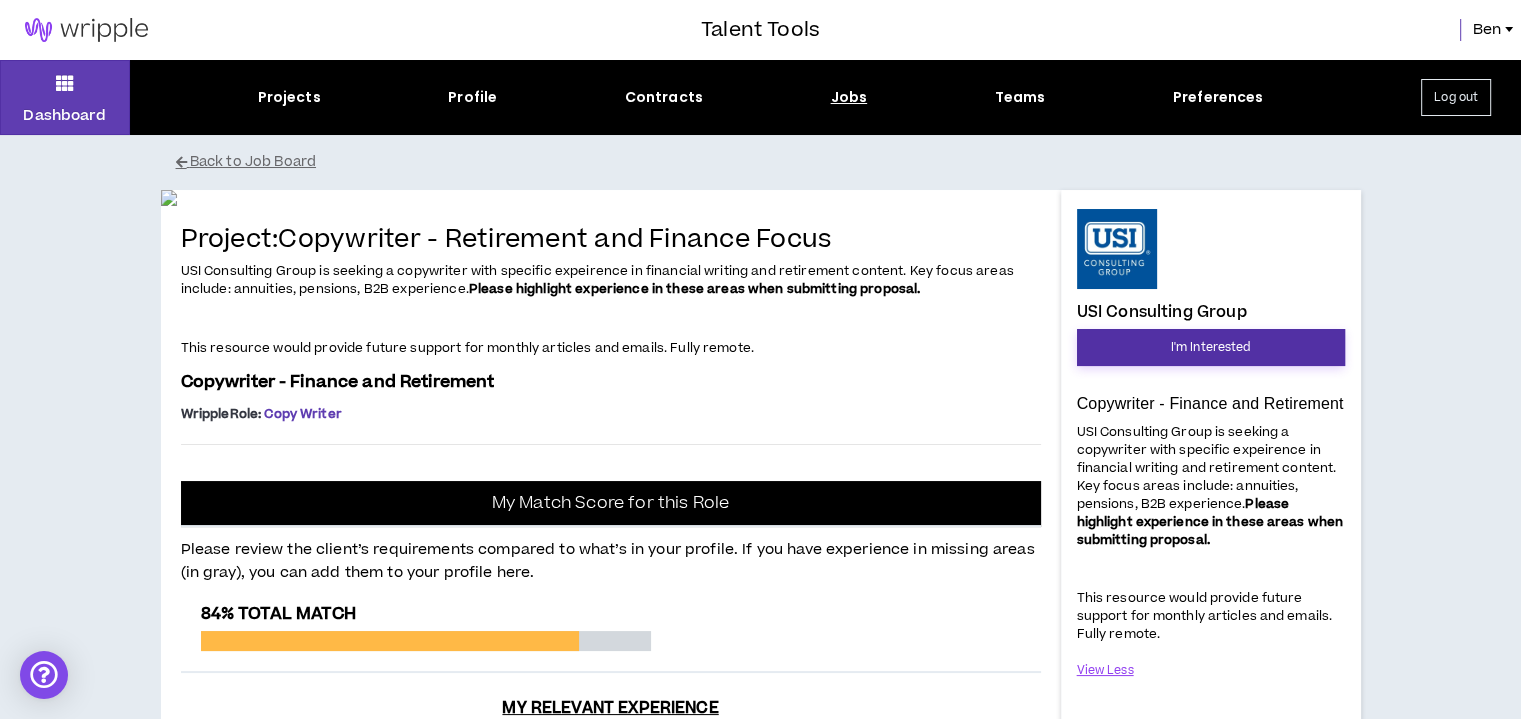 click on "I'm Interested" at bounding box center [1211, 347] 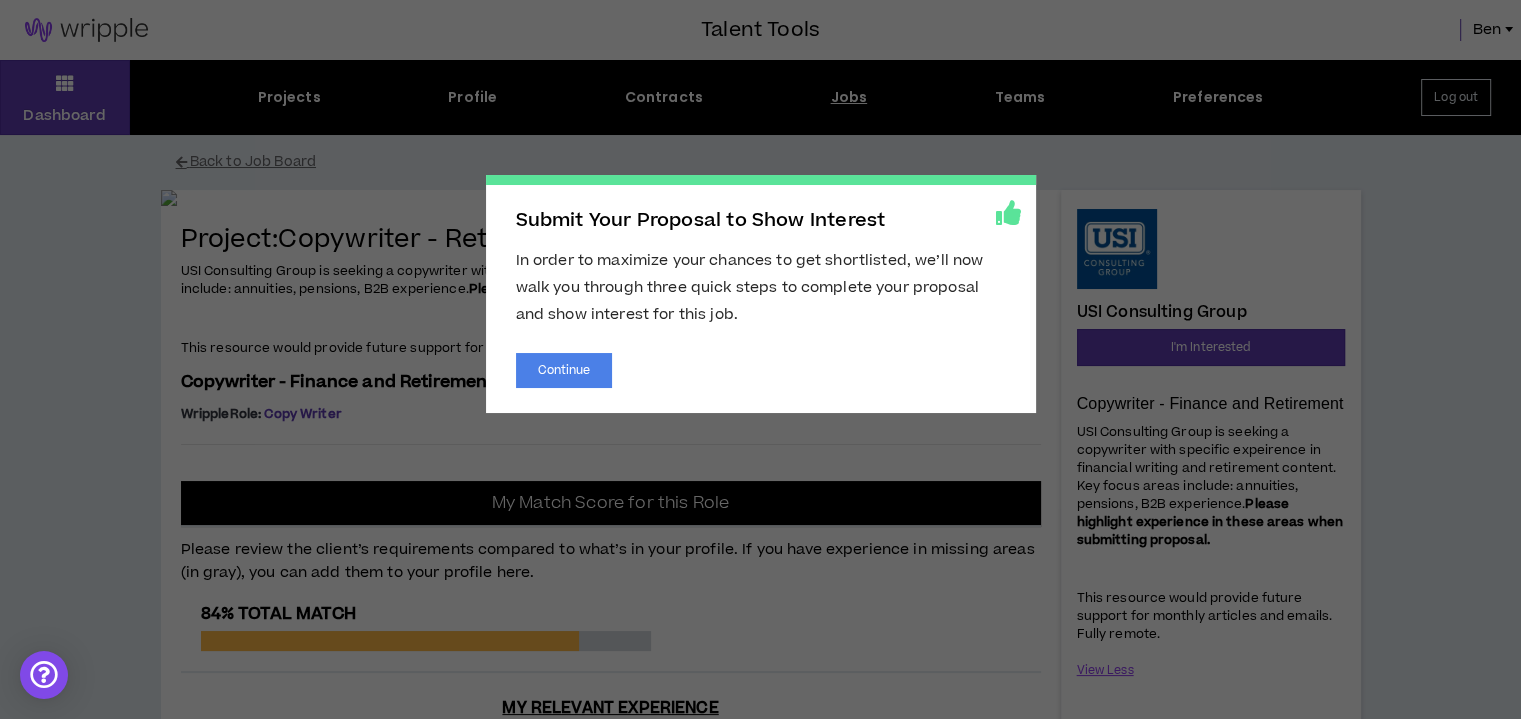drag, startPoint x: 668, startPoint y: 507, endPoint x: 676, endPoint y: 499, distance: 11.313708 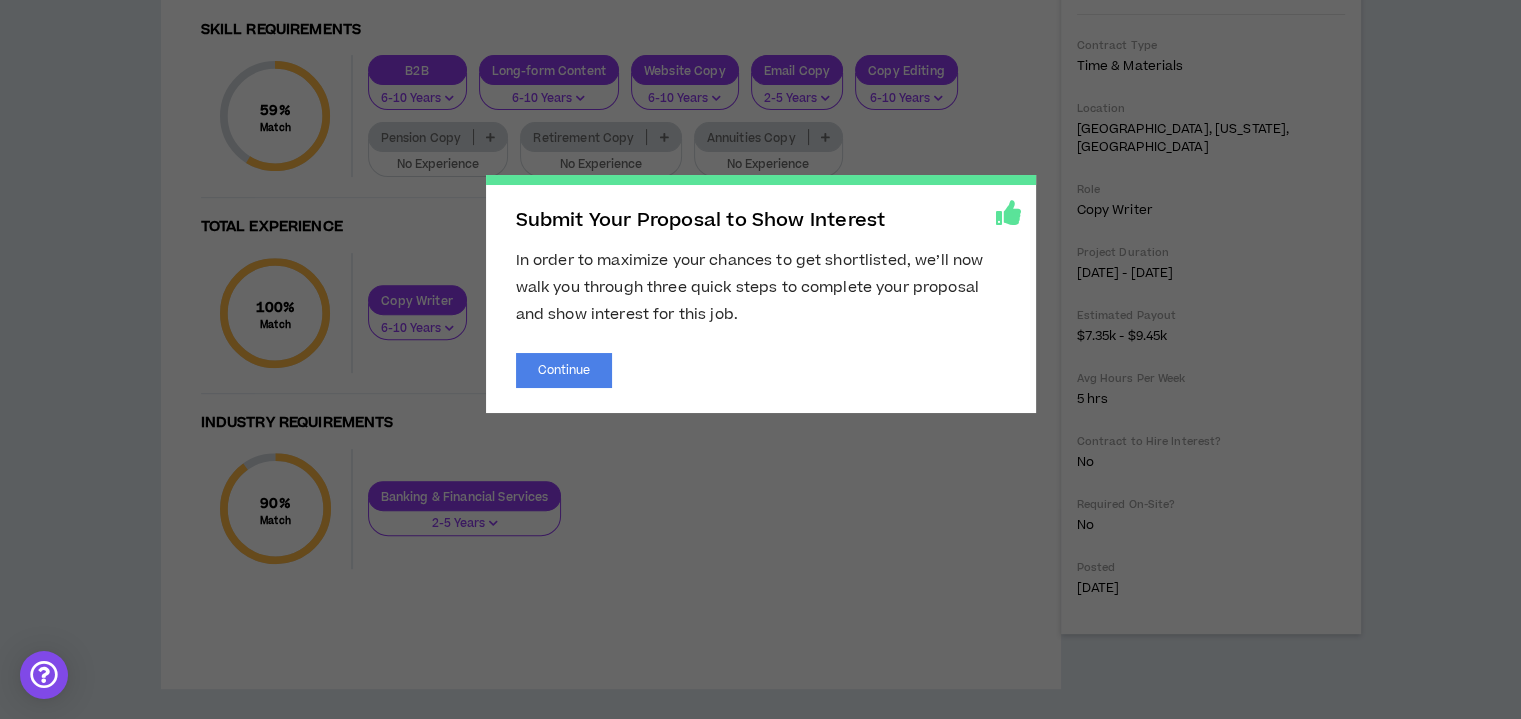 scroll, scrollTop: 1198, scrollLeft: 0, axis: vertical 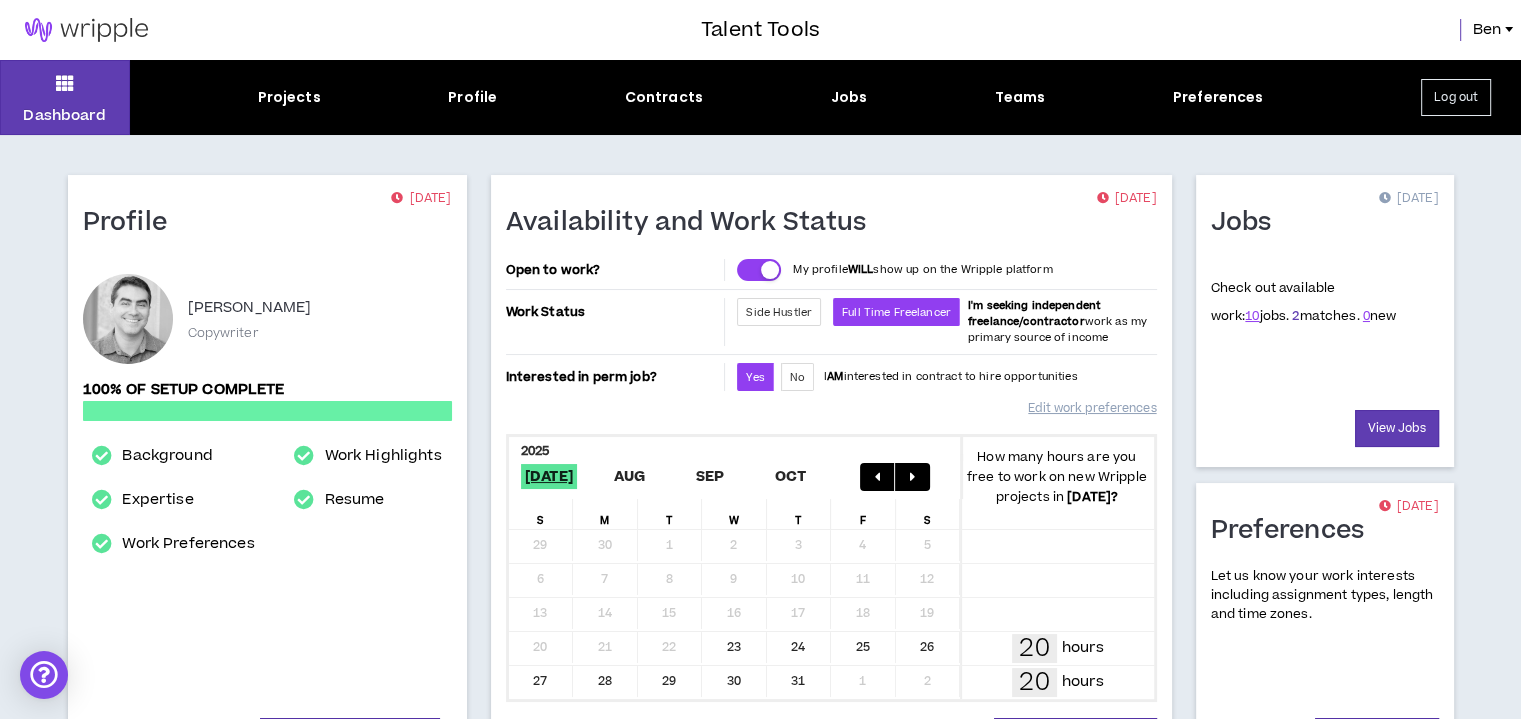 click on "2" at bounding box center (1295, 316) 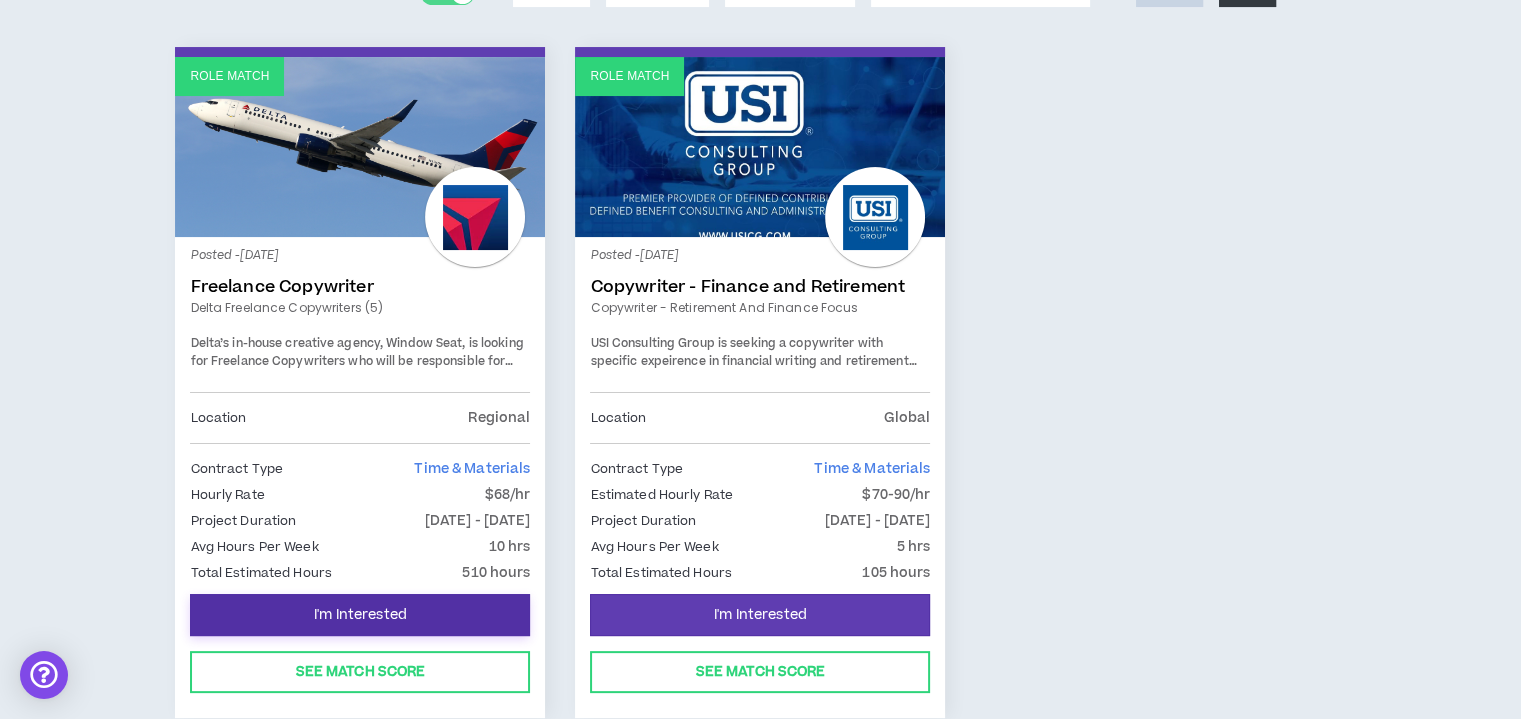 scroll, scrollTop: 400, scrollLeft: 0, axis: vertical 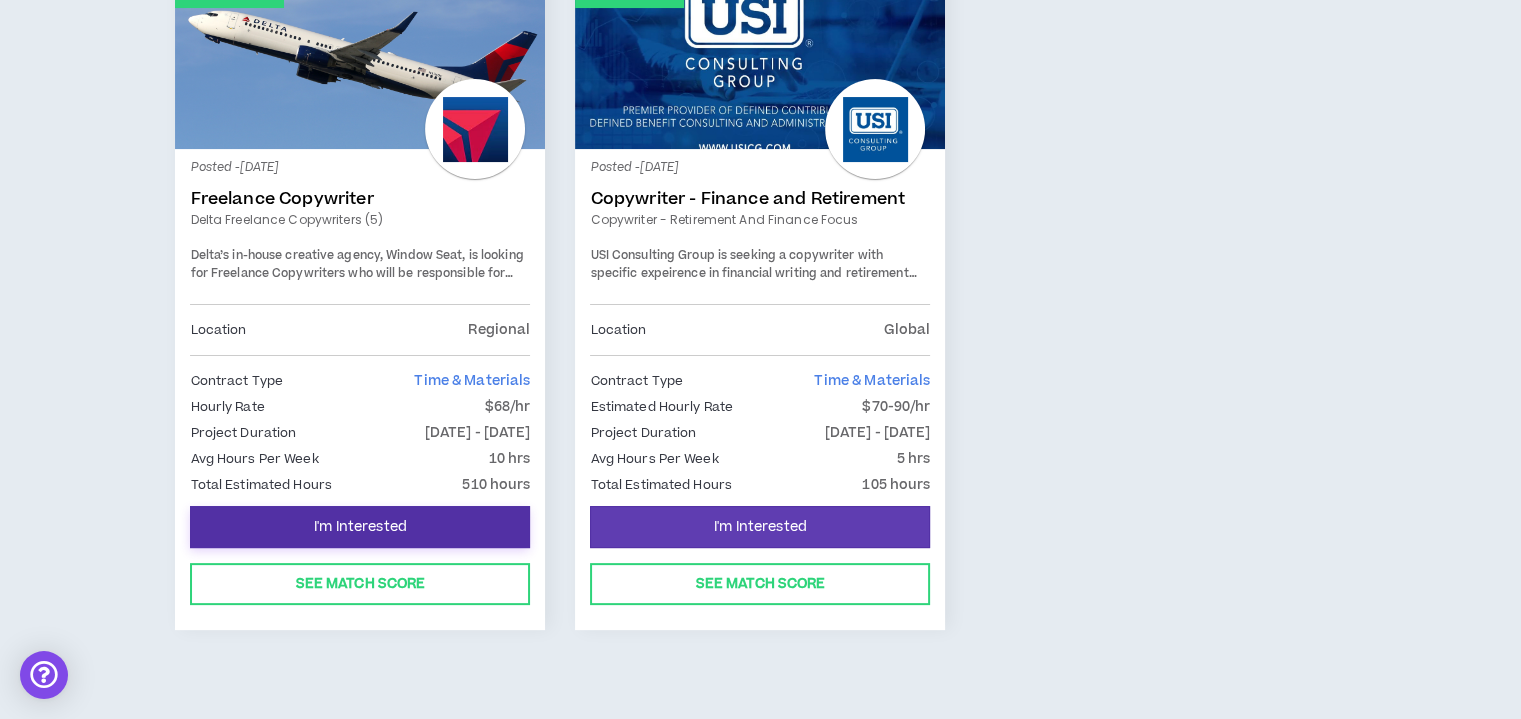 drag, startPoint x: 367, startPoint y: 528, endPoint x: 415, endPoint y: 331, distance: 202.76341 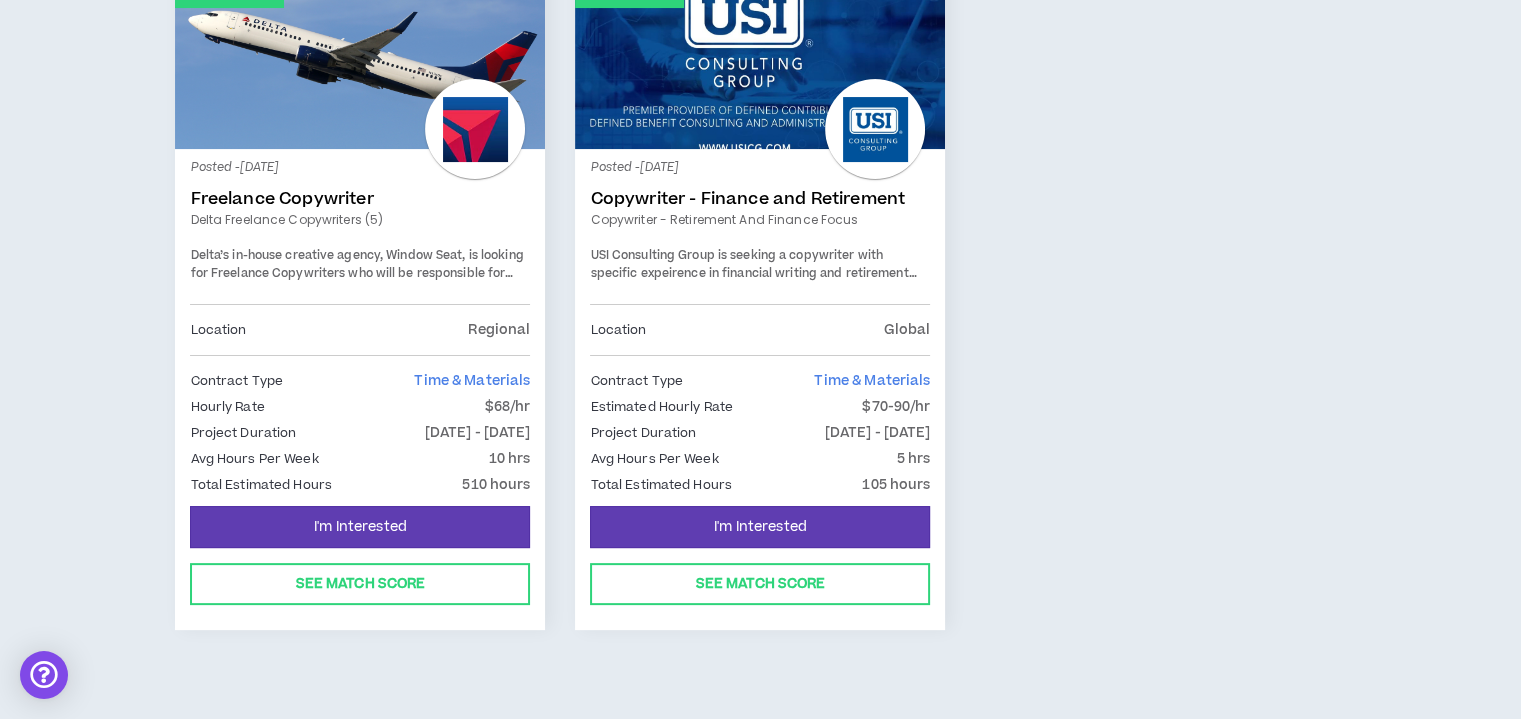 click on "Delta’s in-house creative agency, Window Seat, is looking for Freelance Copywriters who will be responsible for crafting copy for the Delta brand, on an as-needed basis. Anticipated 8-10 projects per quarter.  Fully remote." at bounding box center [358, 282] 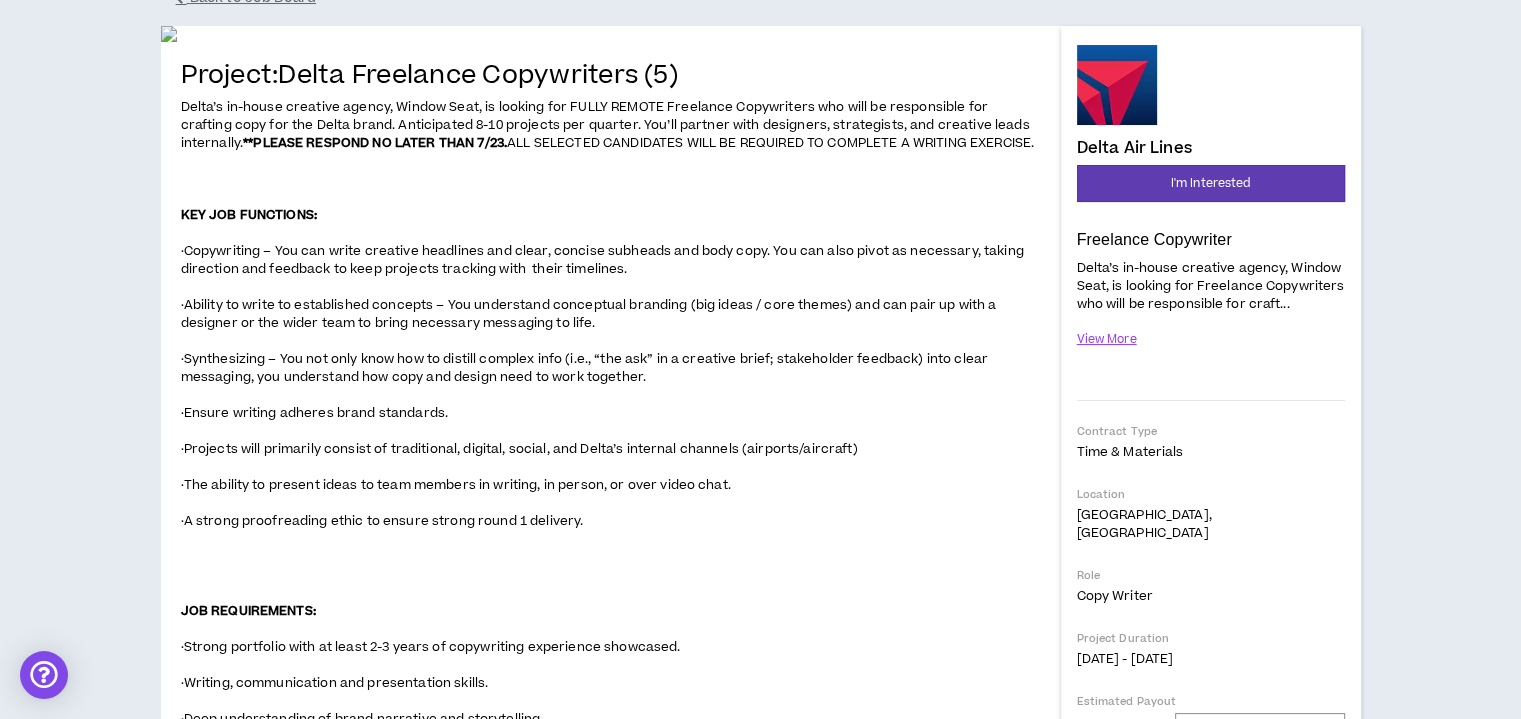 scroll, scrollTop: 400, scrollLeft: 0, axis: vertical 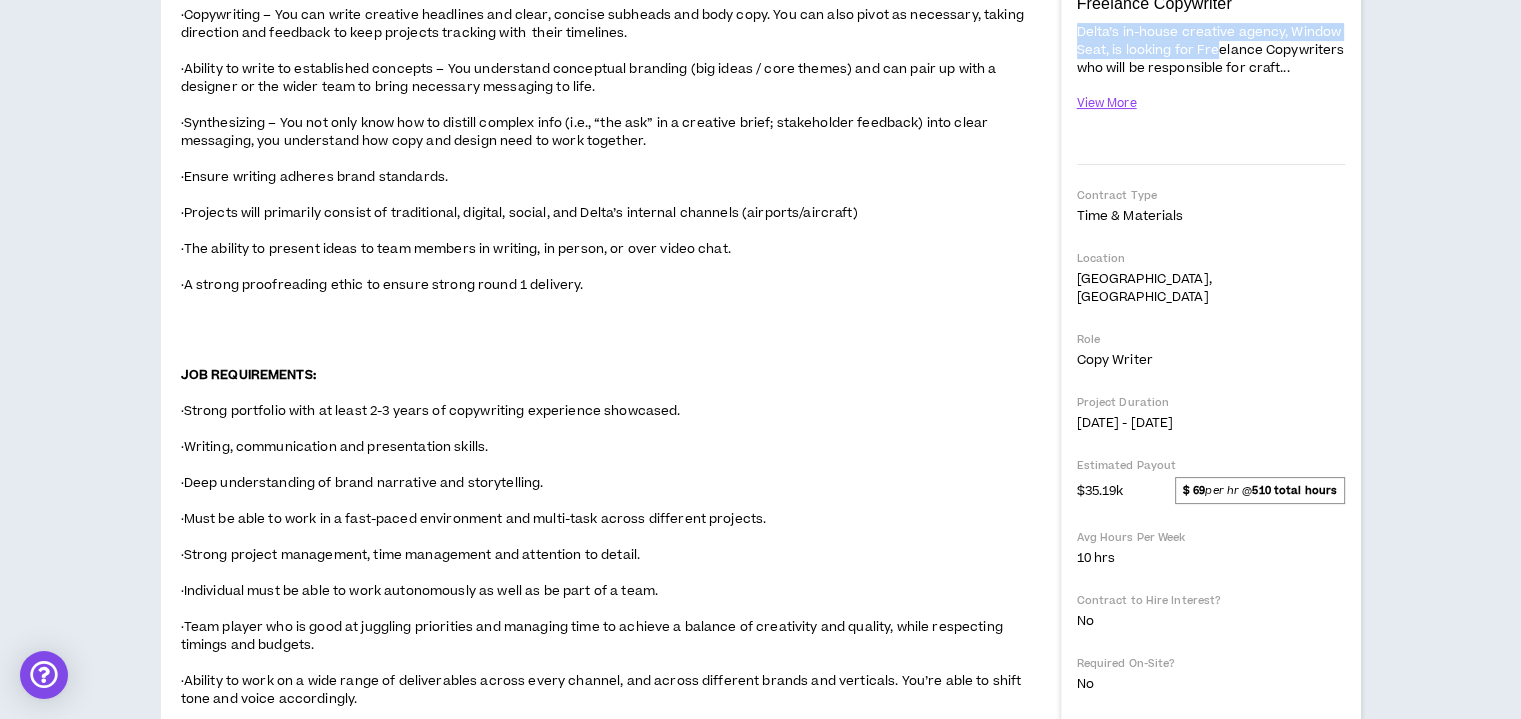 drag, startPoint x: 1079, startPoint y: 27, endPoint x: 1221, endPoint y: 47, distance: 143.40154 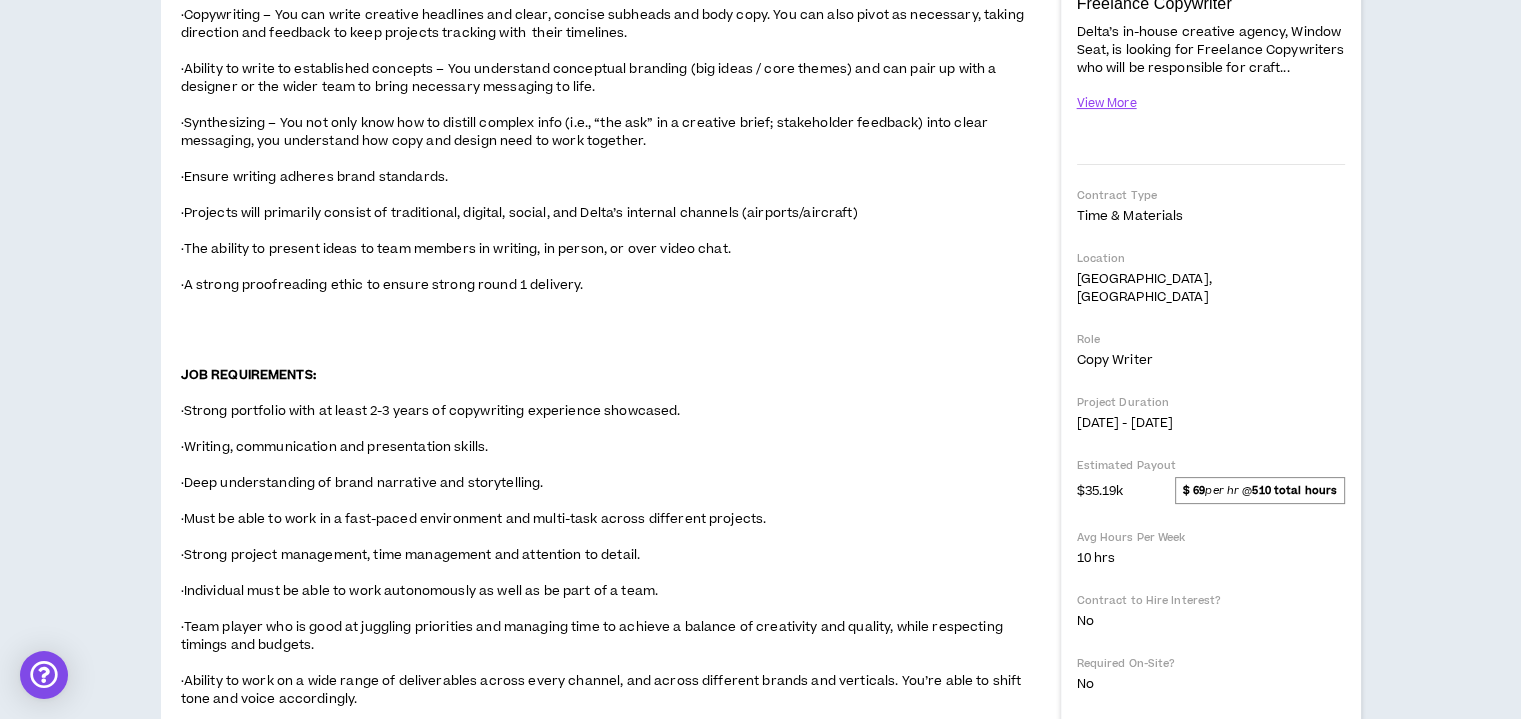 click on "Delta’s in-house creative agency, Window Seat, is looking for FULLY REMOTE Freelance Copywriters who will be responsible for crafting copy for the Delta brand. Anticipated 8-10 projects per quarter.  You’ll partner with designers, strategists, and creative leads internally.  **PLEASE RESPOND NO LATER THAN 7/23.  ALL SELECTED CANDIDATES WILL BE REQUIRED TO COMPLETE A WRITING EXERCISE. KEY JOB FUNCTIONS:  ·Copywriting – You can write creative headlines and clear, concise subheads and body copy. You can also pivot as necessary, taking direction and feedback to keep projects tracking with  their timelines.  ·Ability to write to established concepts – You understand conceptual branding (big ideas / core themes) and can pair up with a designer or the wider team to bring necessary messaging to life. ·Ensure writing adheres brand standards. ·Projects will primarily consist of traditional, digital, social, and Delta’s internal channels (airports/aircraft) JOB REQUIREMENTS:" at bounding box center [611, 411] 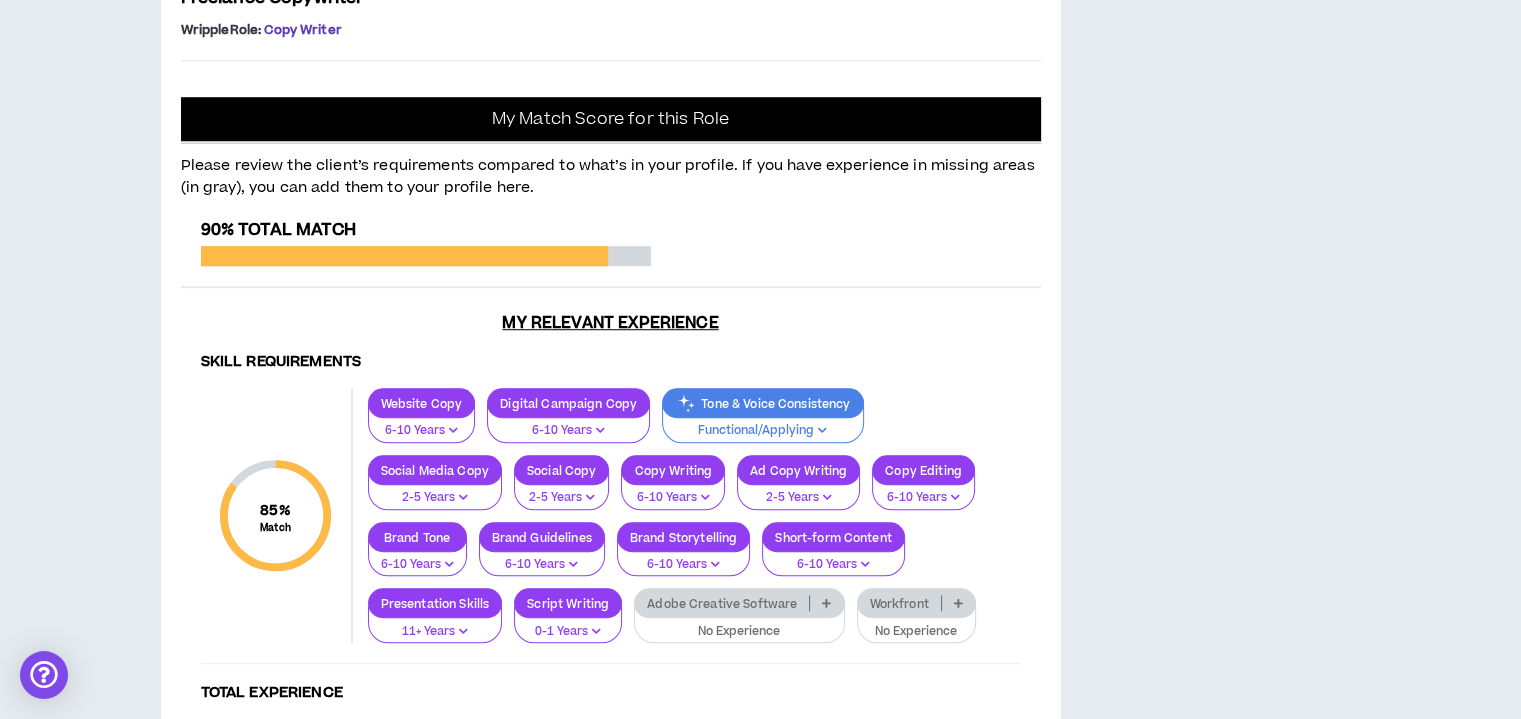 scroll, scrollTop: 1400, scrollLeft: 0, axis: vertical 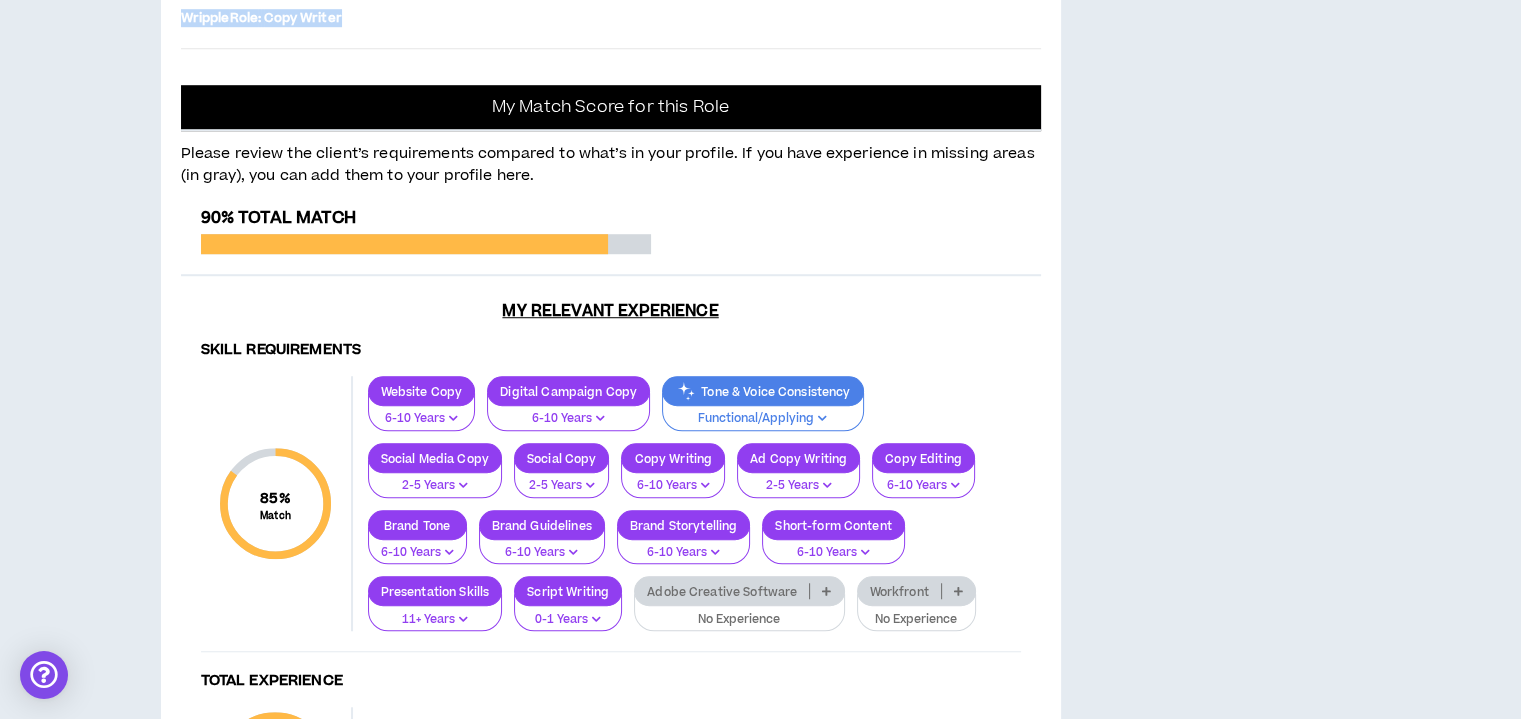 drag, startPoint x: 188, startPoint y: 324, endPoint x: 400, endPoint y: 491, distance: 269.8759 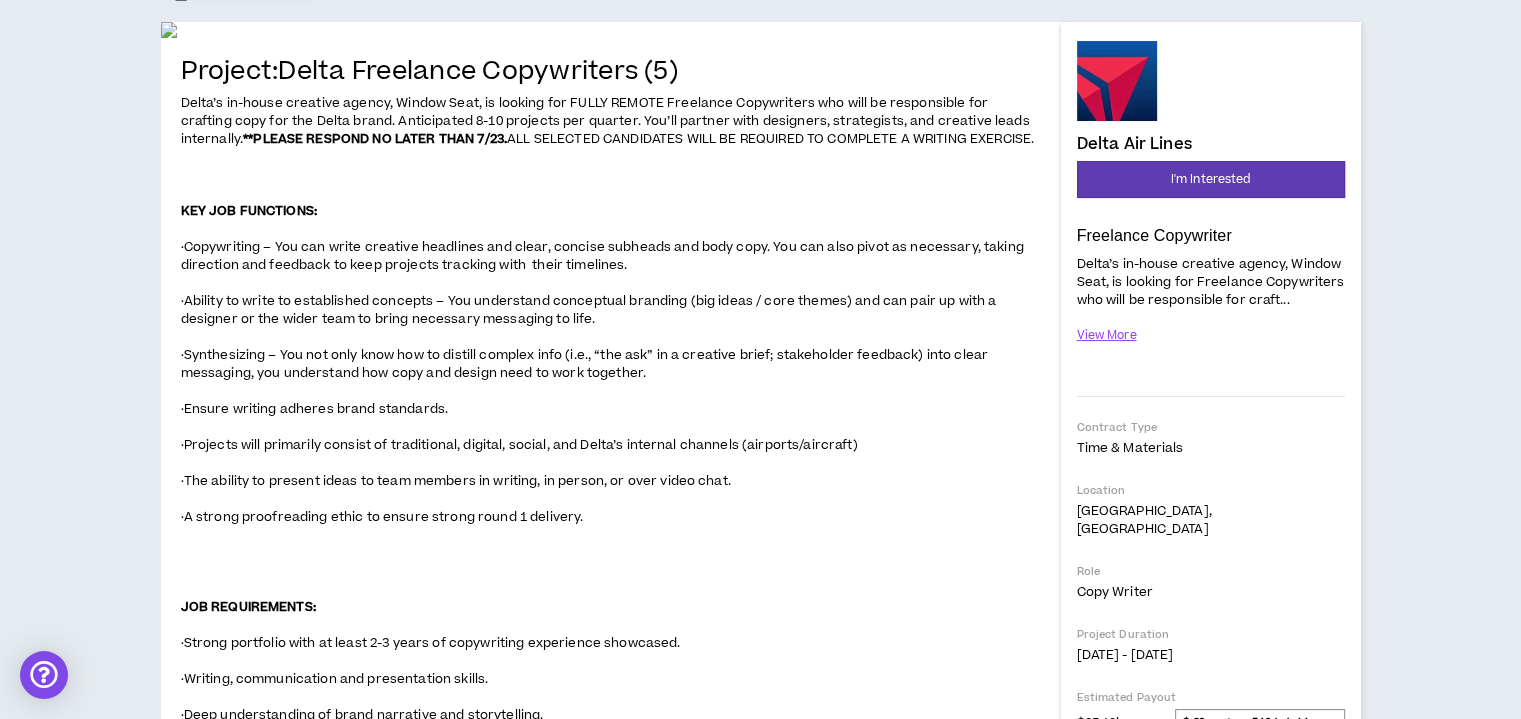 scroll, scrollTop: 0, scrollLeft: 0, axis: both 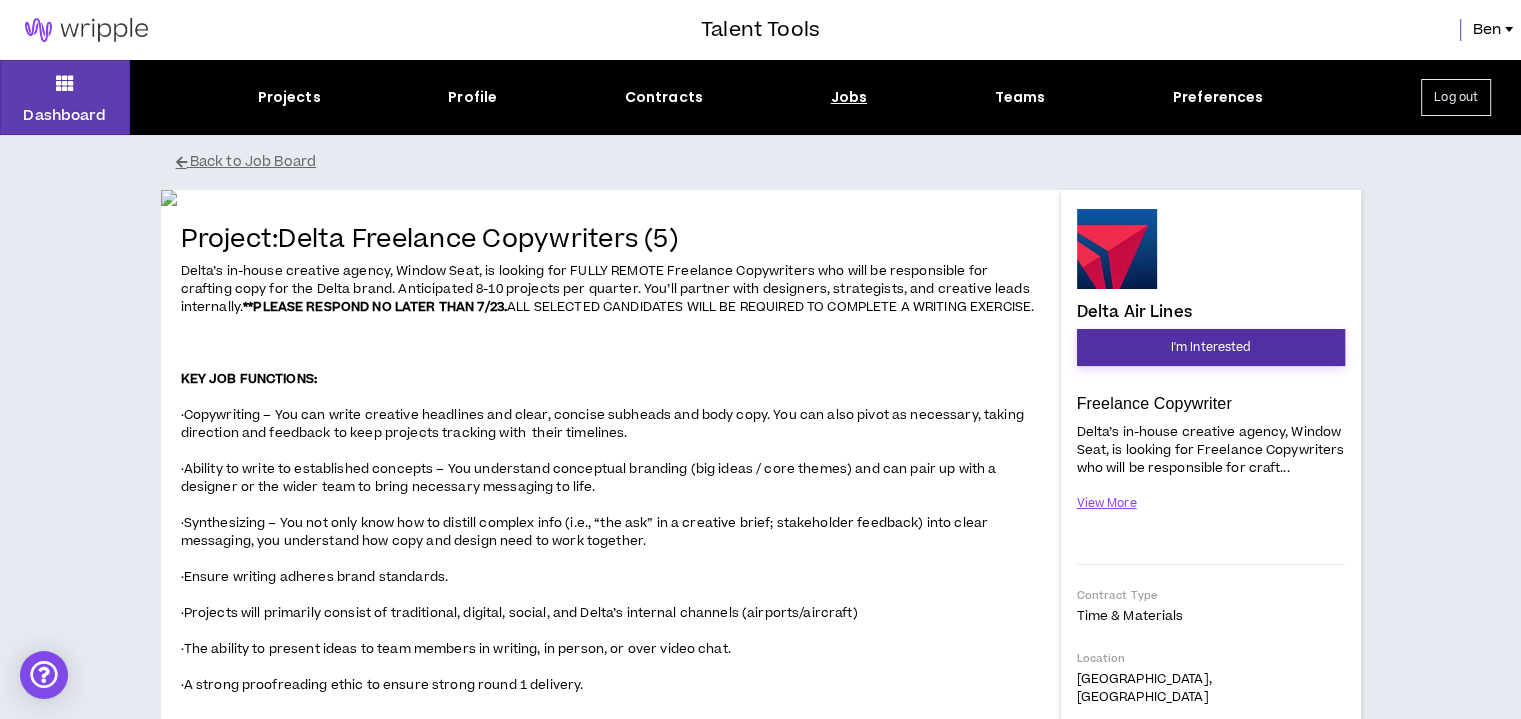 click on "I'm Interested" at bounding box center (1211, 347) 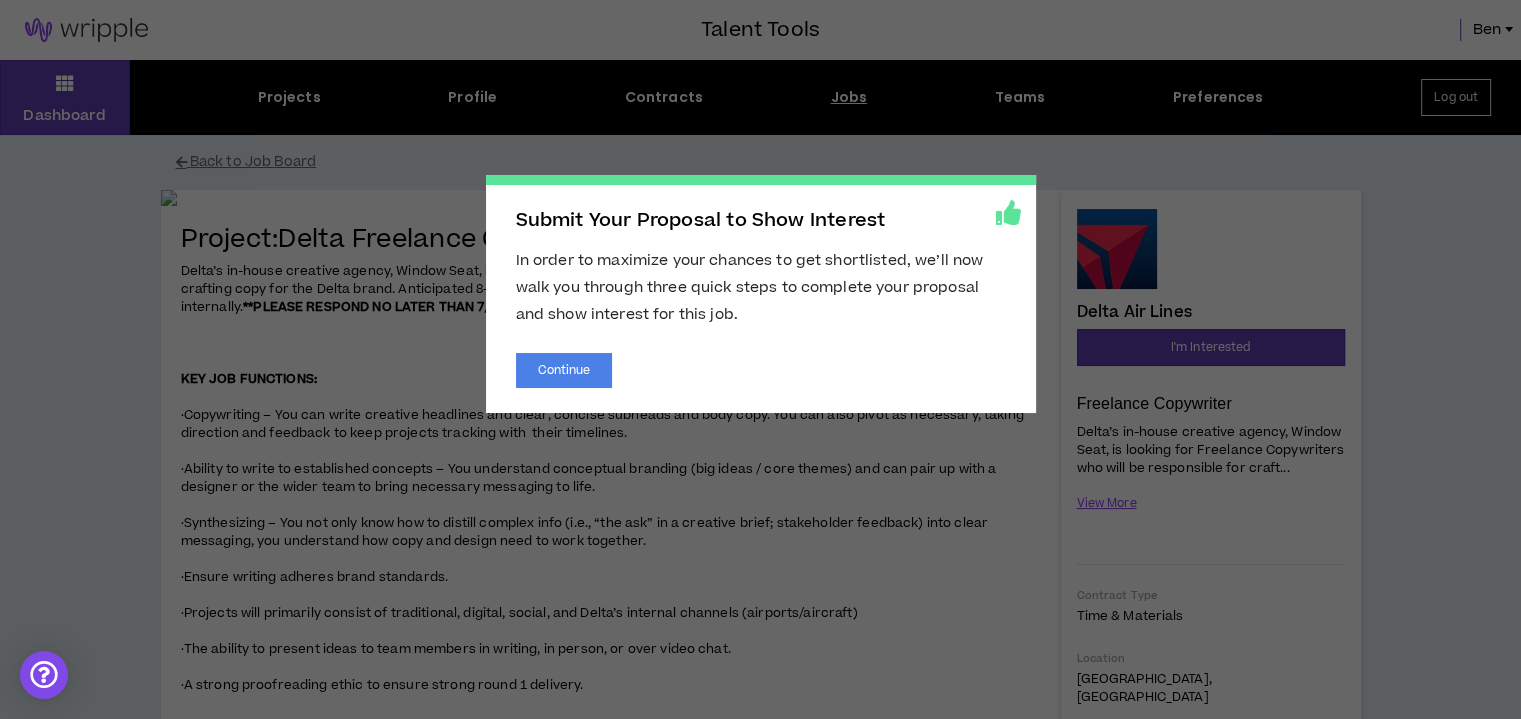 drag, startPoint x: 1168, startPoint y: 336, endPoint x: 1152, endPoint y: 298, distance: 41.231056 